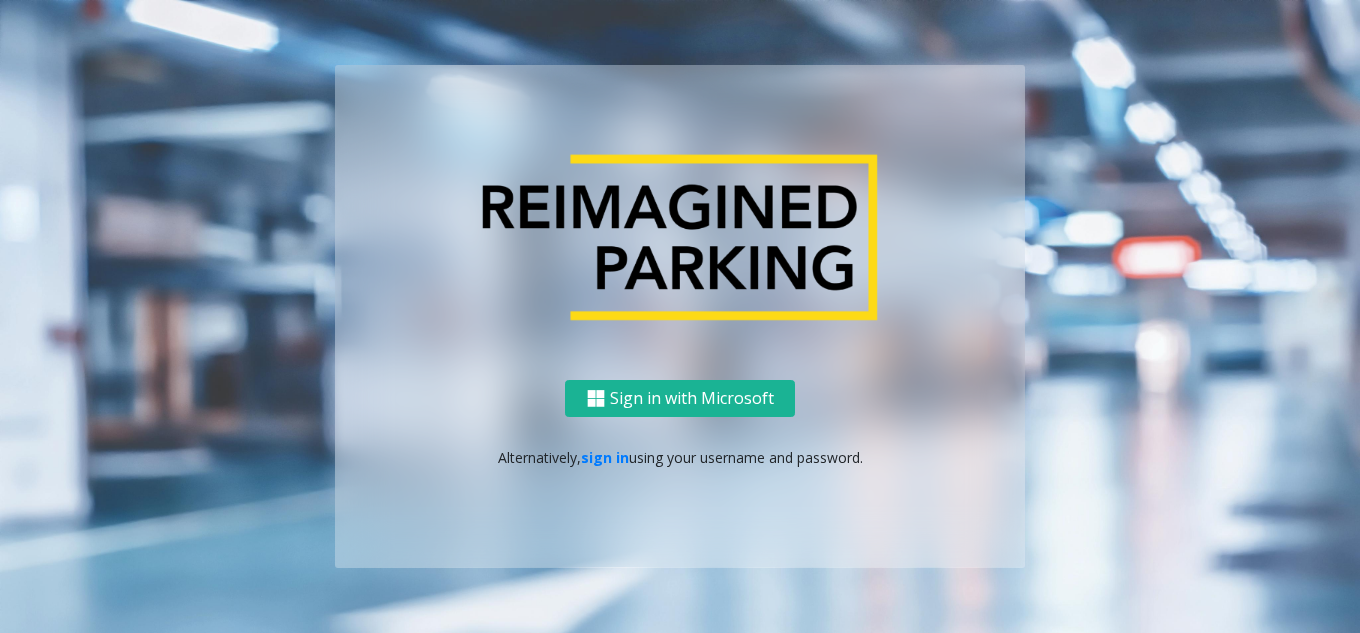 scroll, scrollTop: 0, scrollLeft: 0, axis: both 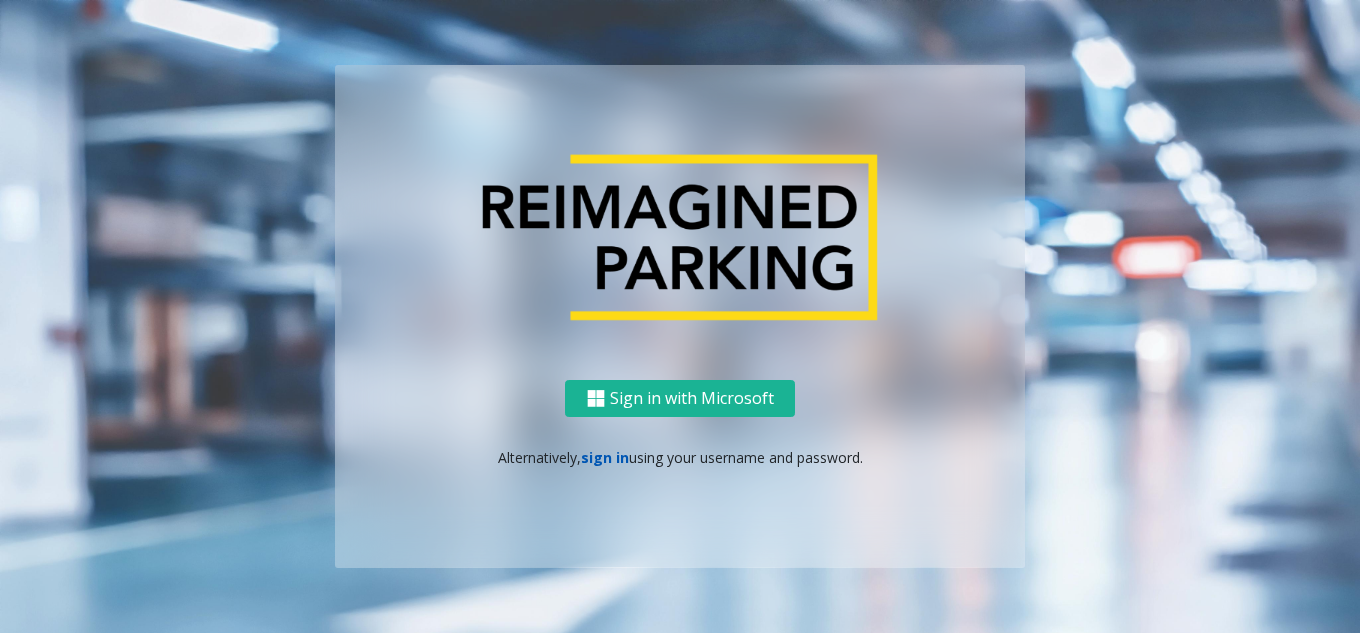 click on "sign in" 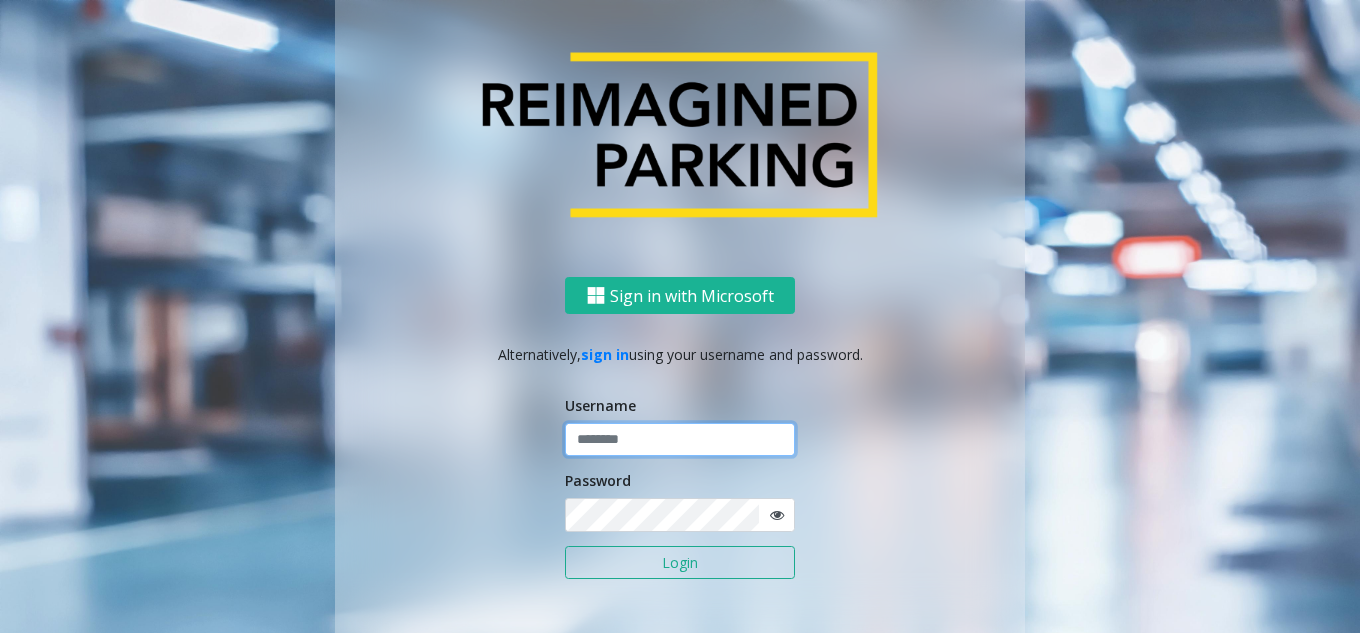 click 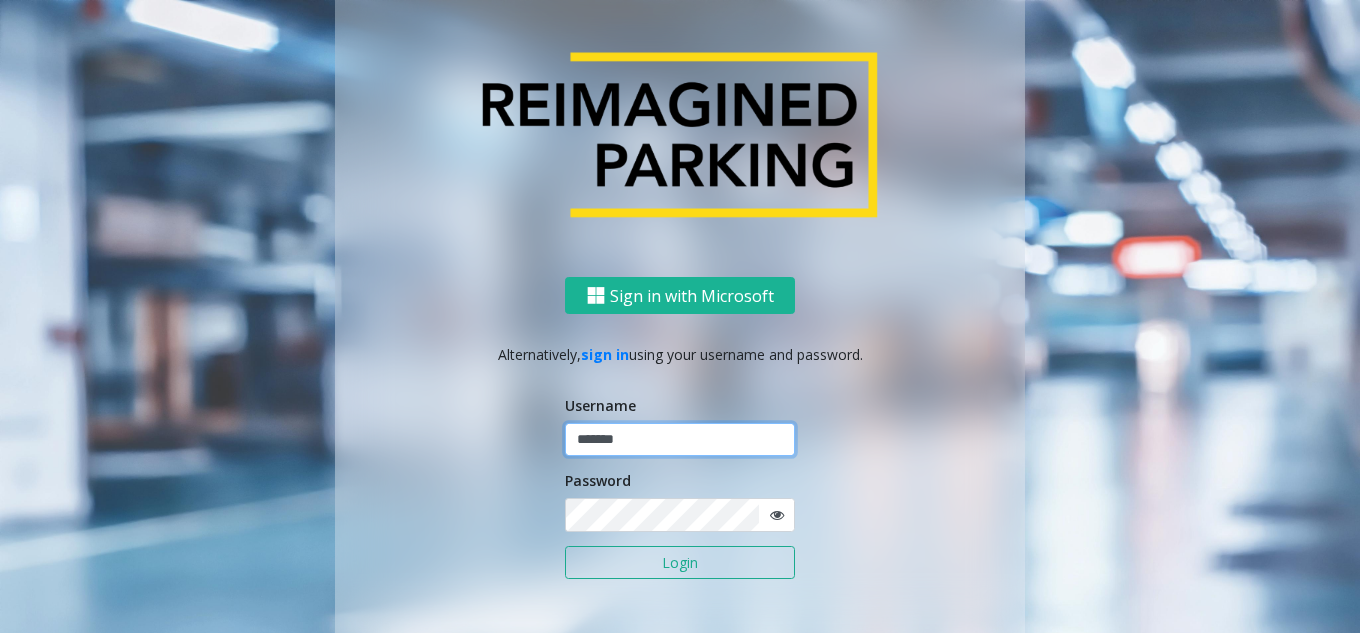 type on "*******" 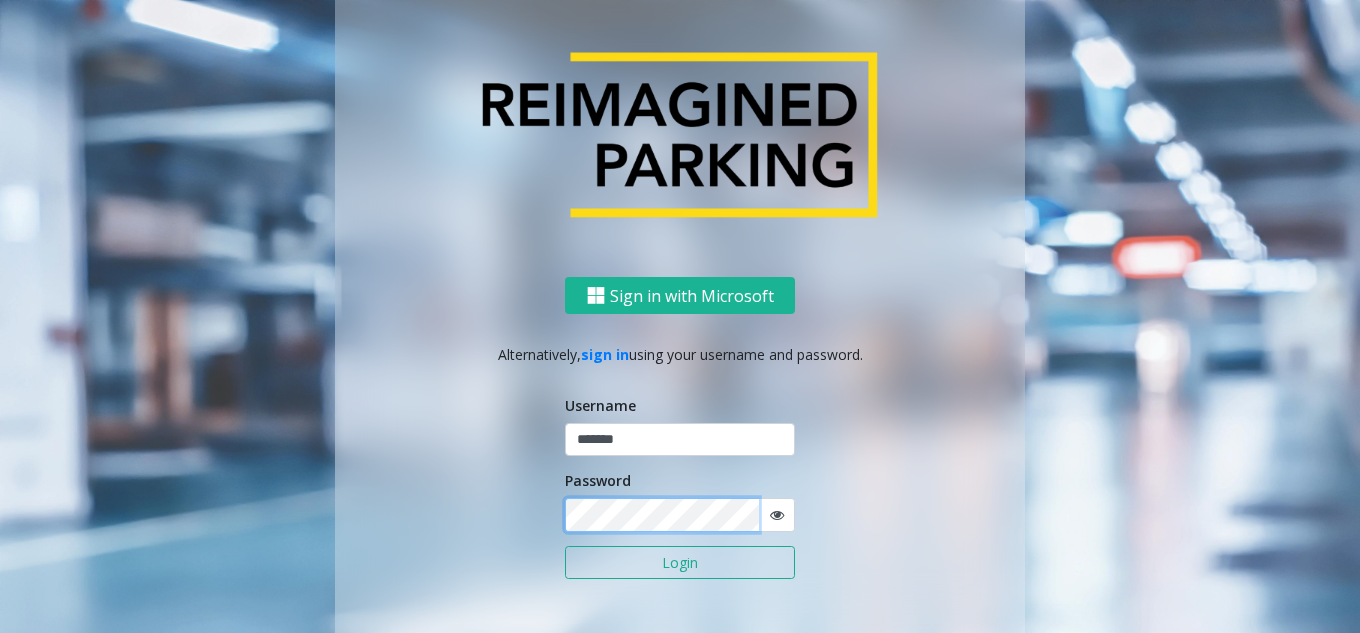 click on "Login" 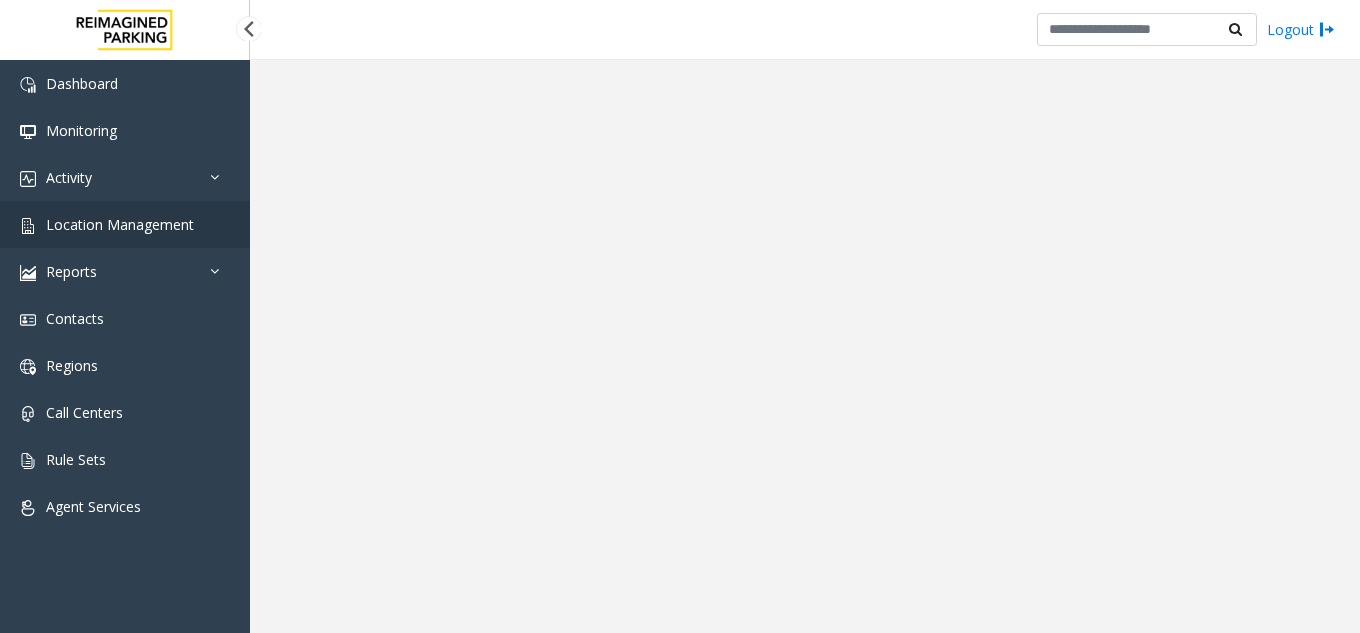 click on "Location Management" at bounding box center (120, 224) 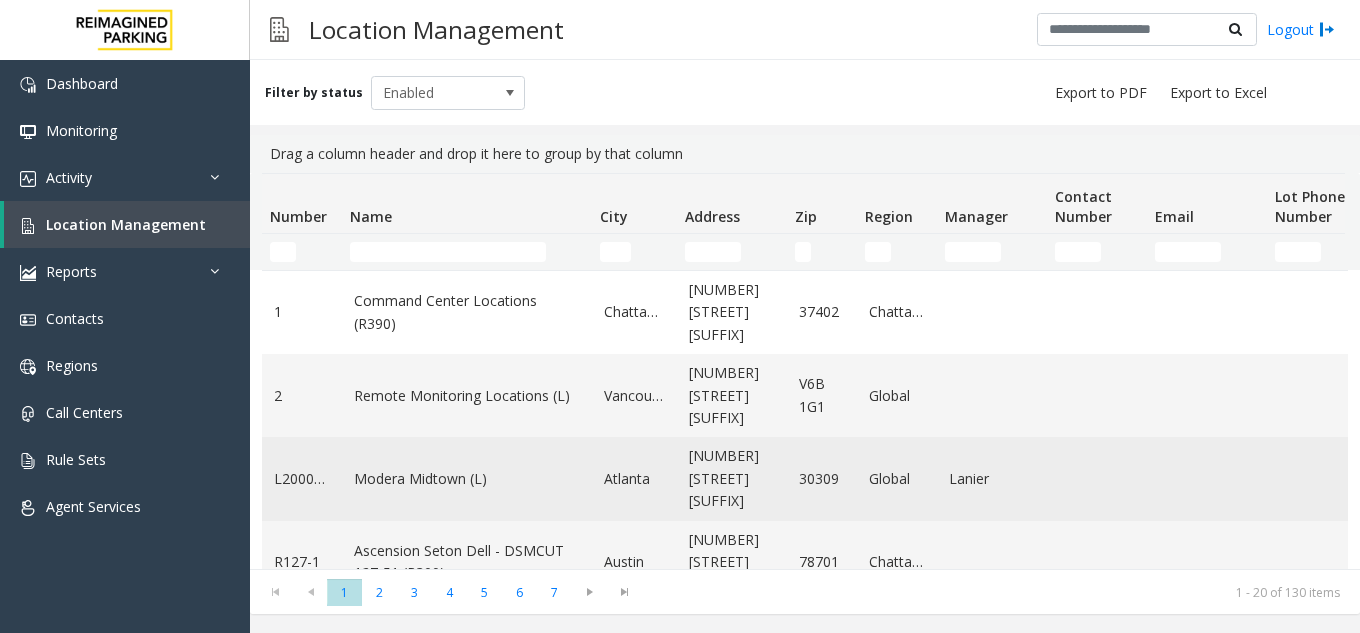 click on "Modera Midtown	(L)" 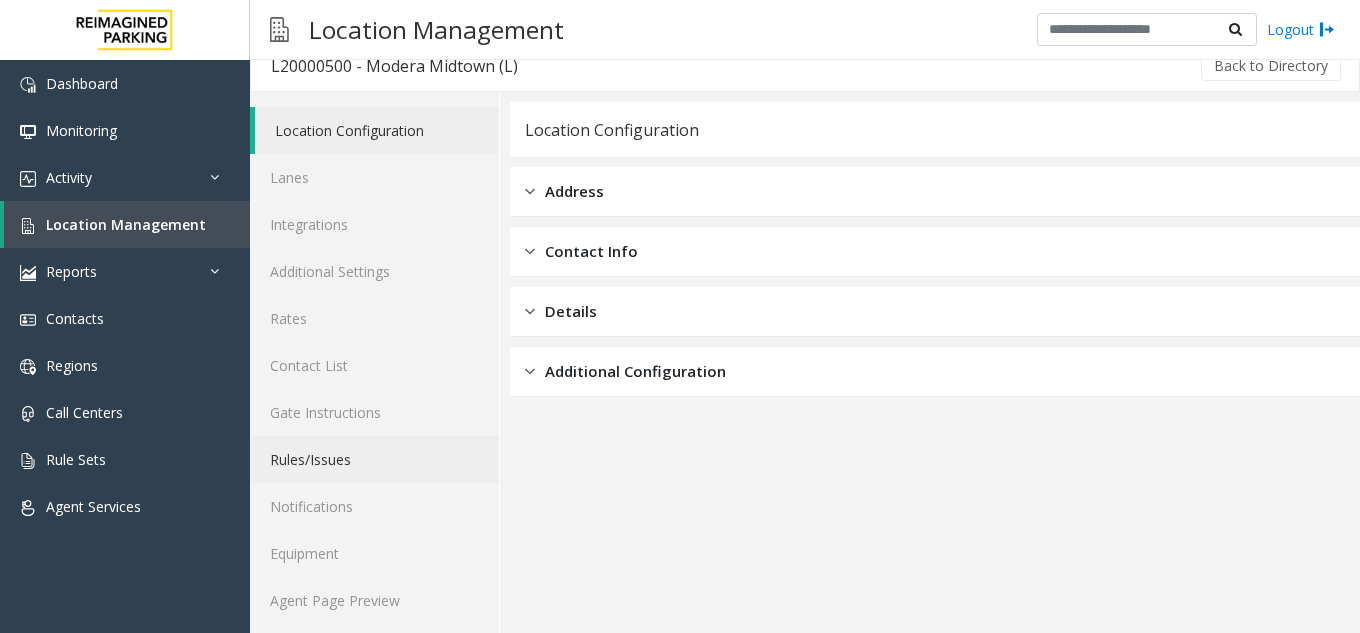 scroll, scrollTop: 26, scrollLeft: 0, axis: vertical 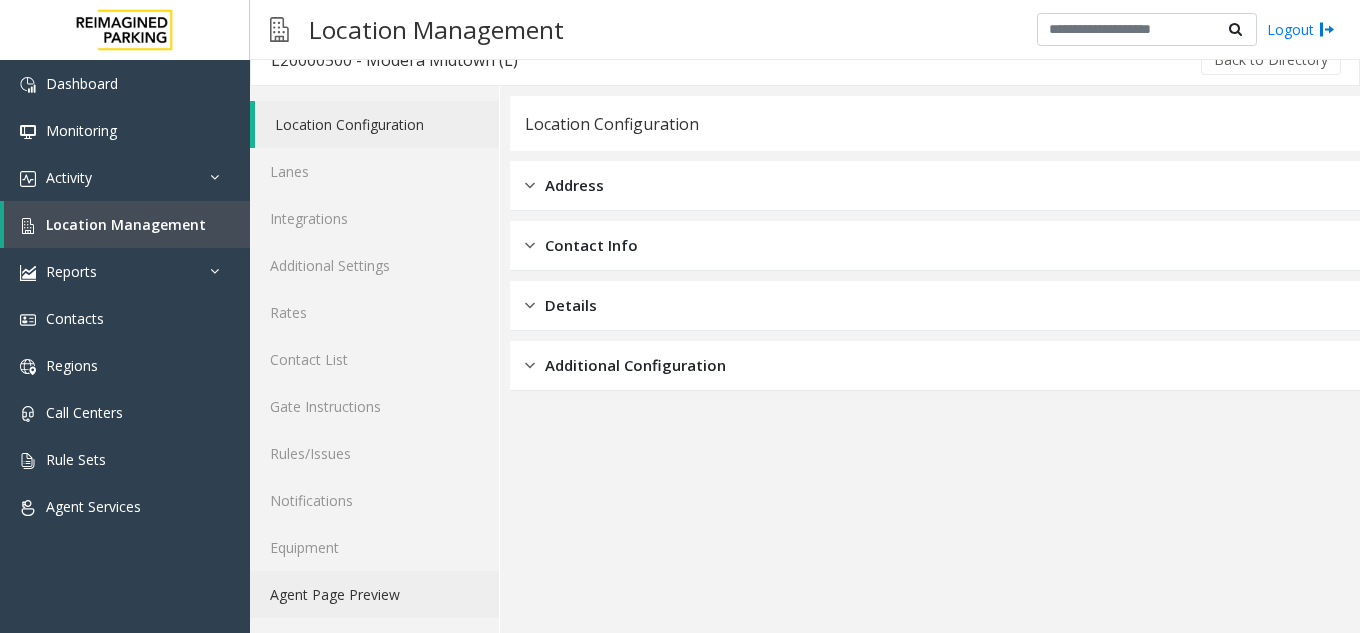 click on "Agent Page Preview" 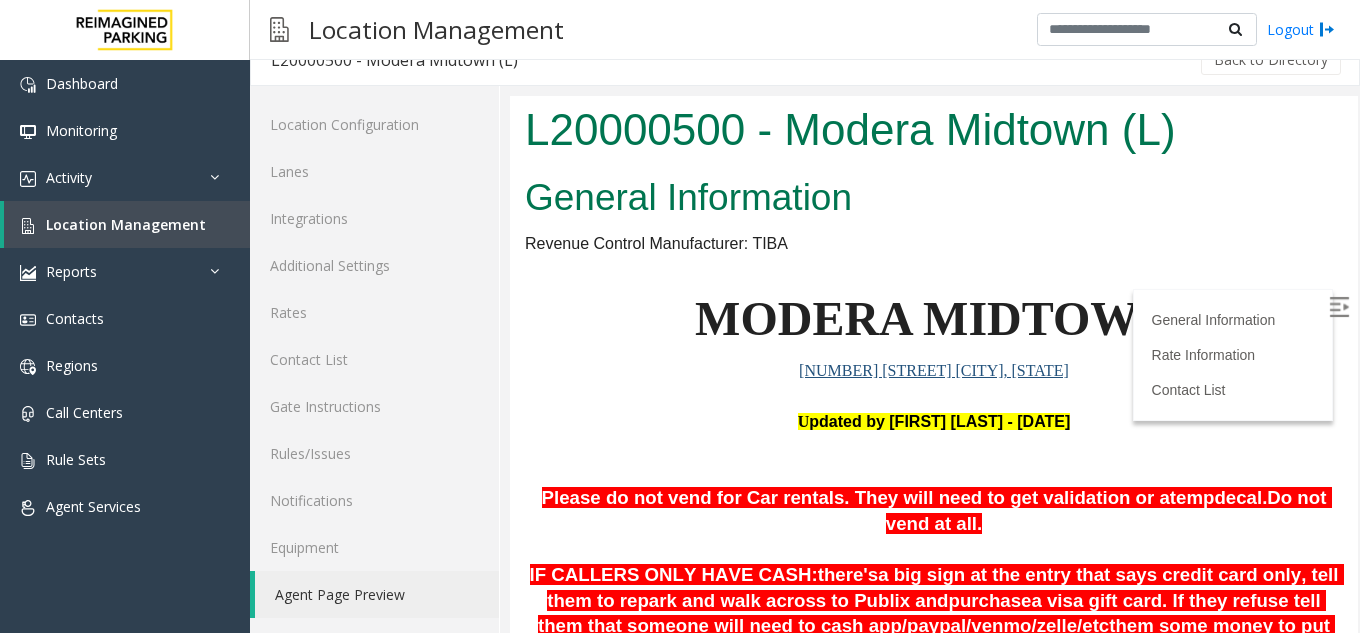 scroll, scrollTop: 0, scrollLeft: 0, axis: both 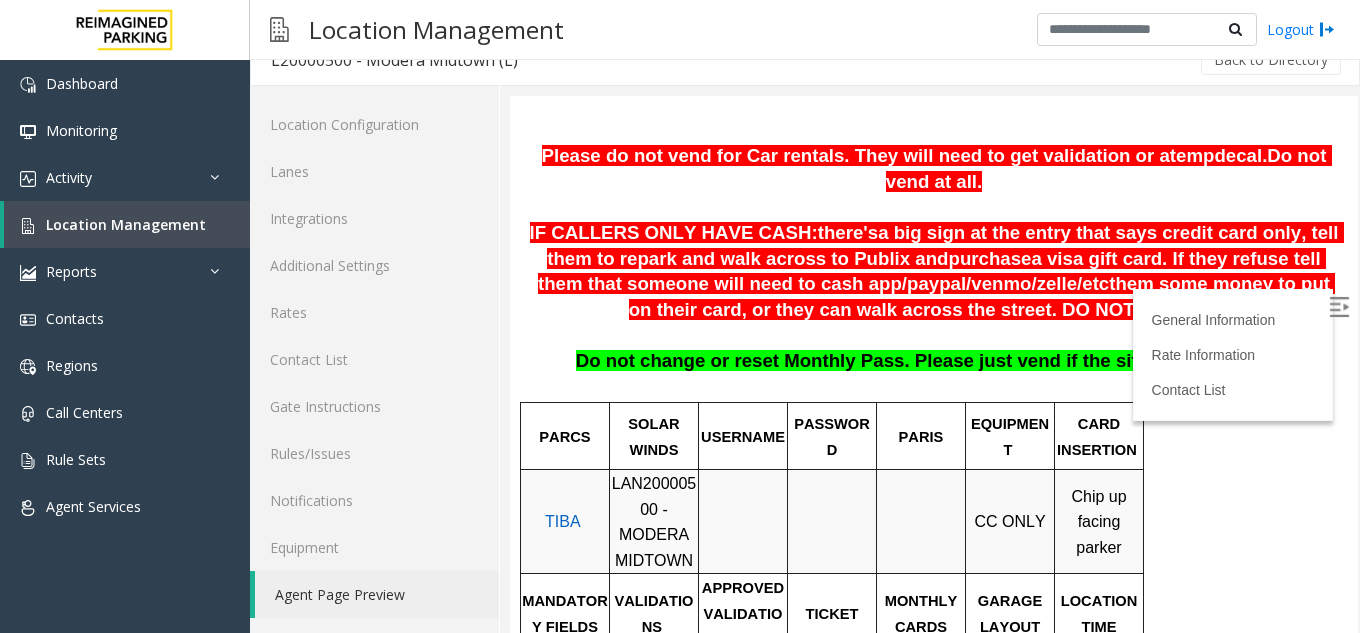 click at bounding box center [1339, 307] 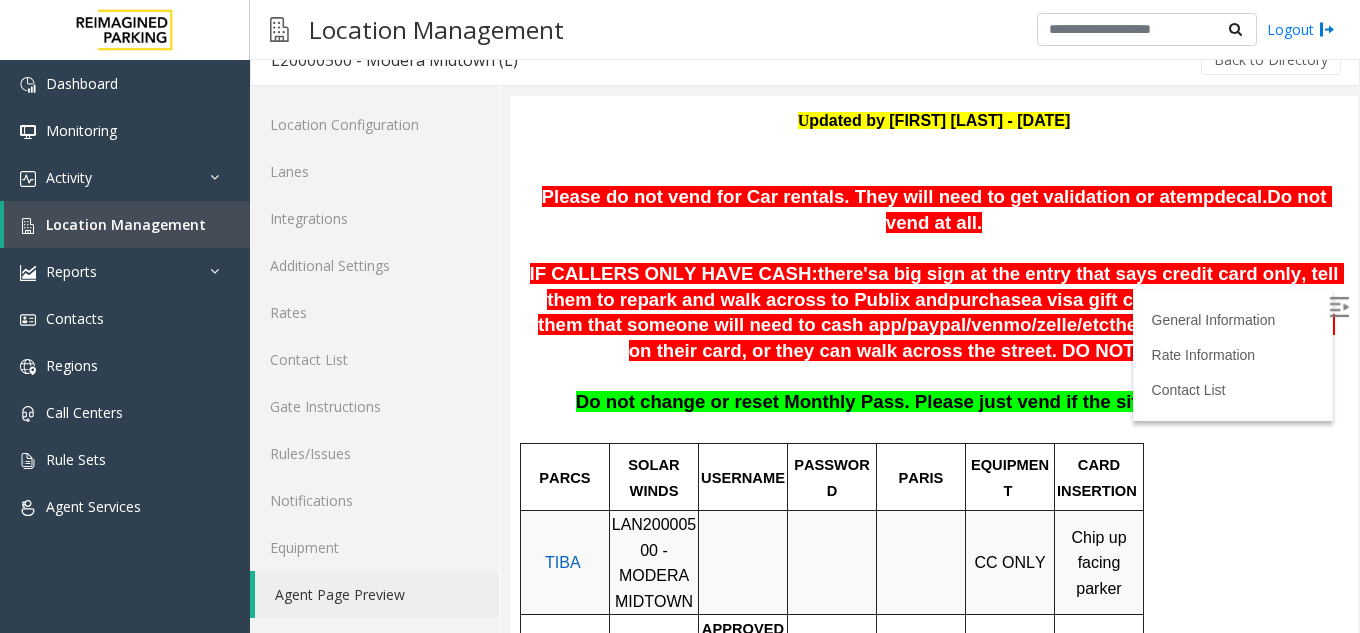 scroll, scrollTop: 300, scrollLeft: 0, axis: vertical 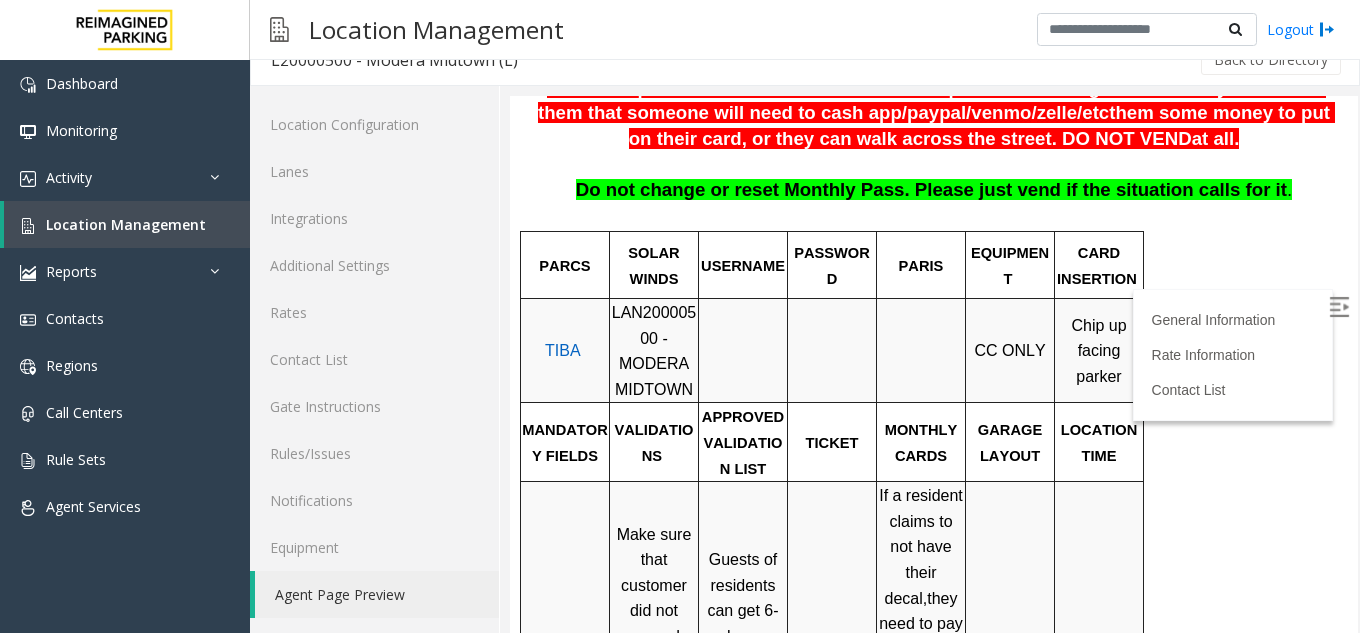 drag, startPoint x: 1327, startPoint y: 257, endPoint x: 1326, endPoint y: 219, distance: 38.013157 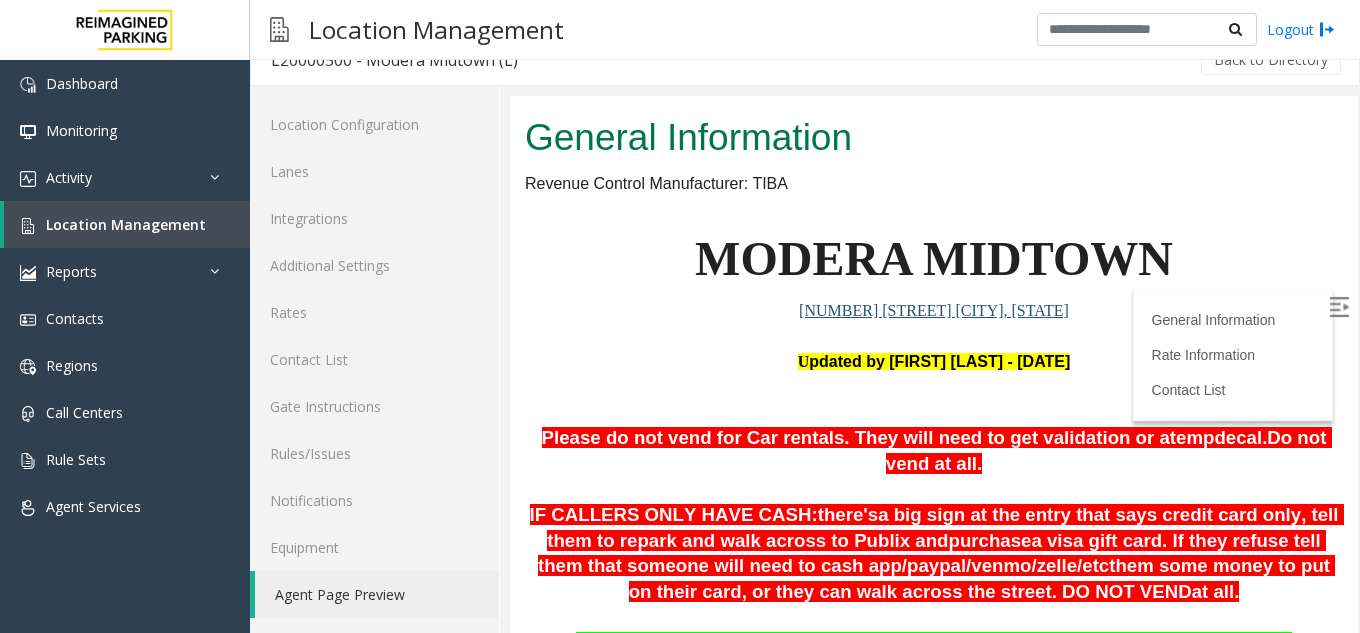 scroll, scrollTop: 0, scrollLeft: 0, axis: both 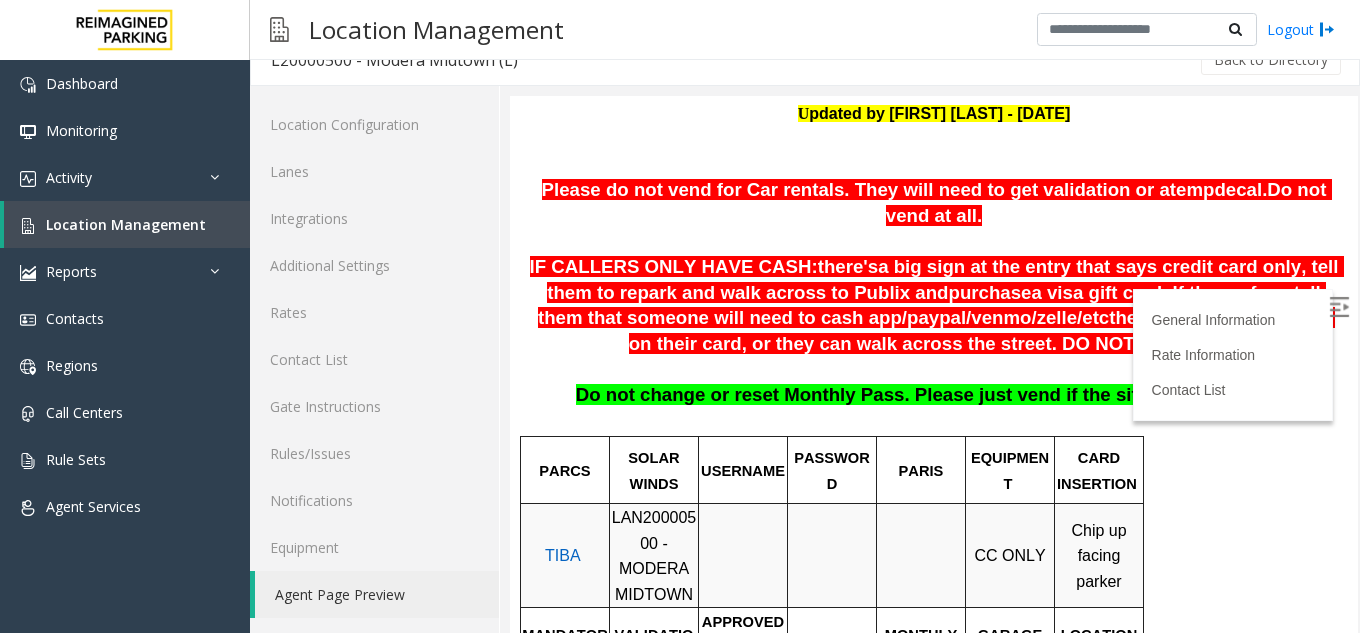 drag, startPoint x: 1333, startPoint y: 171, endPoint x: 1855, endPoint y: 320, distance: 542.84894 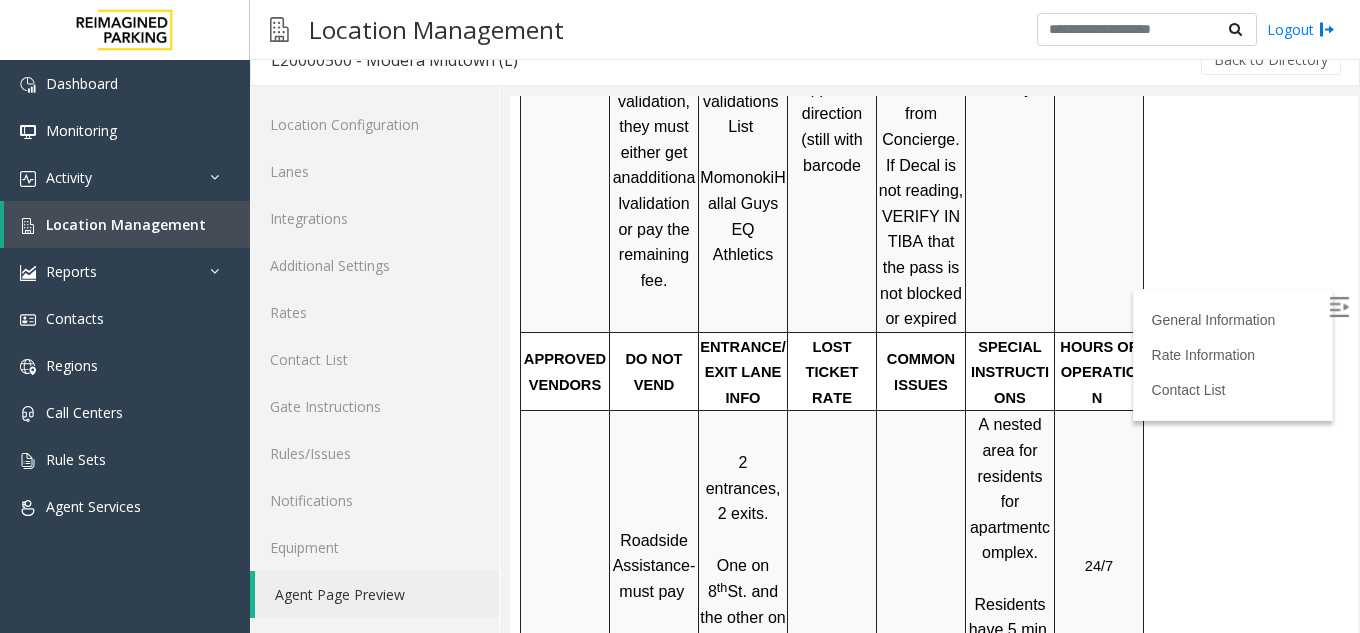 scroll, scrollTop: 1208, scrollLeft: 0, axis: vertical 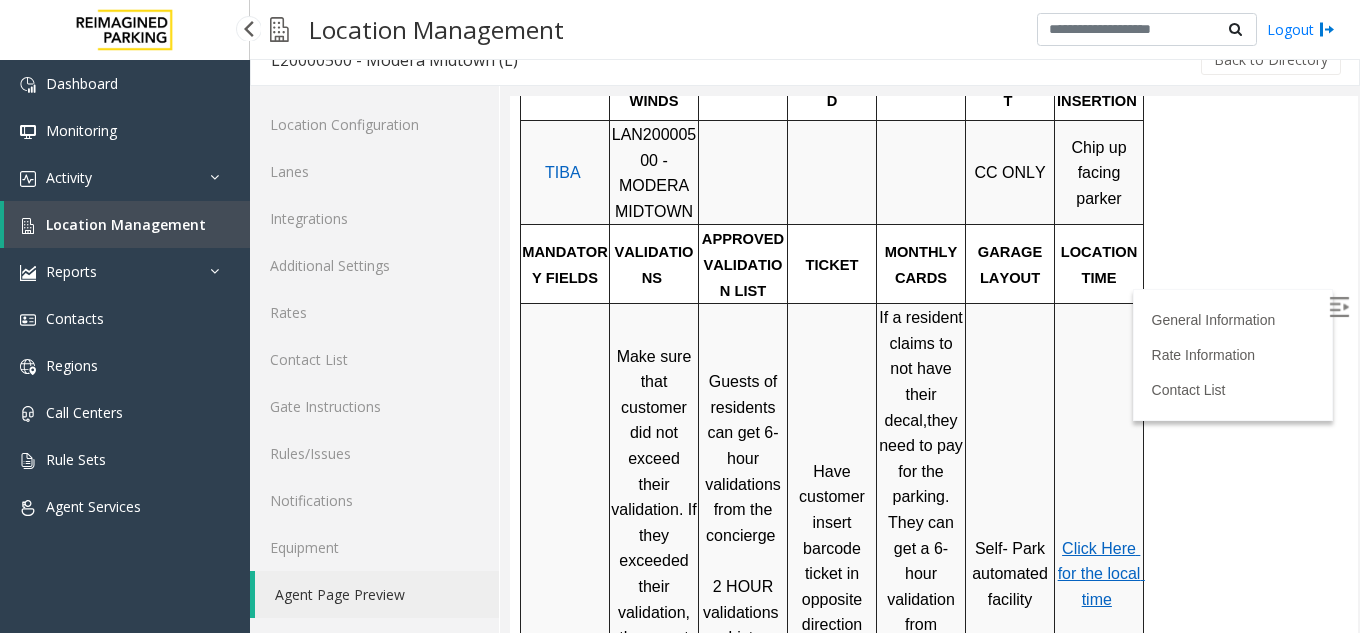 click on "Location Management" at bounding box center (126, 224) 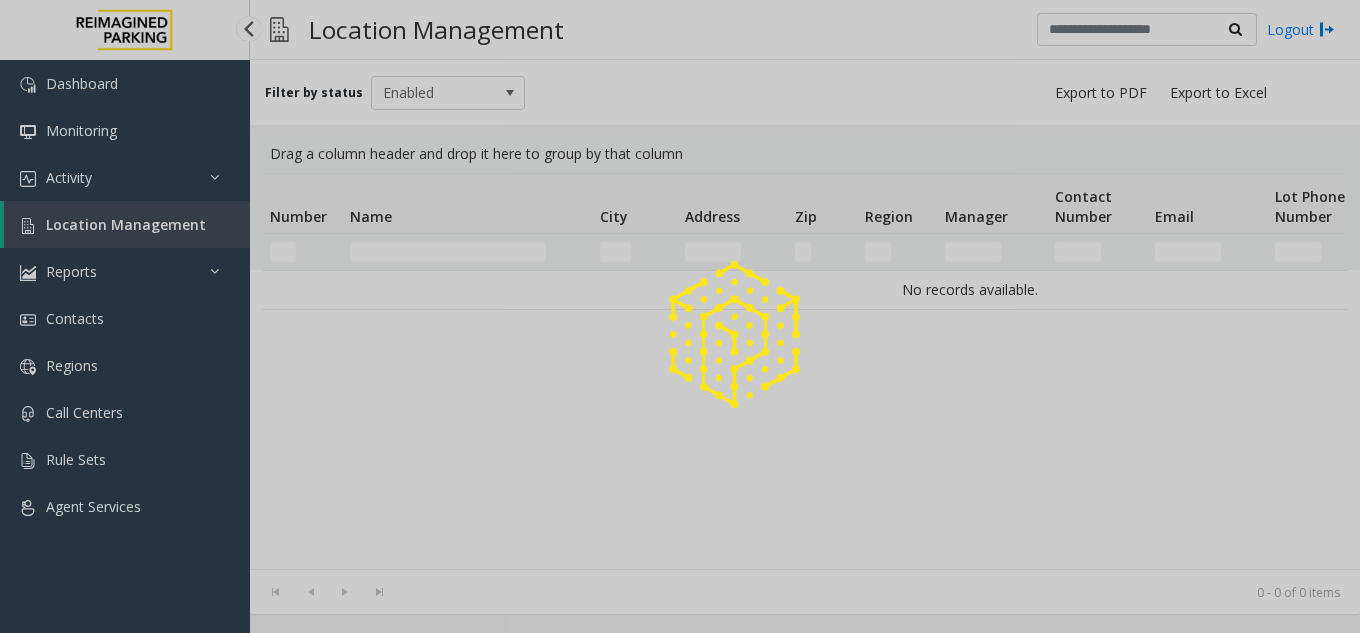 scroll, scrollTop: 0, scrollLeft: 0, axis: both 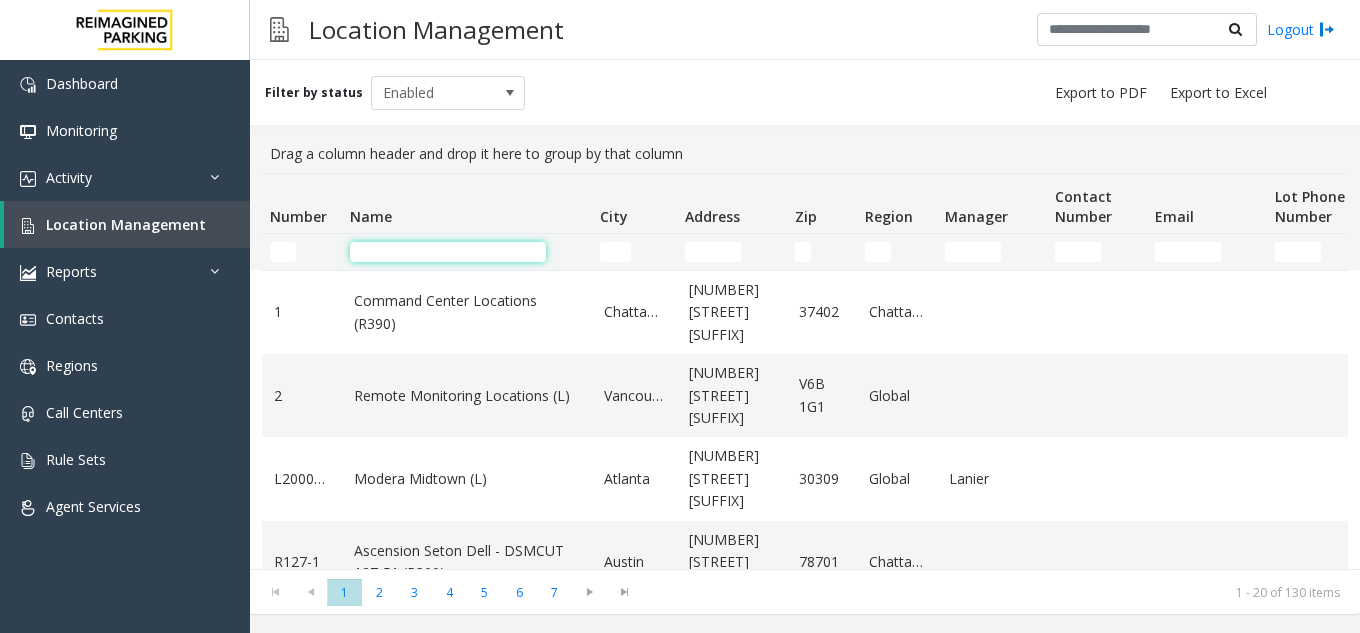 click 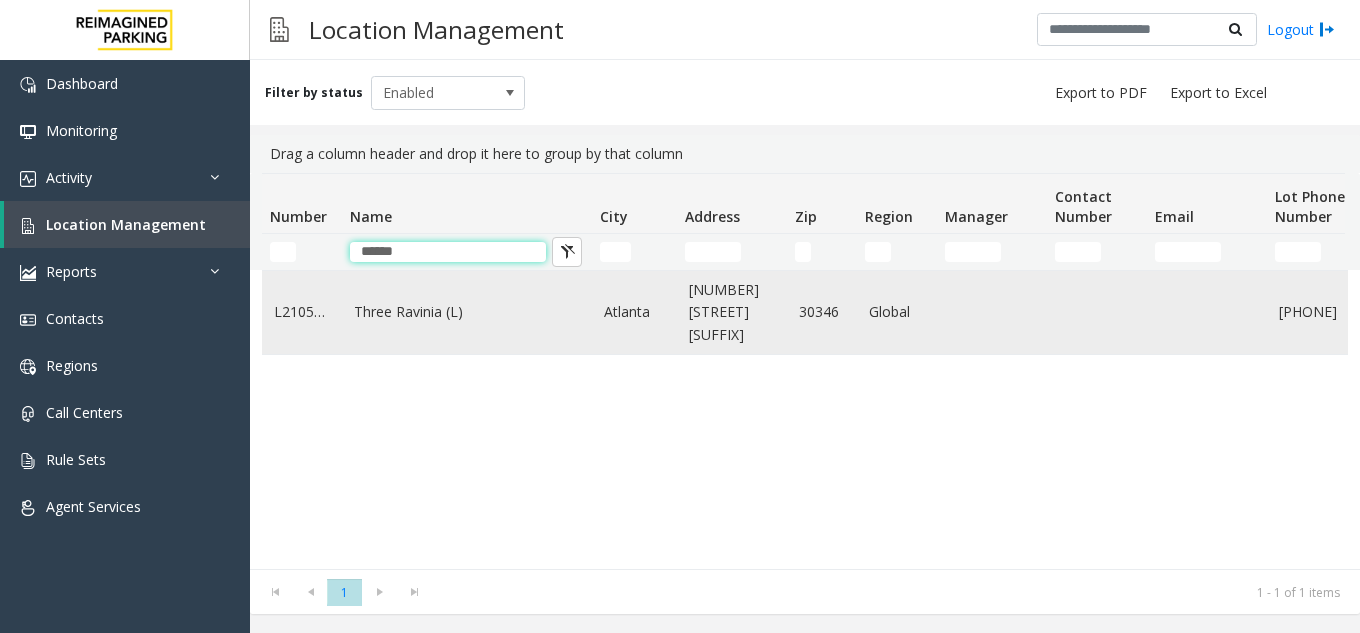 type on "*****" 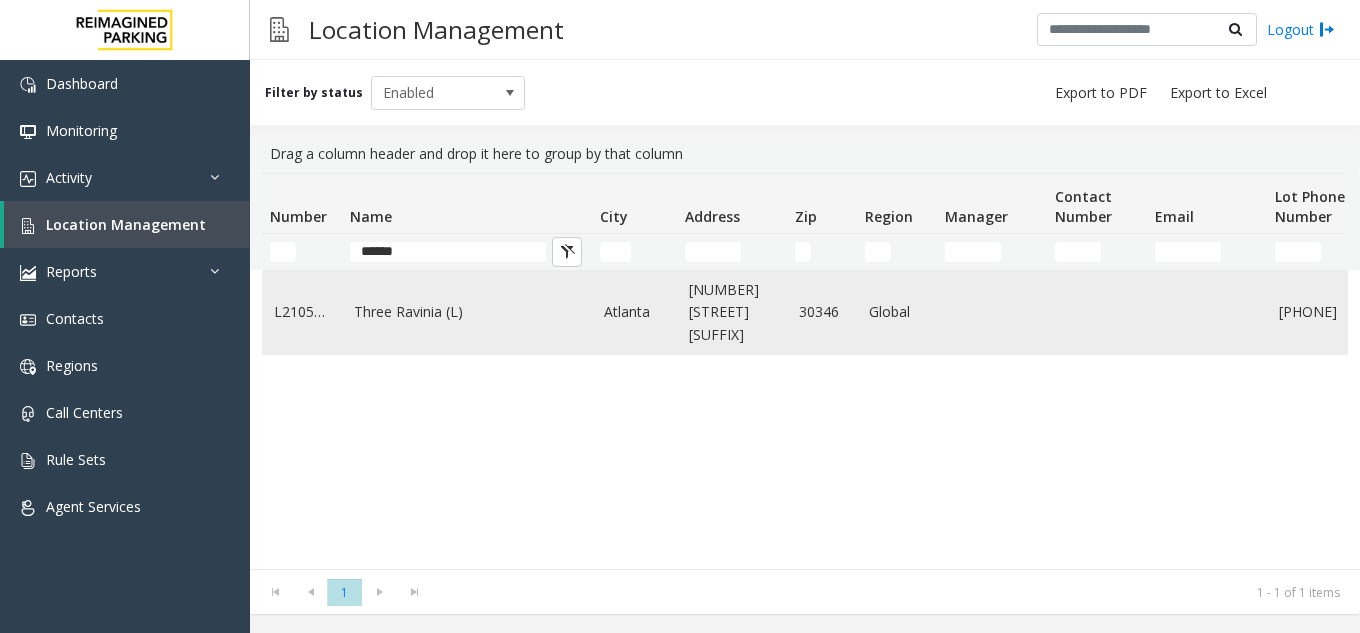 click on "Three Ravinia (L)" 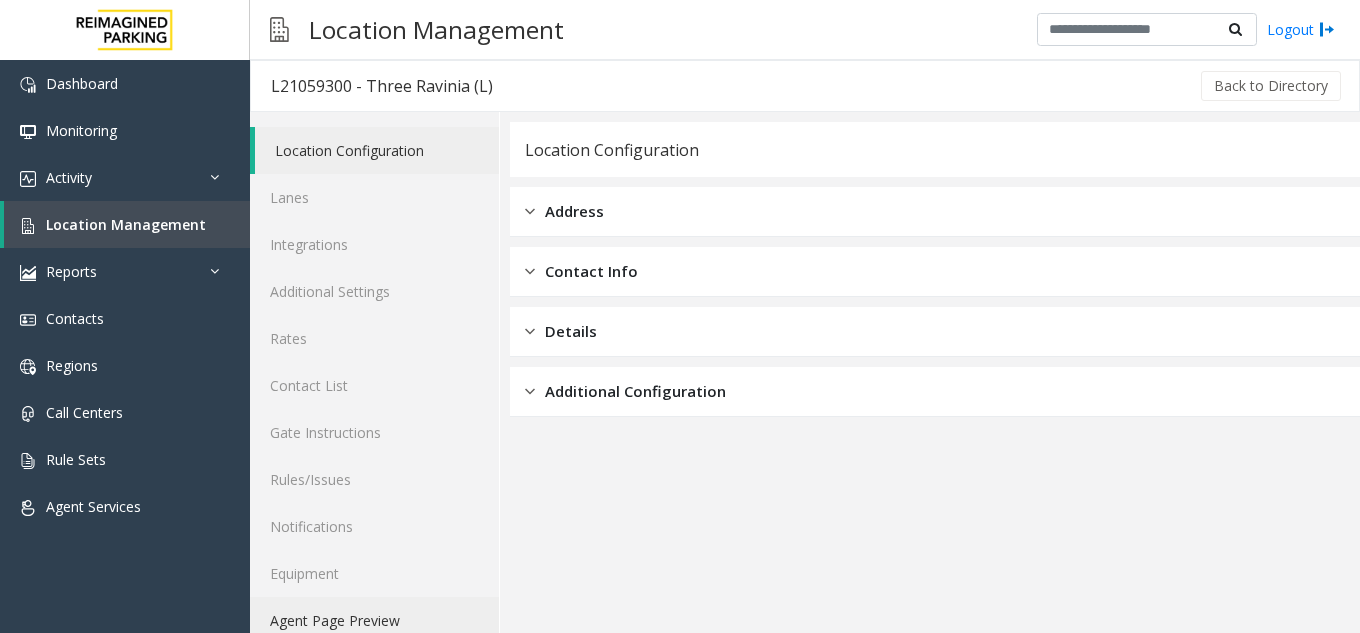 click on "Agent Page Preview" 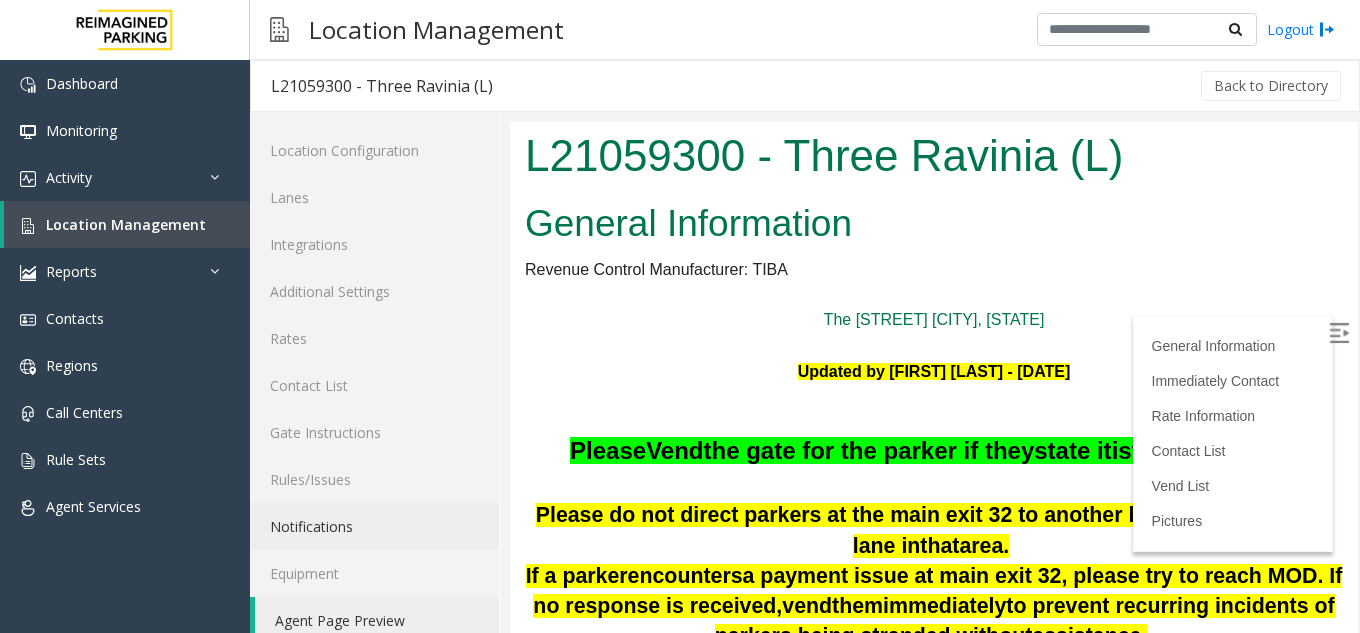 scroll, scrollTop: 0, scrollLeft: 0, axis: both 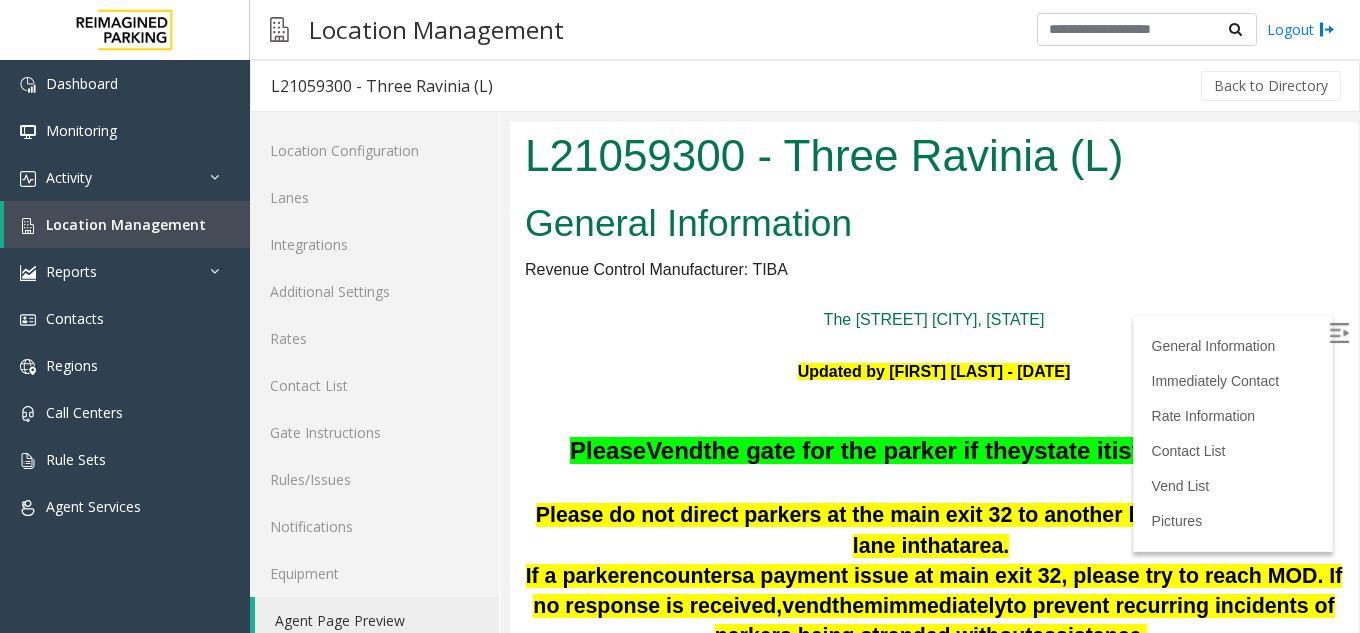 click at bounding box center (1339, 333) 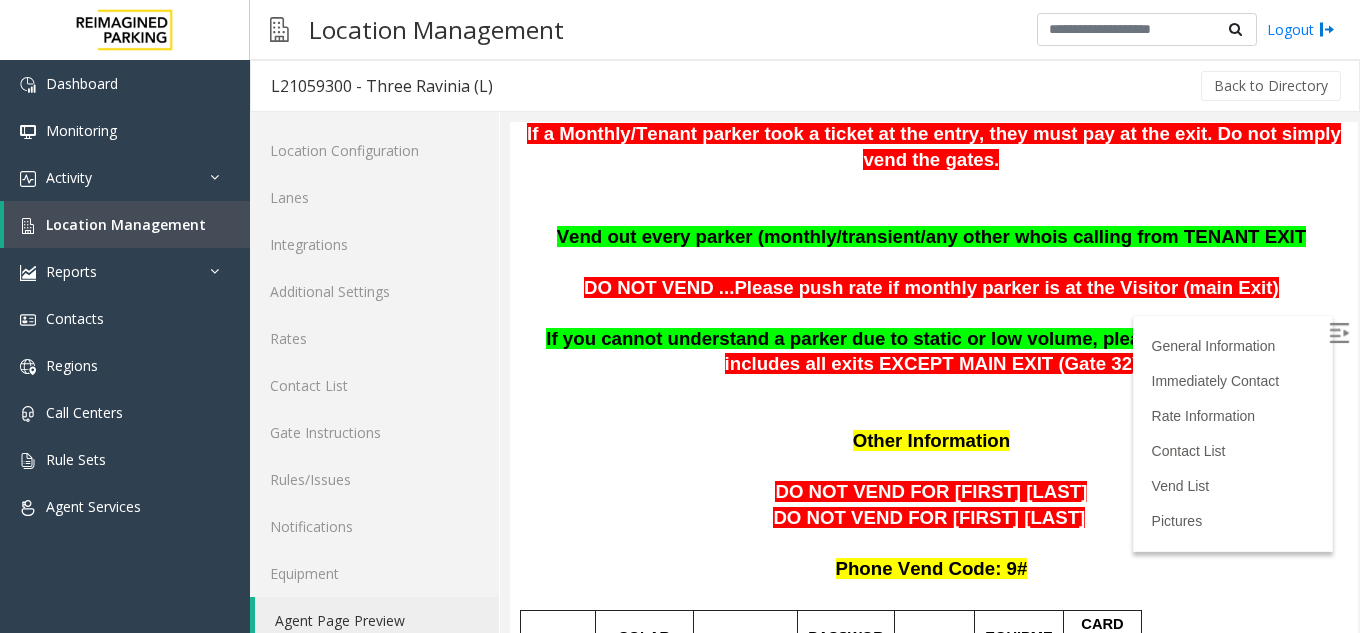 scroll, scrollTop: 1104, scrollLeft: 0, axis: vertical 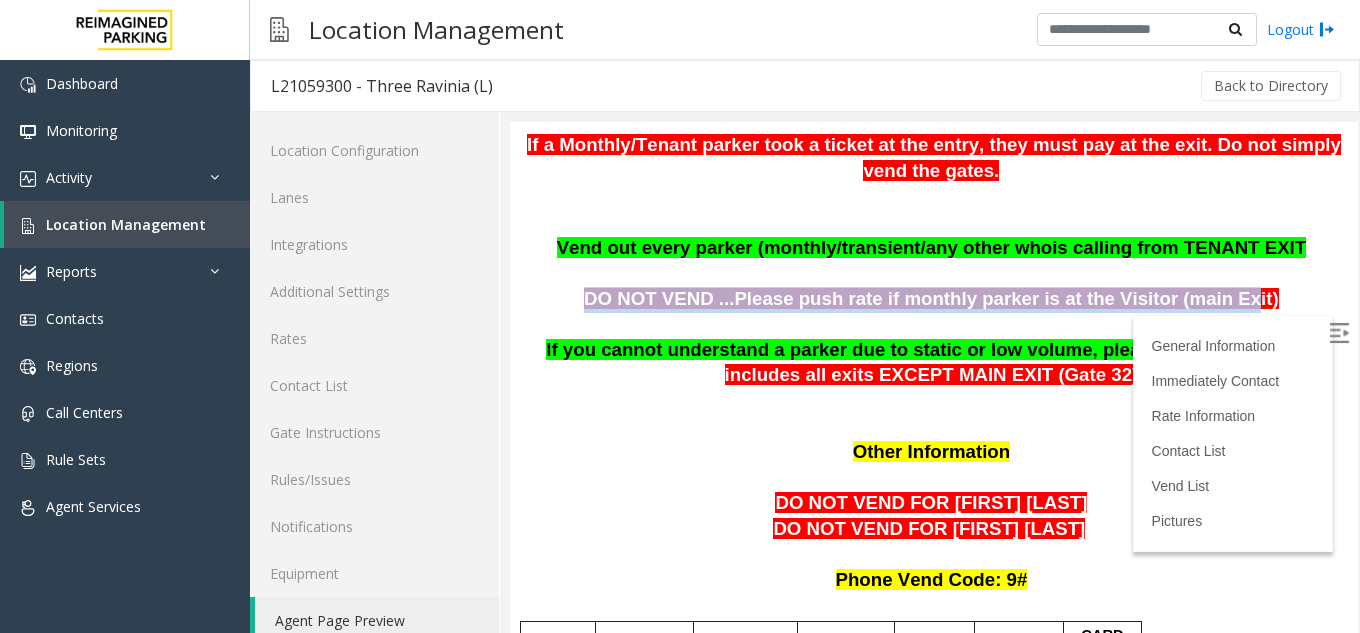 drag, startPoint x: 1202, startPoint y: 296, endPoint x: 602, endPoint y: 305, distance: 600.0675 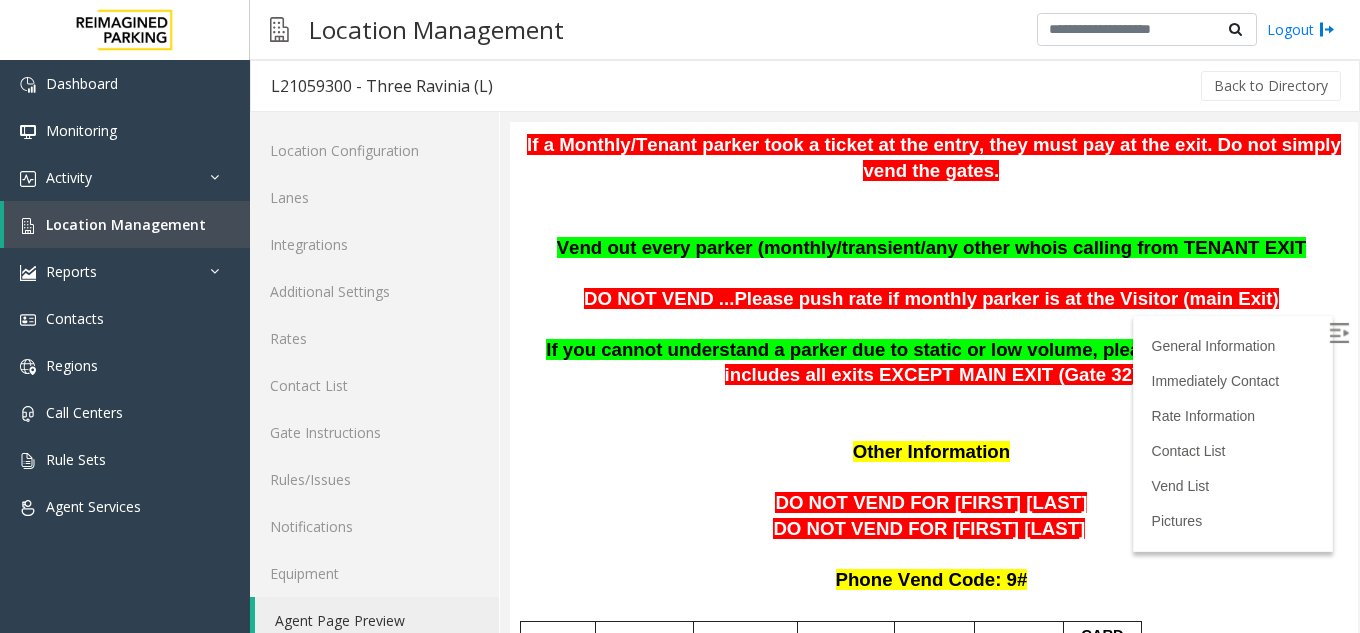 click at bounding box center [934, 274] 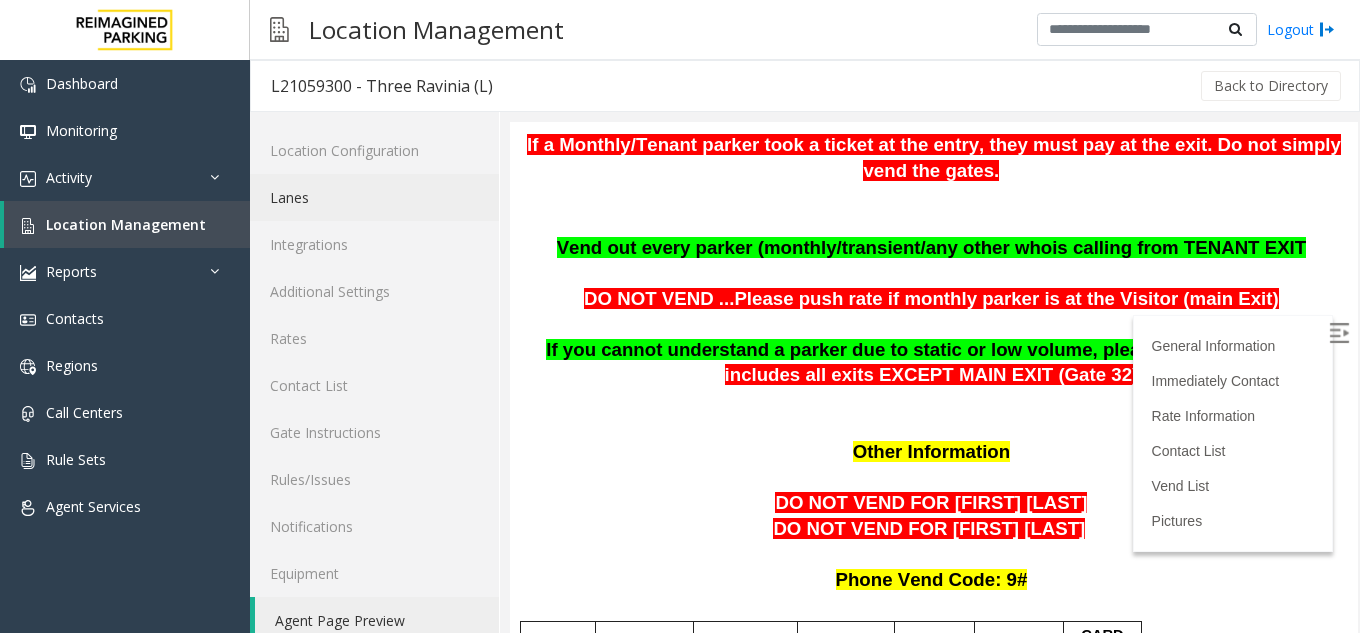 click on "Lanes" 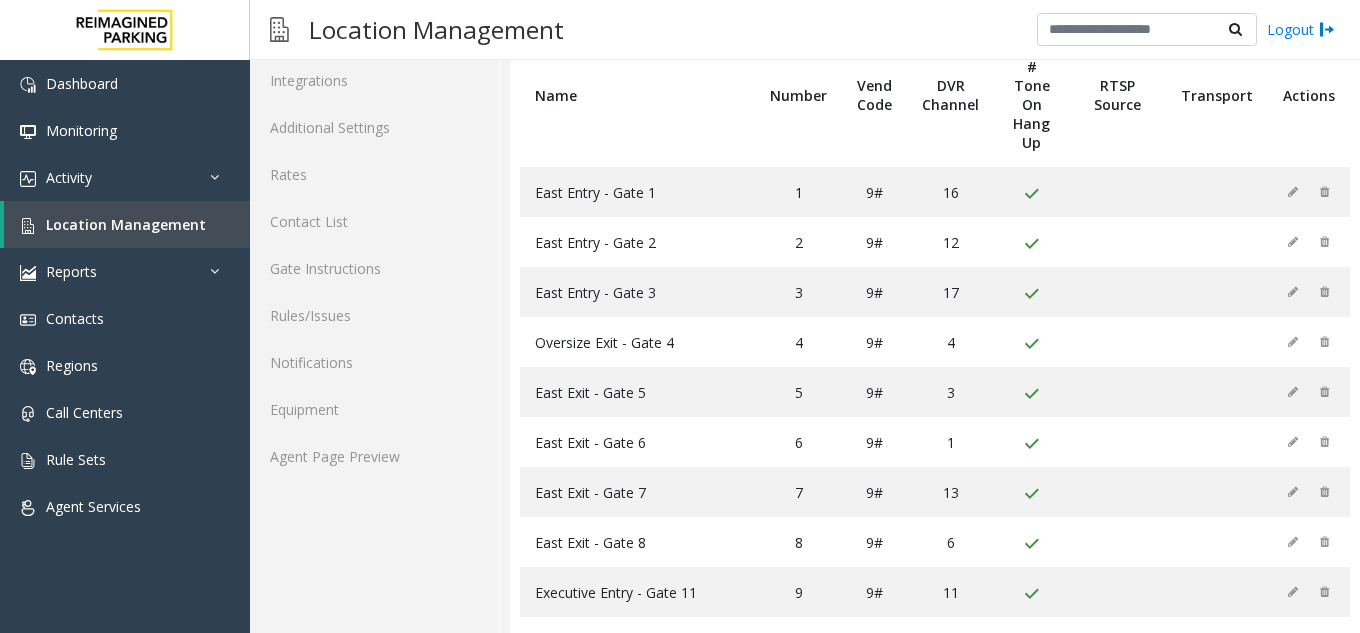 scroll, scrollTop: 0, scrollLeft: 0, axis: both 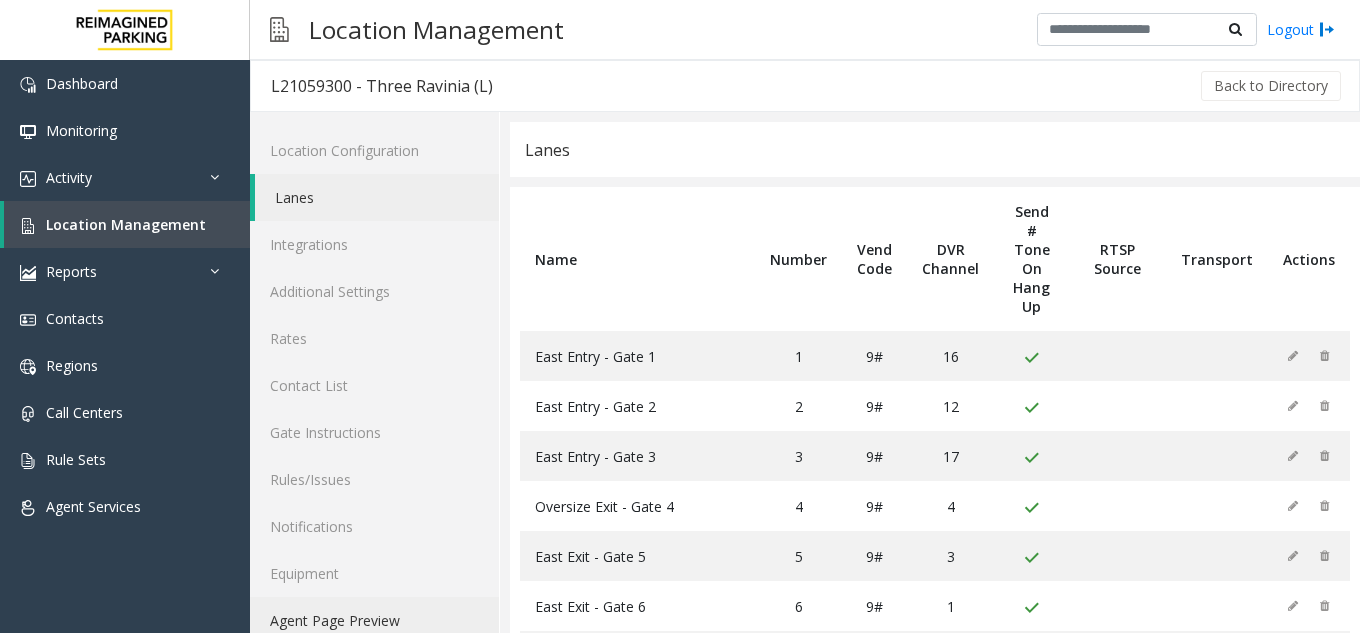 click on "Agent Page Preview" 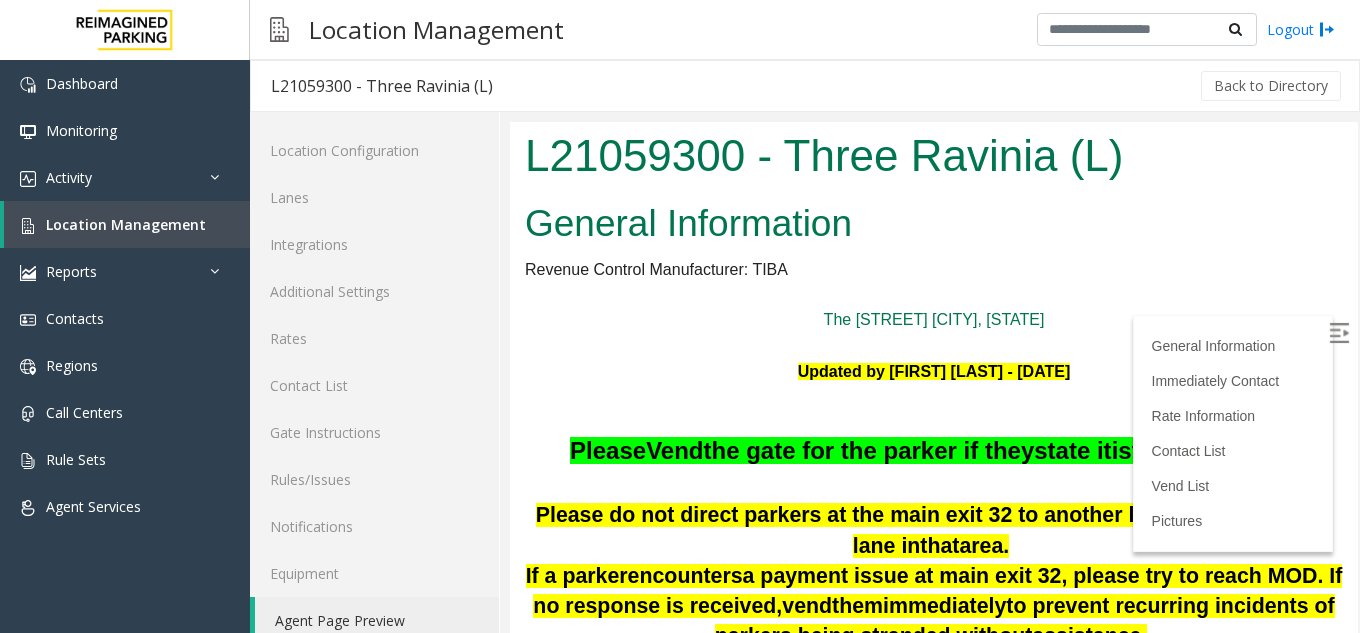 scroll, scrollTop: 0, scrollLeft: 0, axis: both 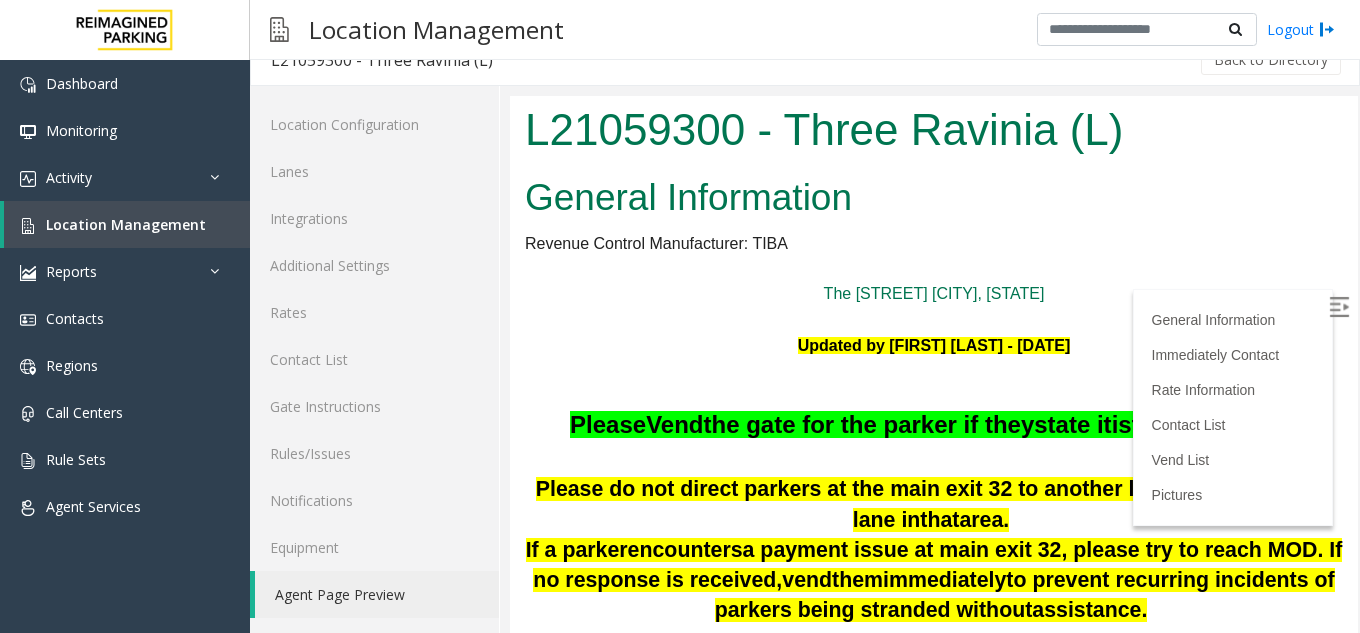 drag, startPoint x: 1349, startPoint y: 162, endPoint x: 823, endPoint y: 152, distance: 526.09503 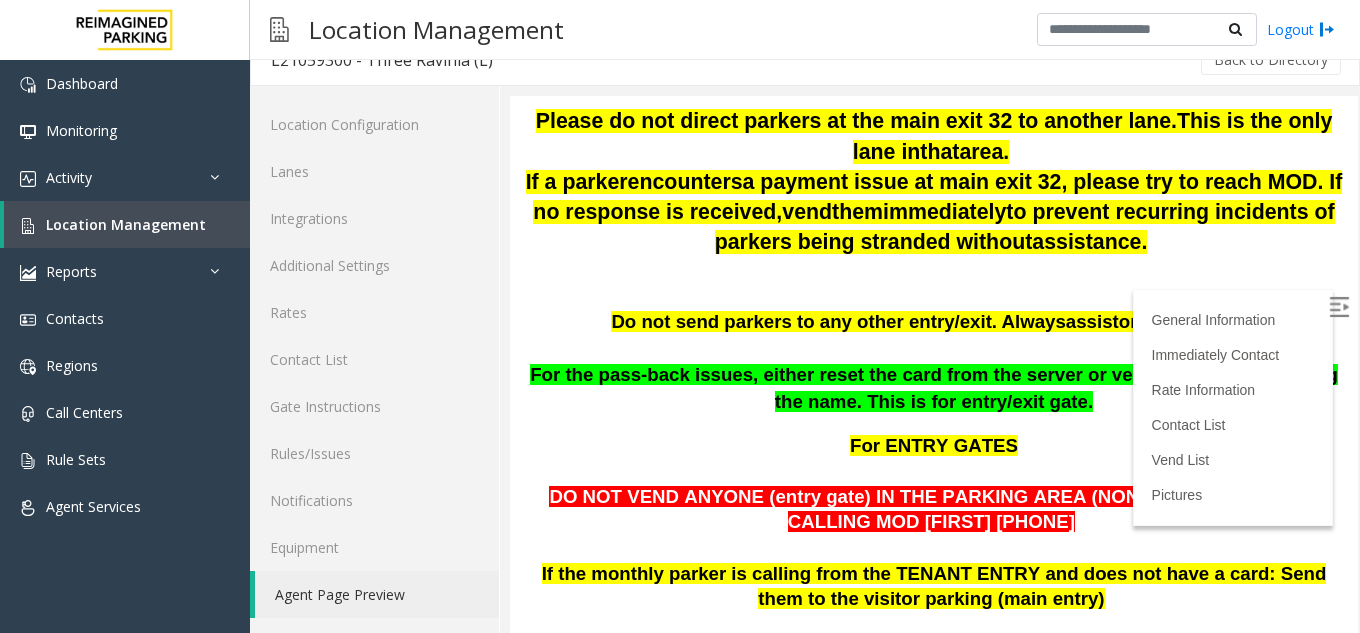 scroll, scrollTop: 413, scrollLeft: 0, axis: vertical 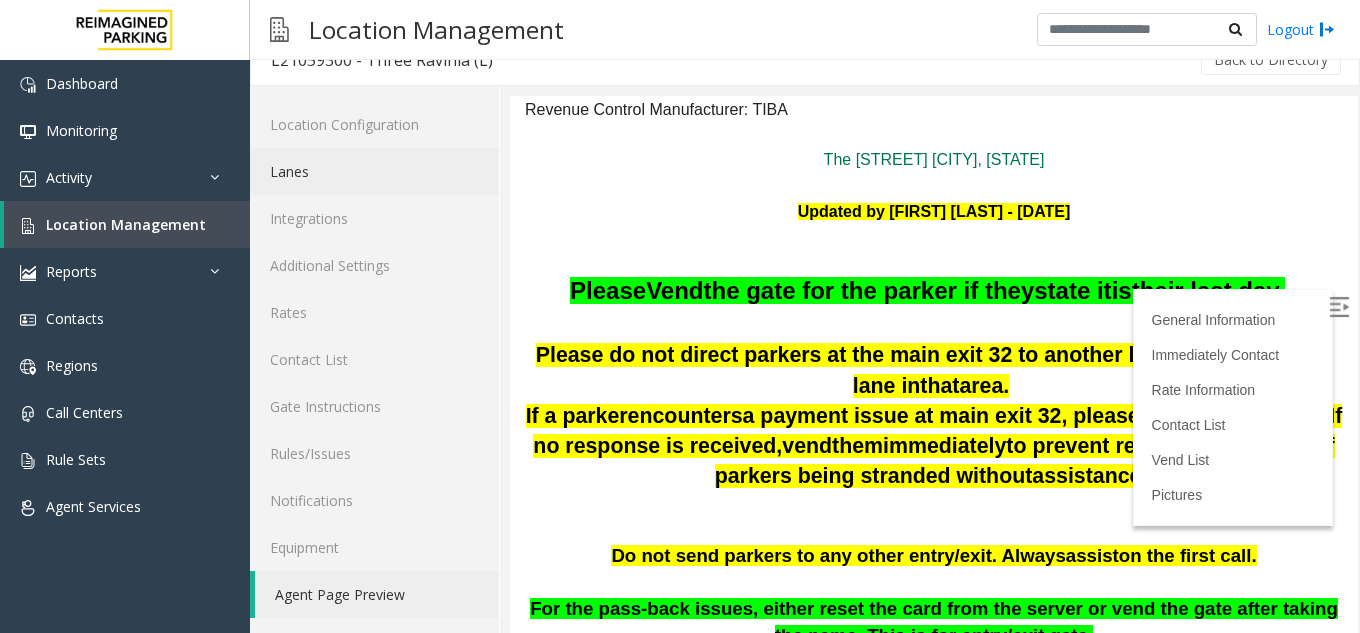 click on "Lanes" 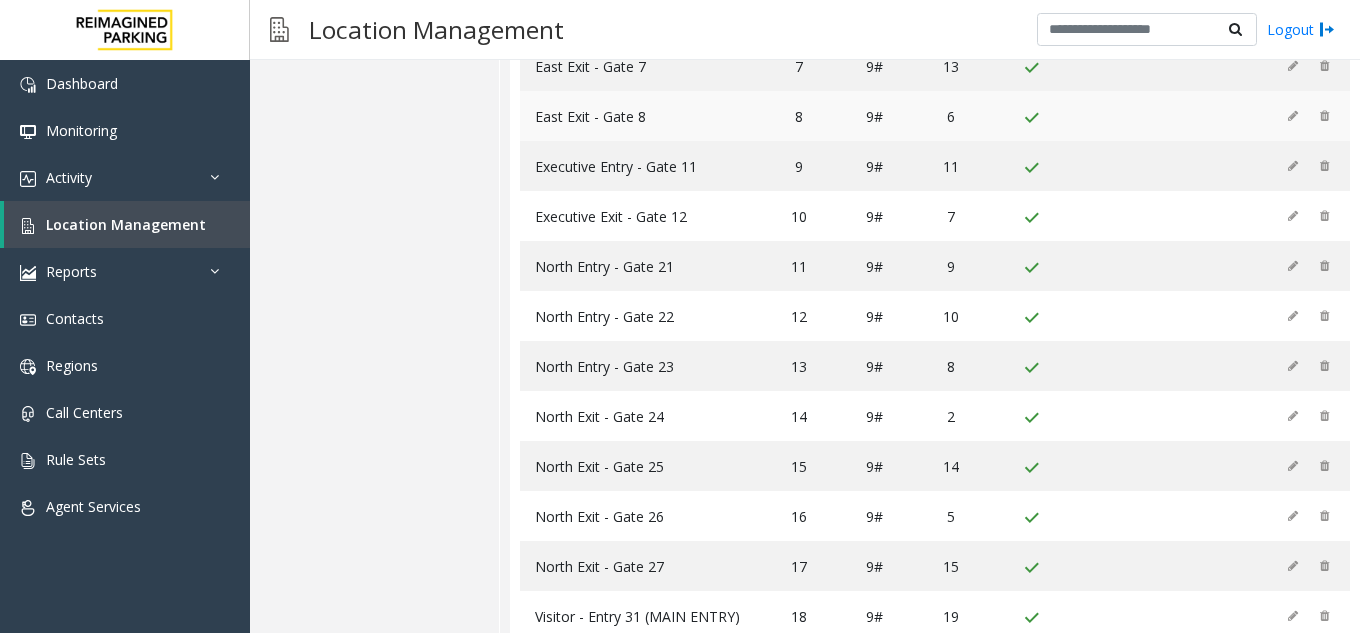 scroll, scrollTop: 826, scrollLeft: 0, axis: vertical 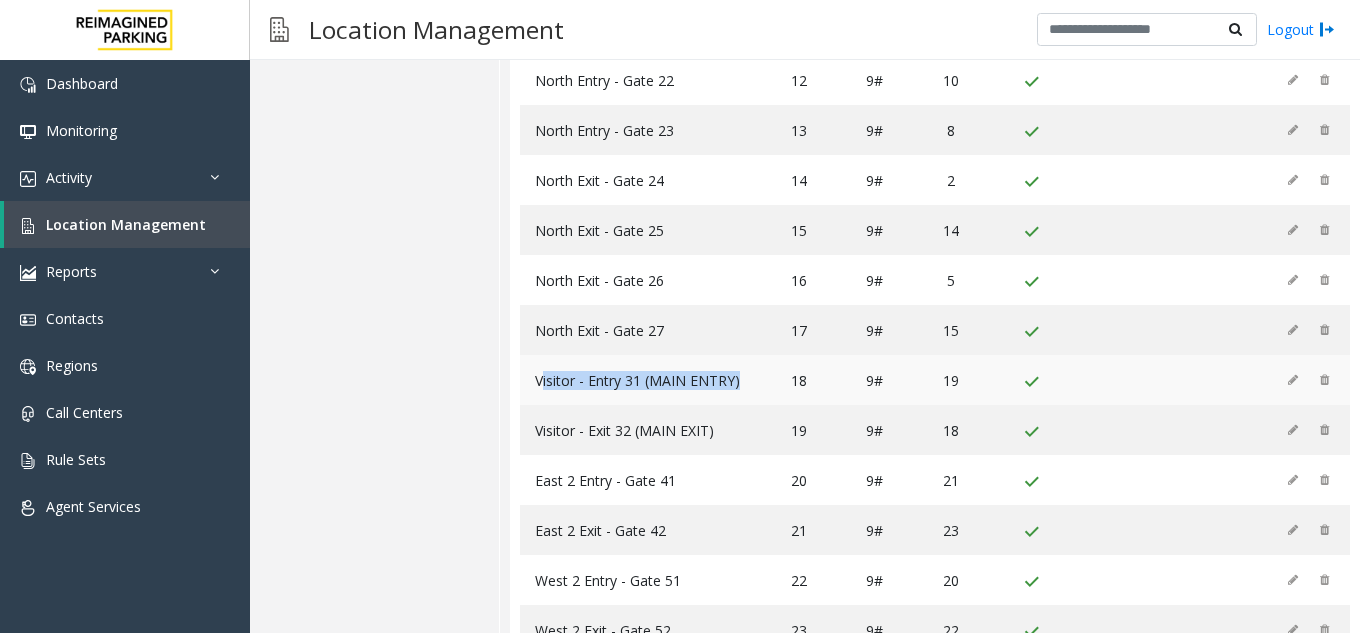 drag, startPoint x: 544, startPoint y: 379, endPoint x: 771, endPoint y: 375, distance: 227.03523 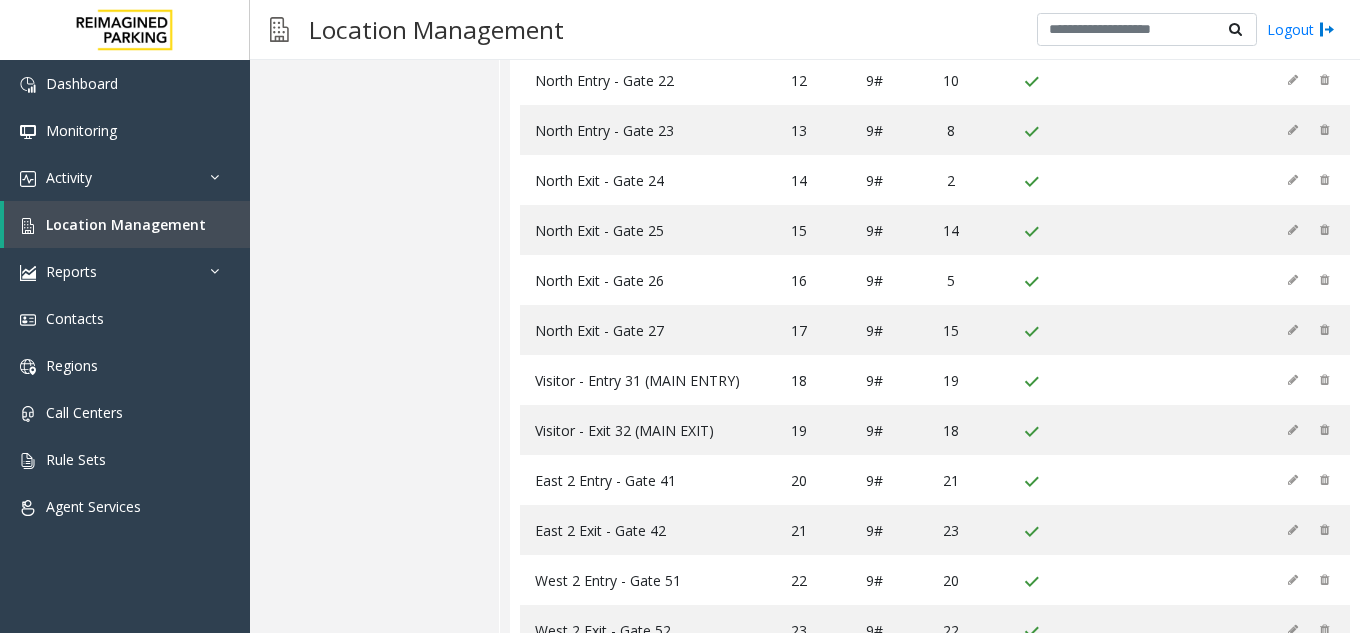 click on "Location Configuration Lanes Integrations Additional Settings Rates Contact List Gate Instructions Rules/Issues Notifications Equipment Agent Page Preview" 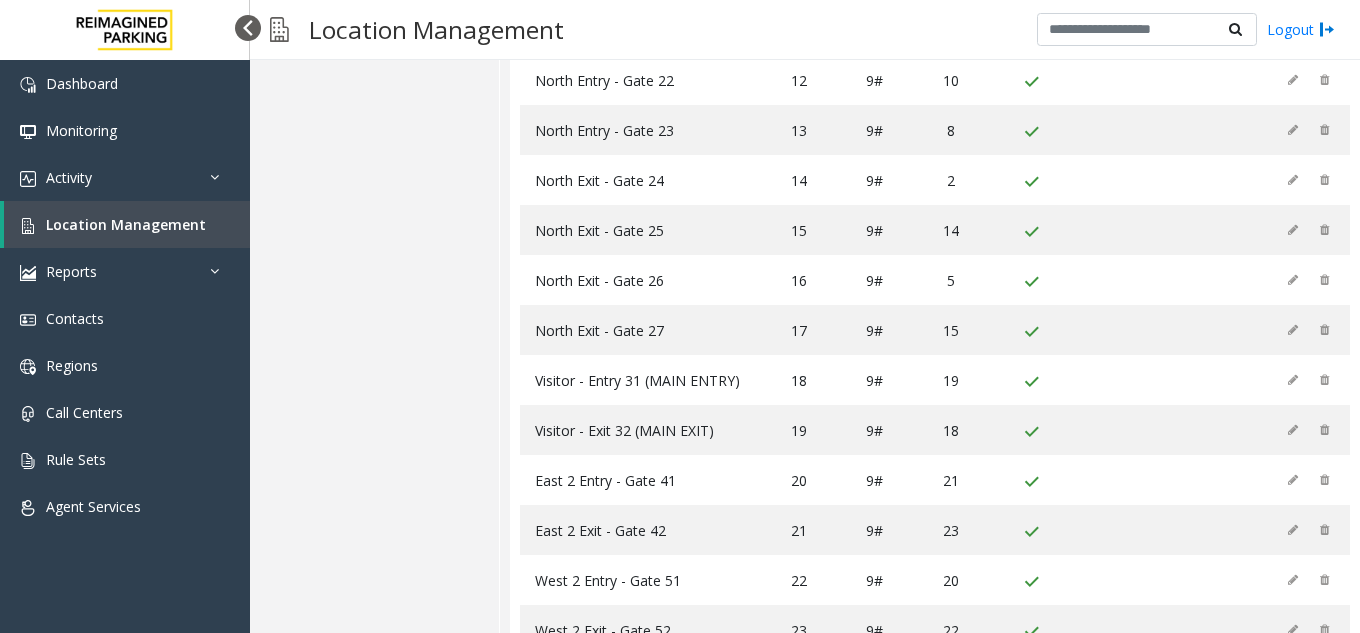 click at bounding box center [248, 28] 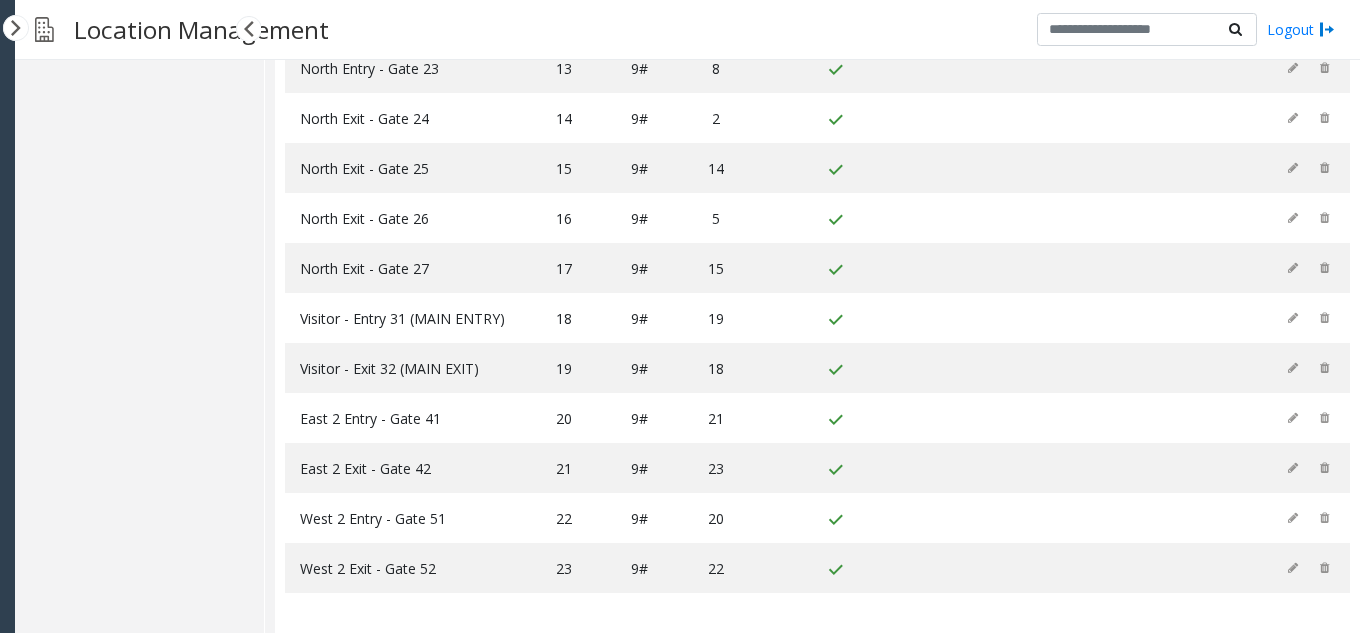 scroll, scrollTop: 812, scrollLeft: 0, axis: vertical 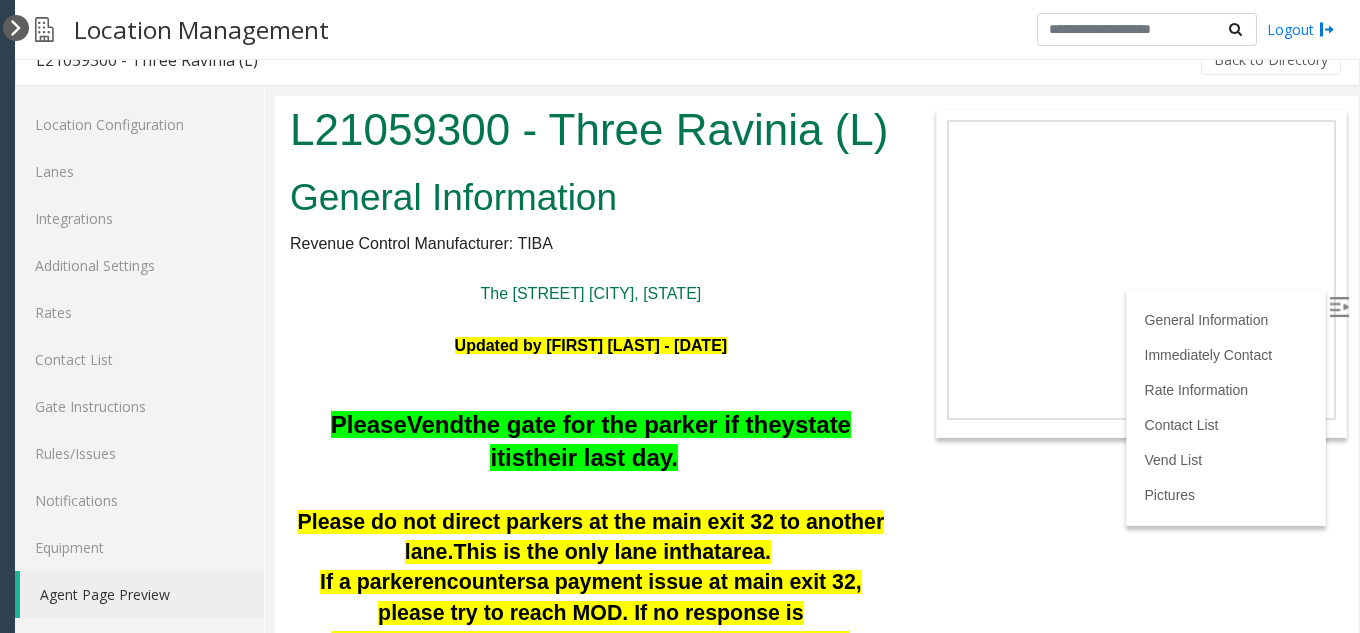 click at bounding box center (16, 28) 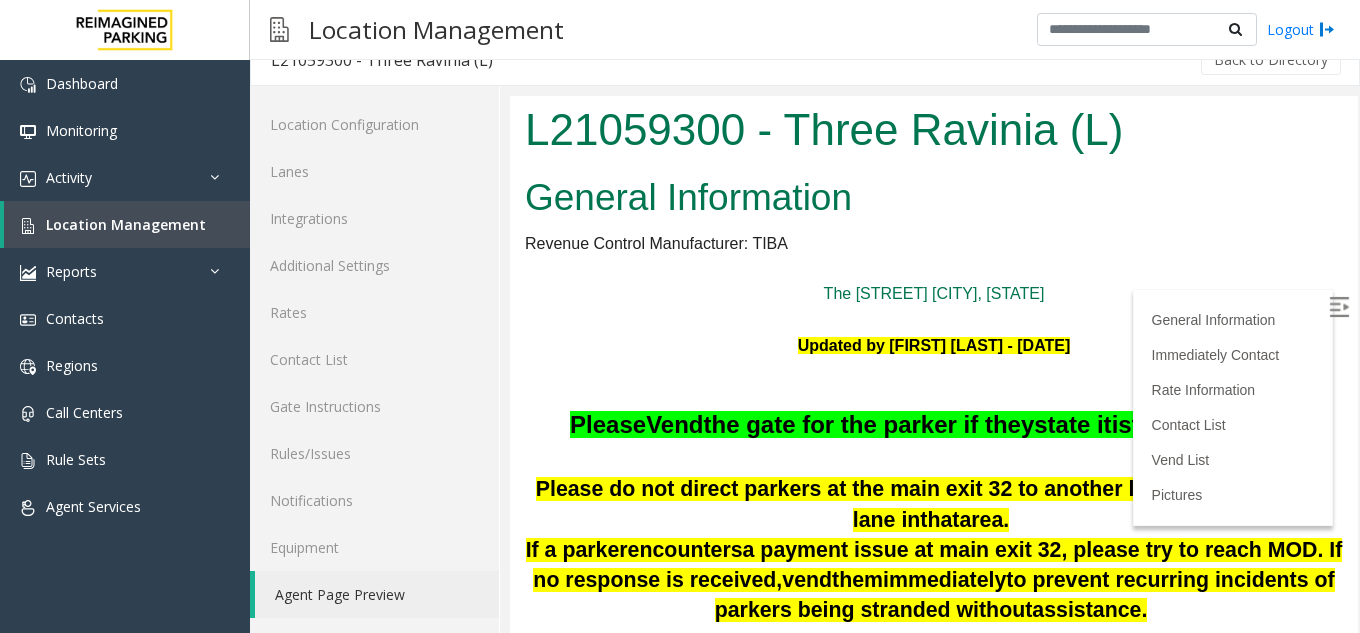 click on "Agent Page Preview" 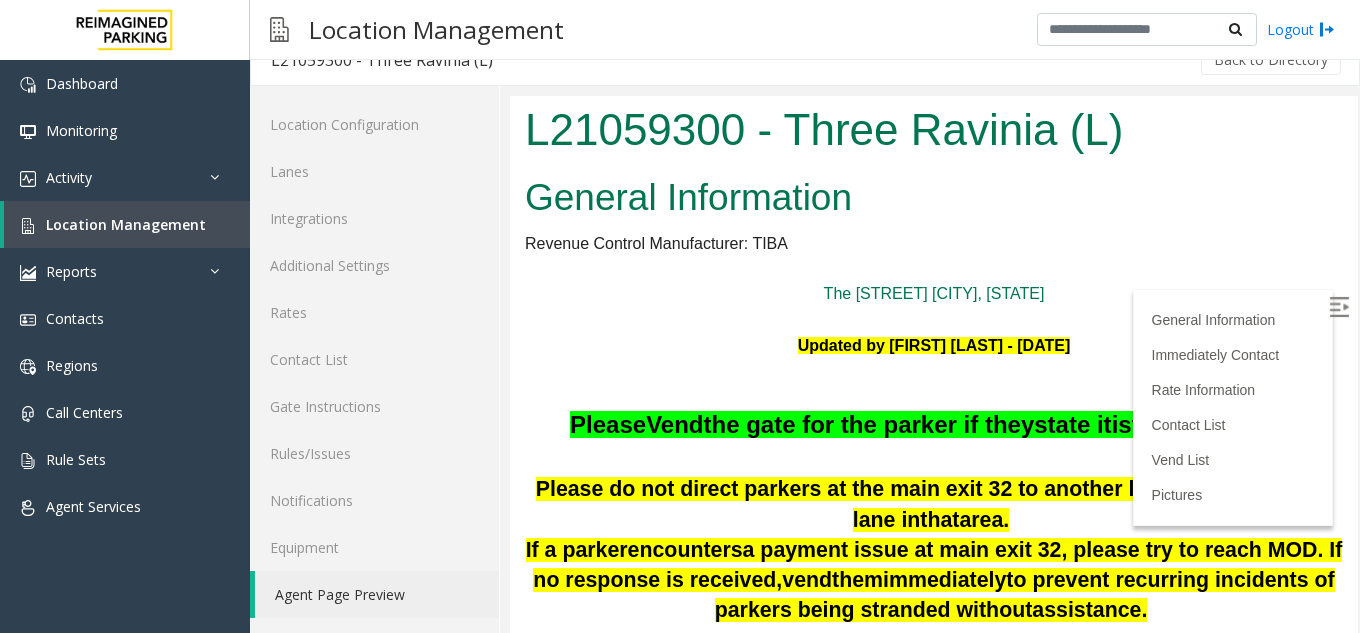 click at bounding box center (1339, 307) 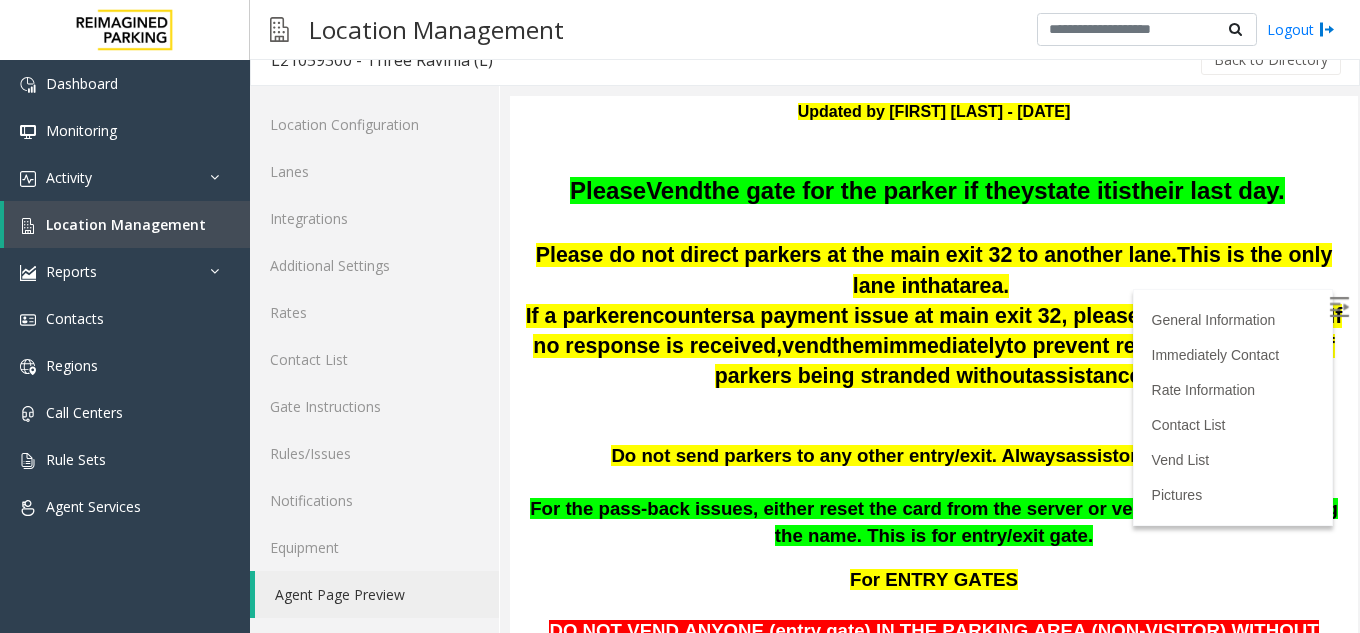 scroll, scrollTop: 89, scrollLeft: 0, axis: vertical 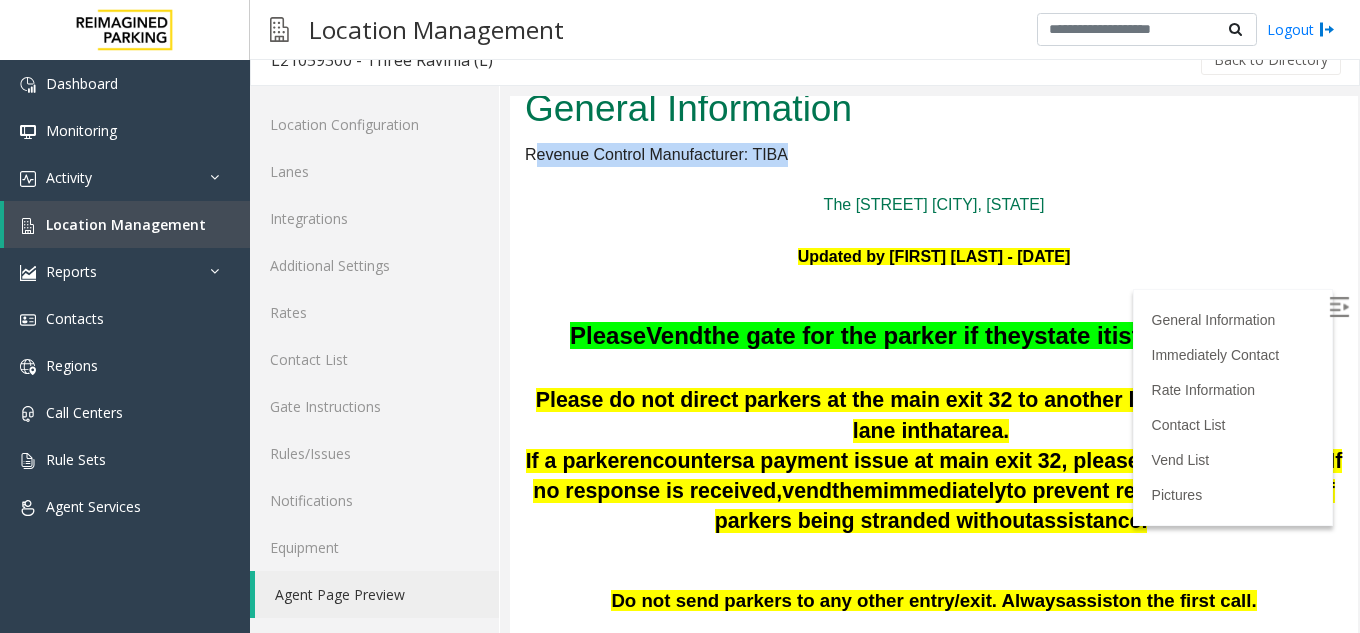drag, startPoint x: 612, startPoint y: 153, endPoint x: 881, endPoint y: 157, distance: 269.02972 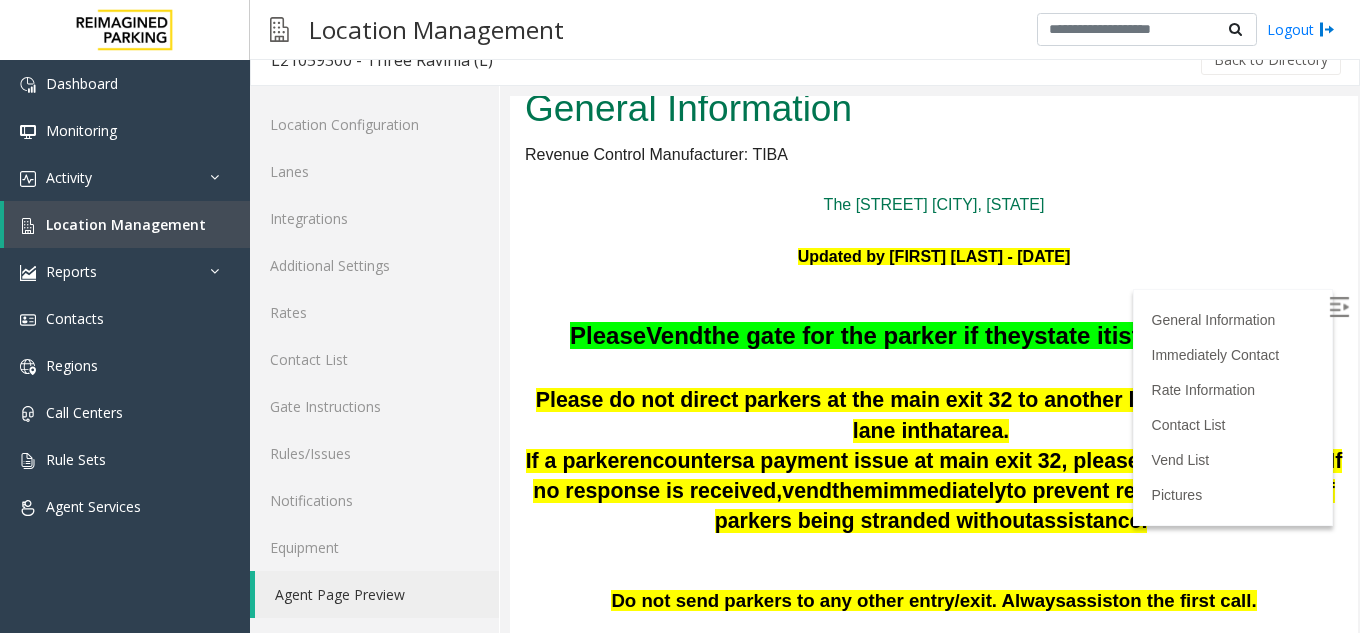 click on "General Information" at bounding box center (934, 109) 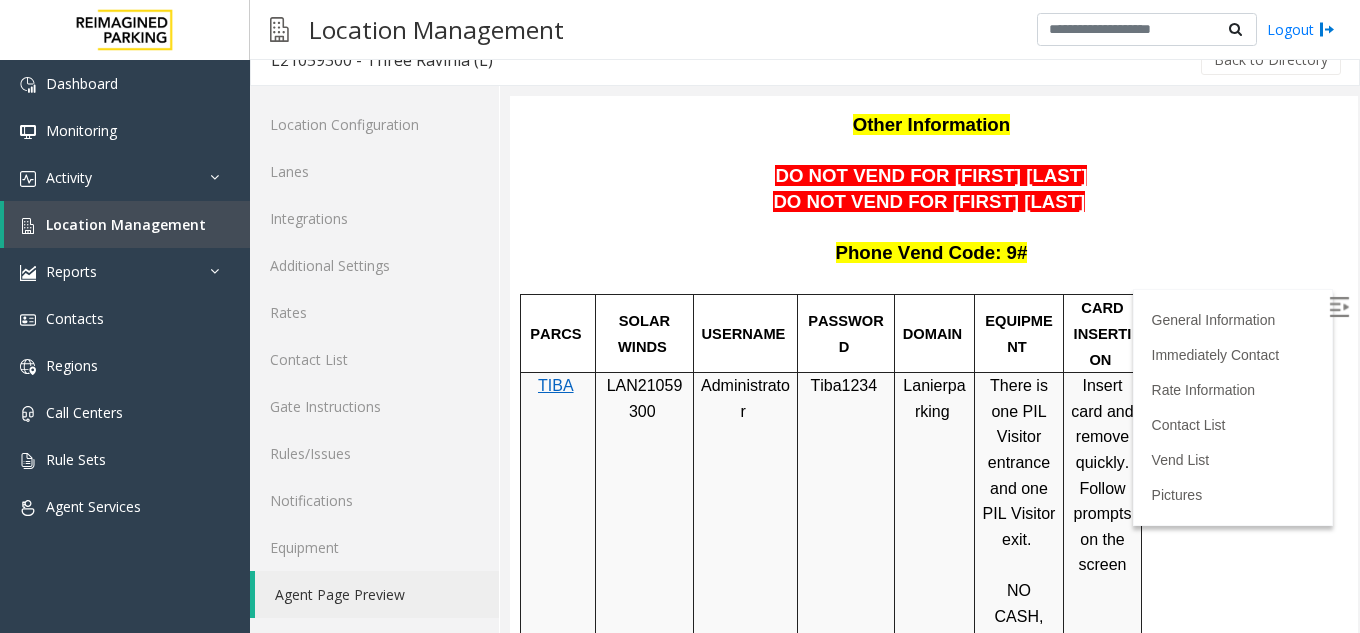 scroll, scrollTop: 1282, scrollLeft: 0, axis: vertical 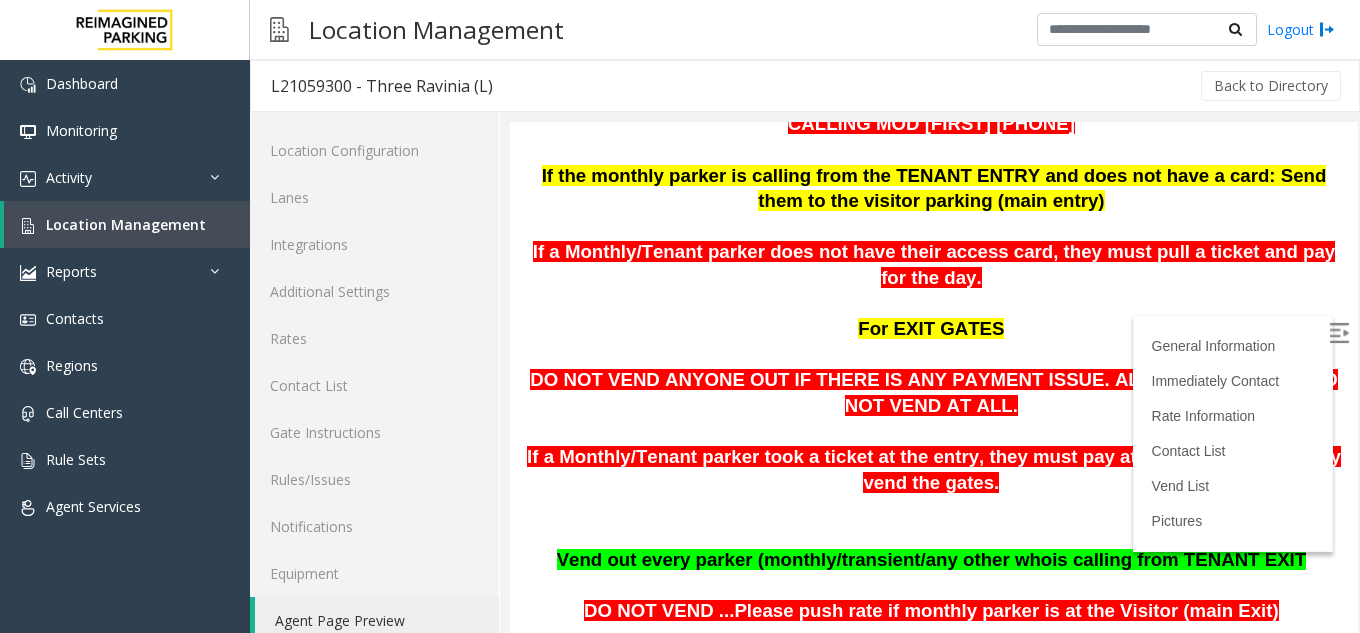 click on "For EXIT GATES" at bounding box center [934, 317] 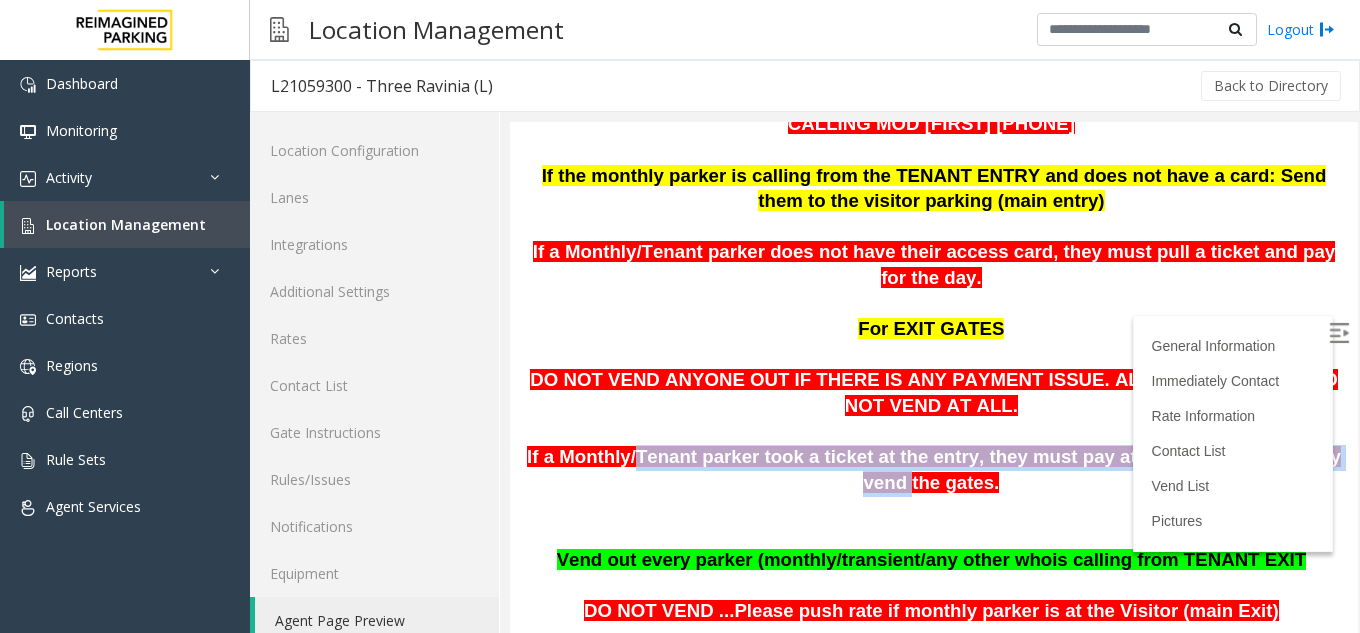 drag, startPoint x: 636, startPoint y: 458, endPoint x: 876, endPoint y: 489, distance: 241.9938 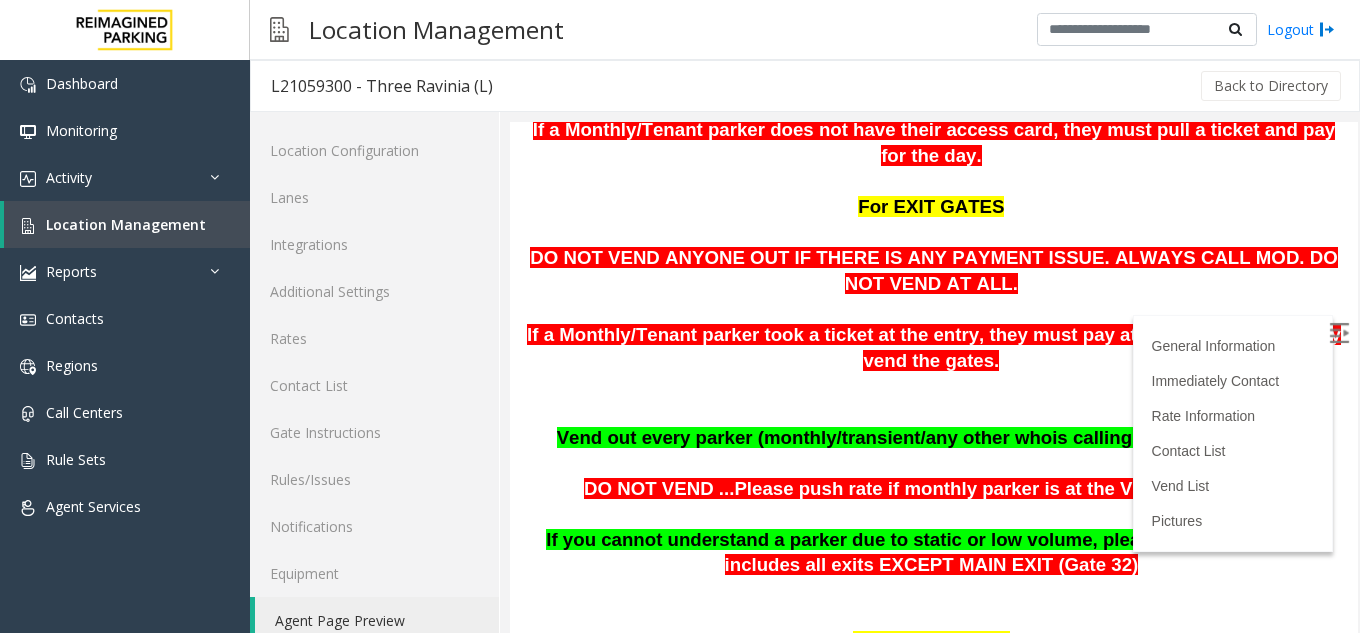 scroll, scrollTop: 1082, scrollLeft: 0, axis: vertical 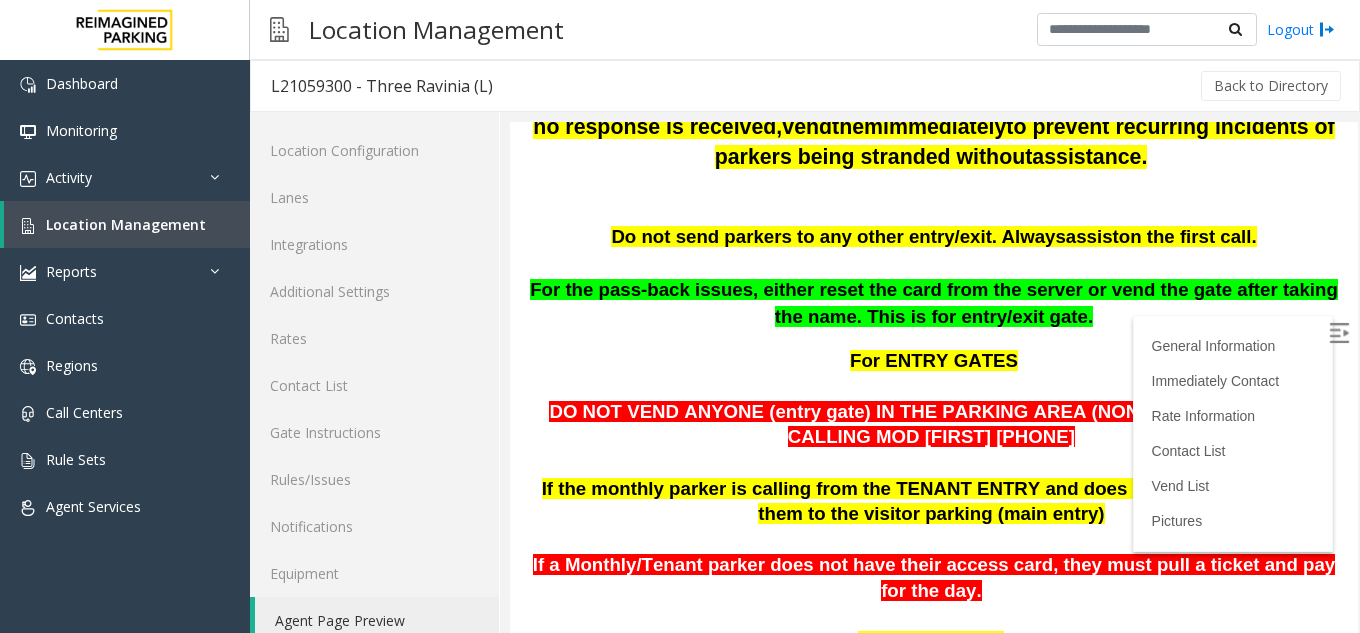 drag, startPoint x: 1335, startPoint y: 269, endPoint x: 1860, endPoint y: 337, distance: 529.3855 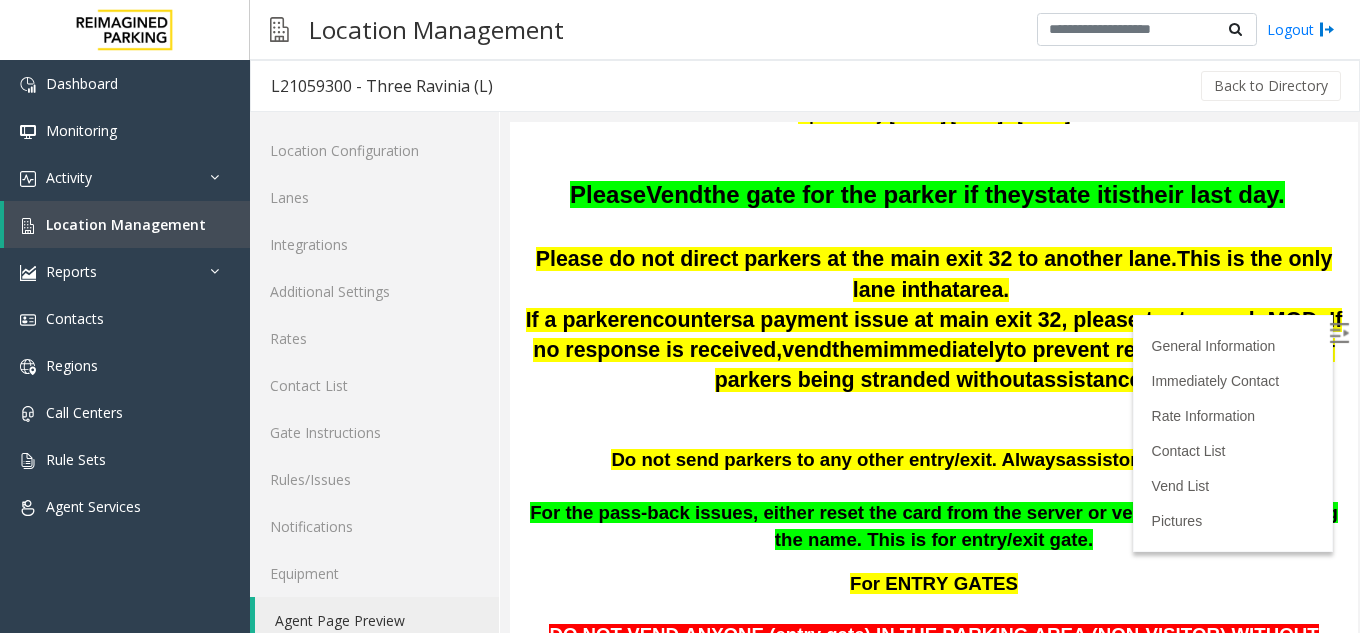 scroll, scrollTop: 290, scrollLeft: 0, axis: vertical 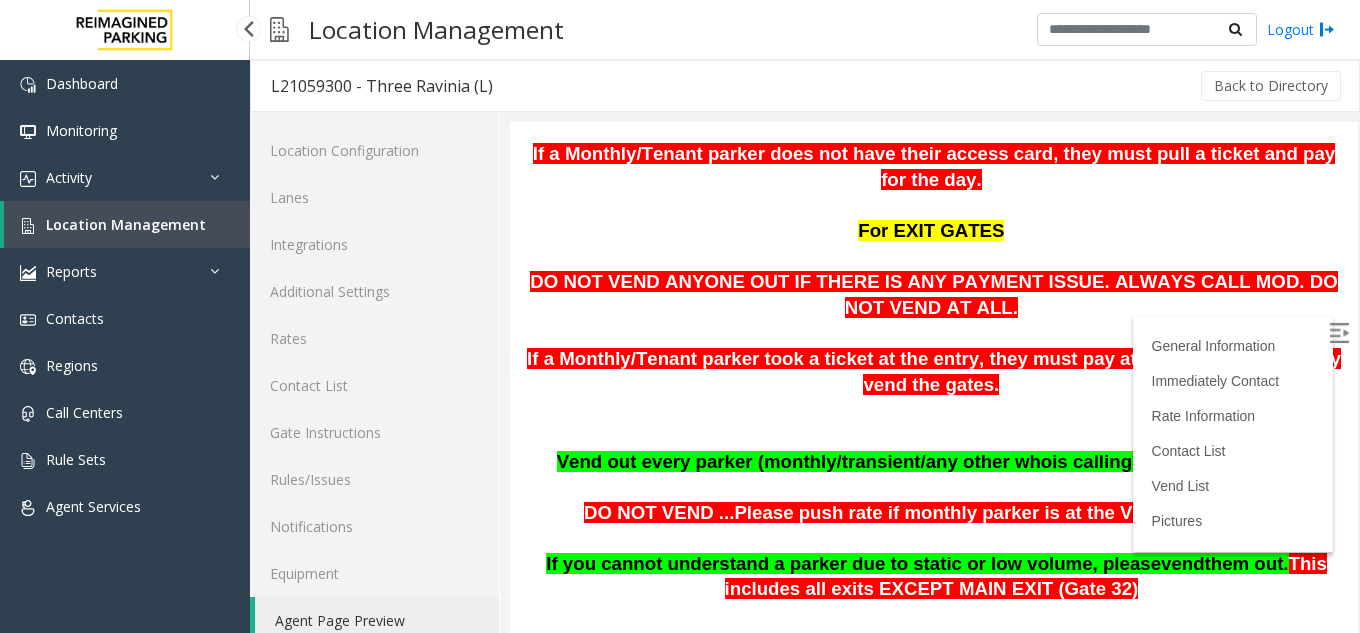 click on "Location Management" at bounding box center (127, 224) 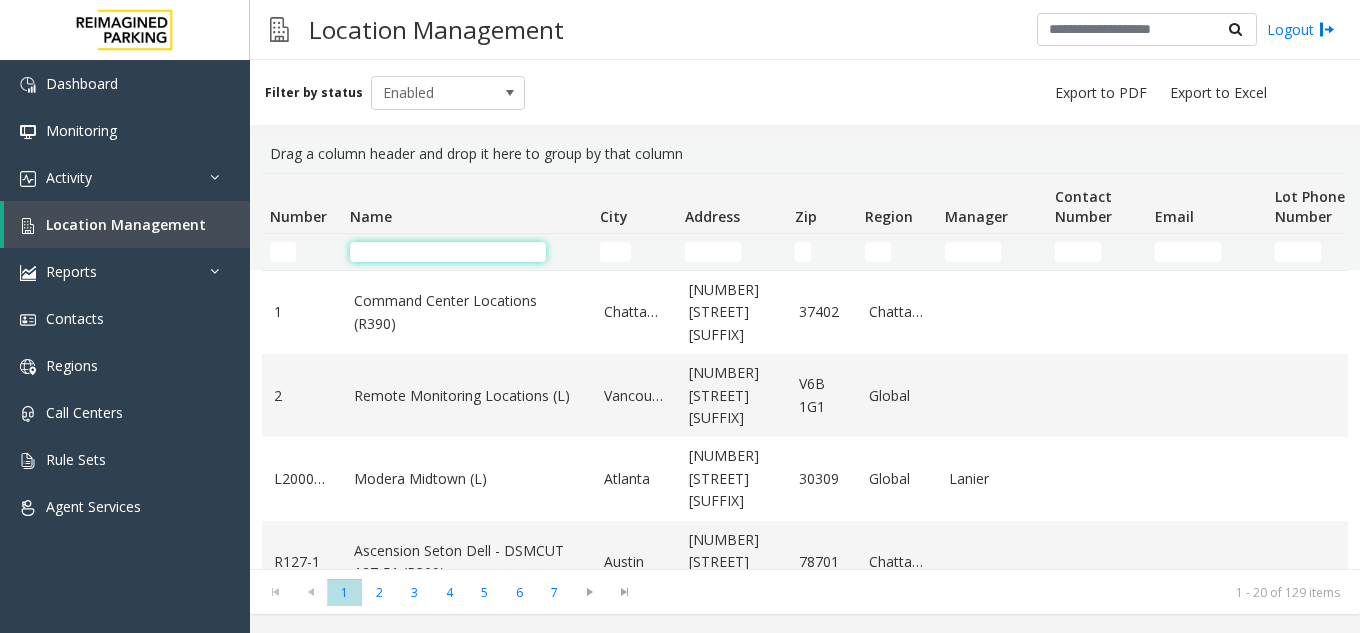 click 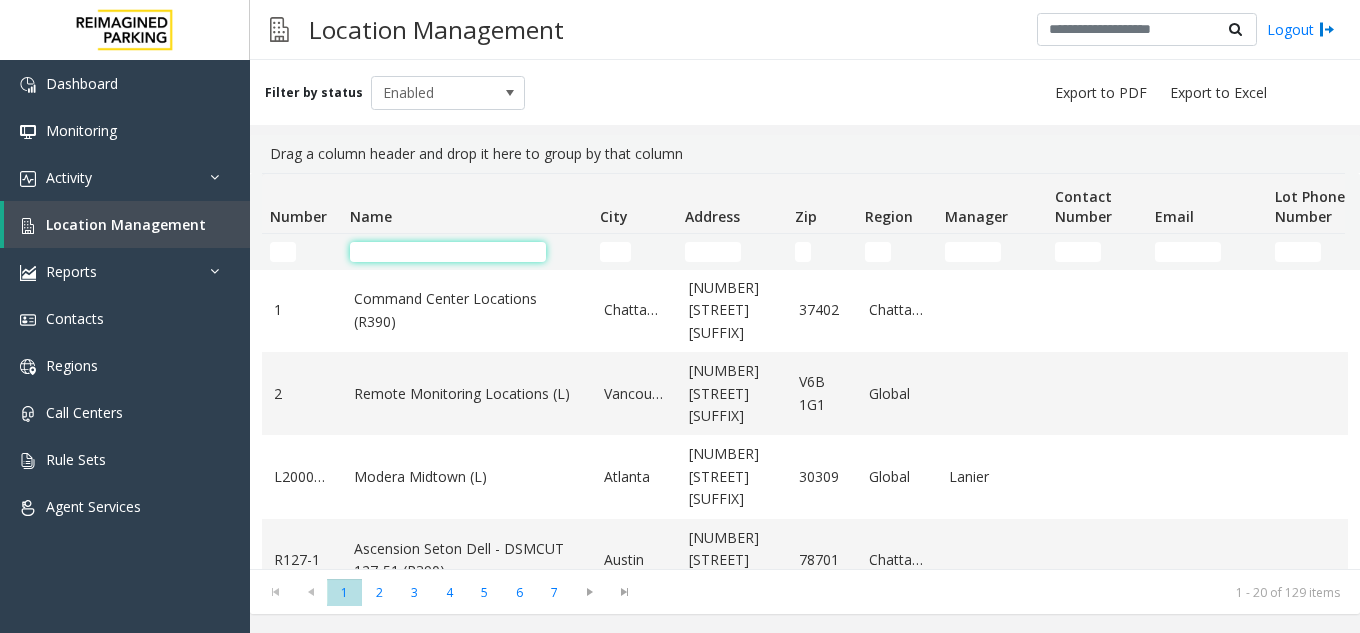 scroll, scrollTop: 0, scrollLeft: 0, axis: both 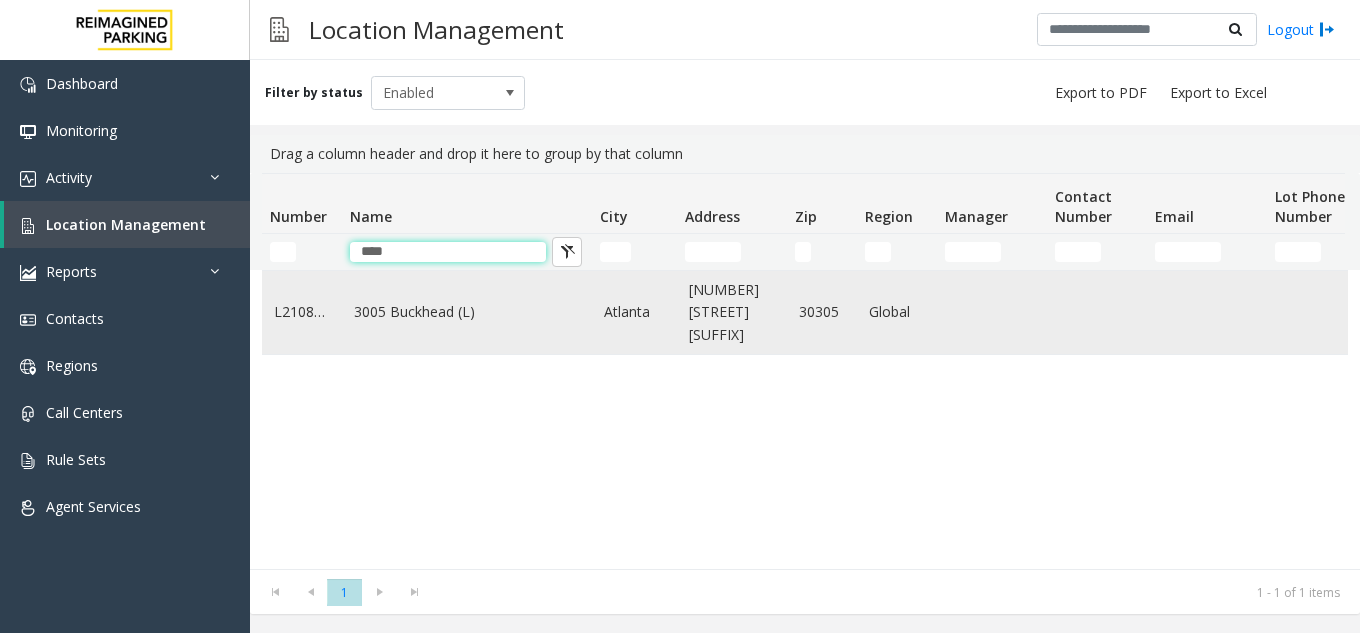 type on "****" 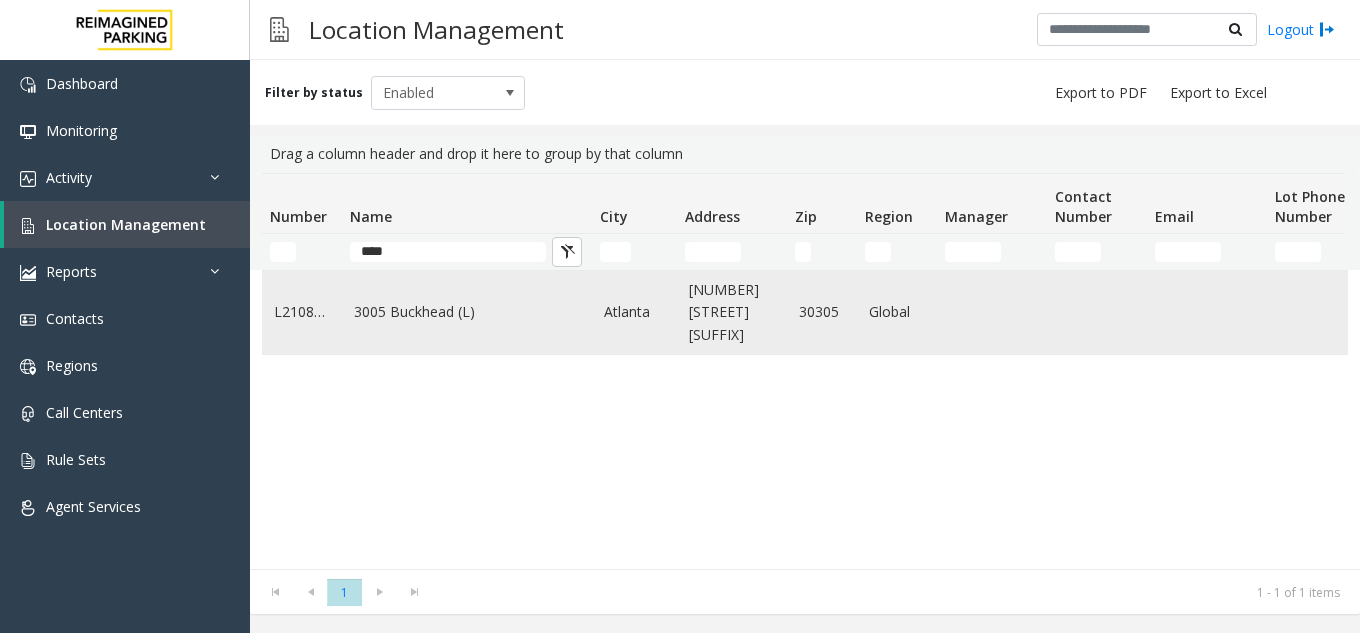 click on "3005 Buckhead (L)" 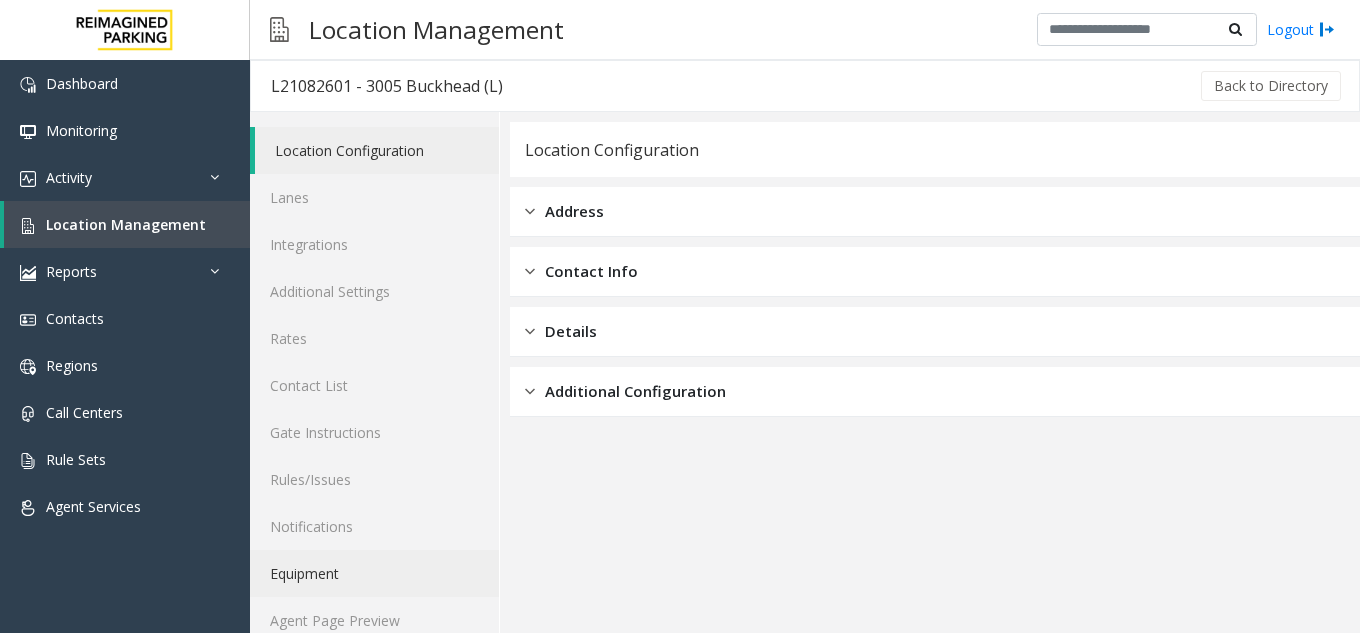 scroll, scrollTop: 26, scrollLeft: 0, axis: vertical 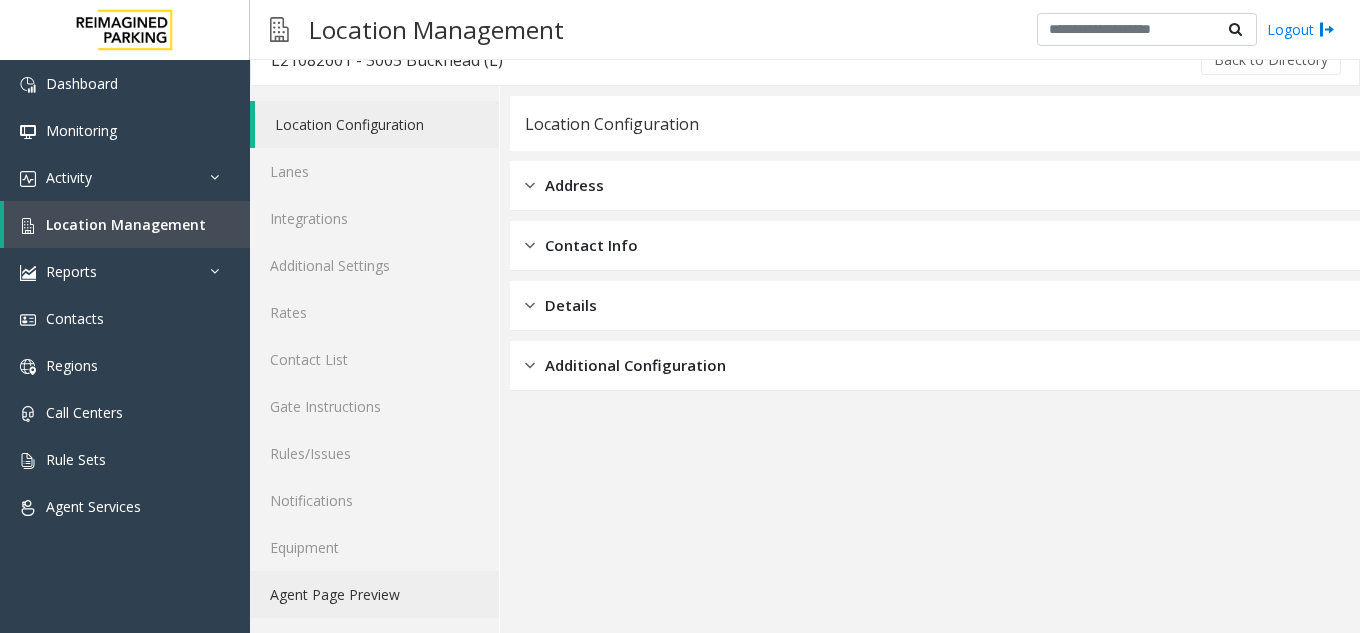 click on "Agent Page Preview" 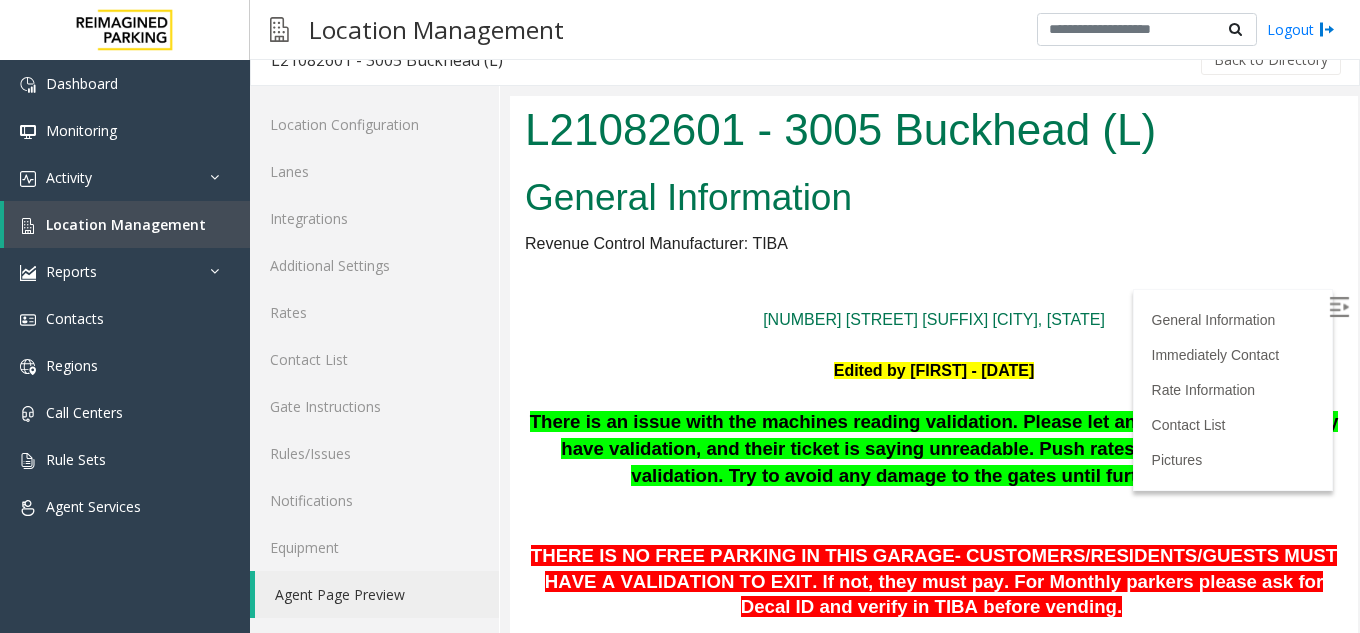 scroll, scrollTop: 0, scrollLeft: 0, axis: both 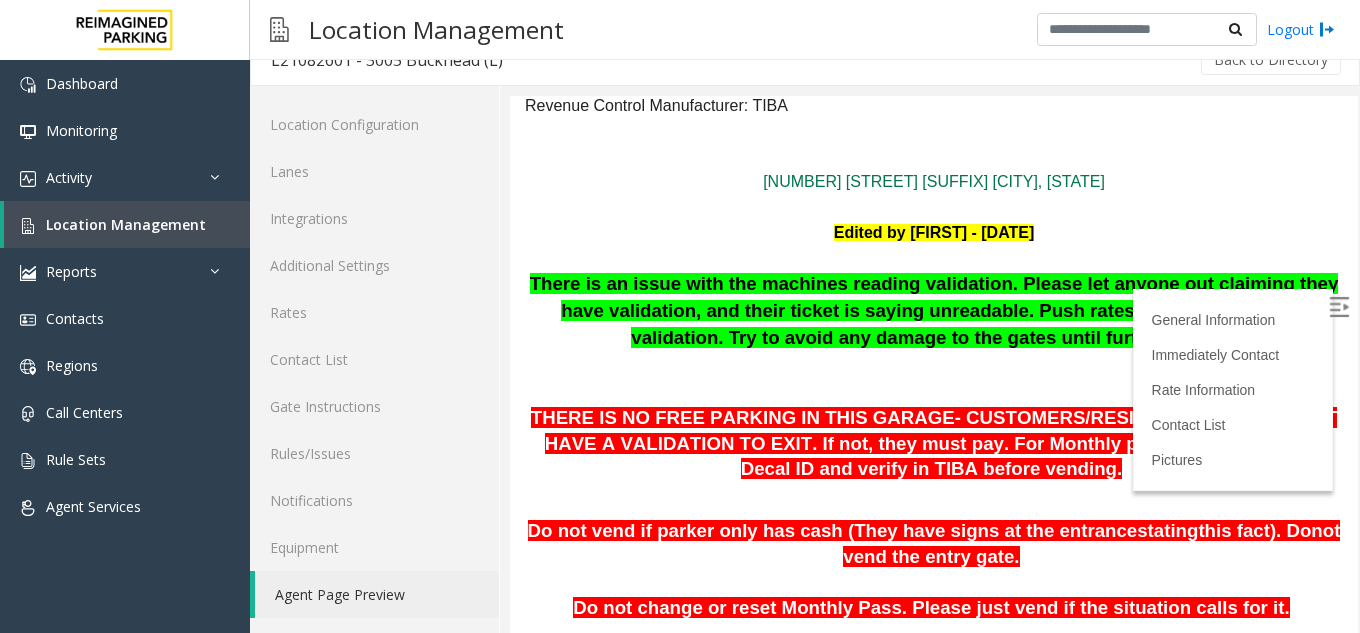 click 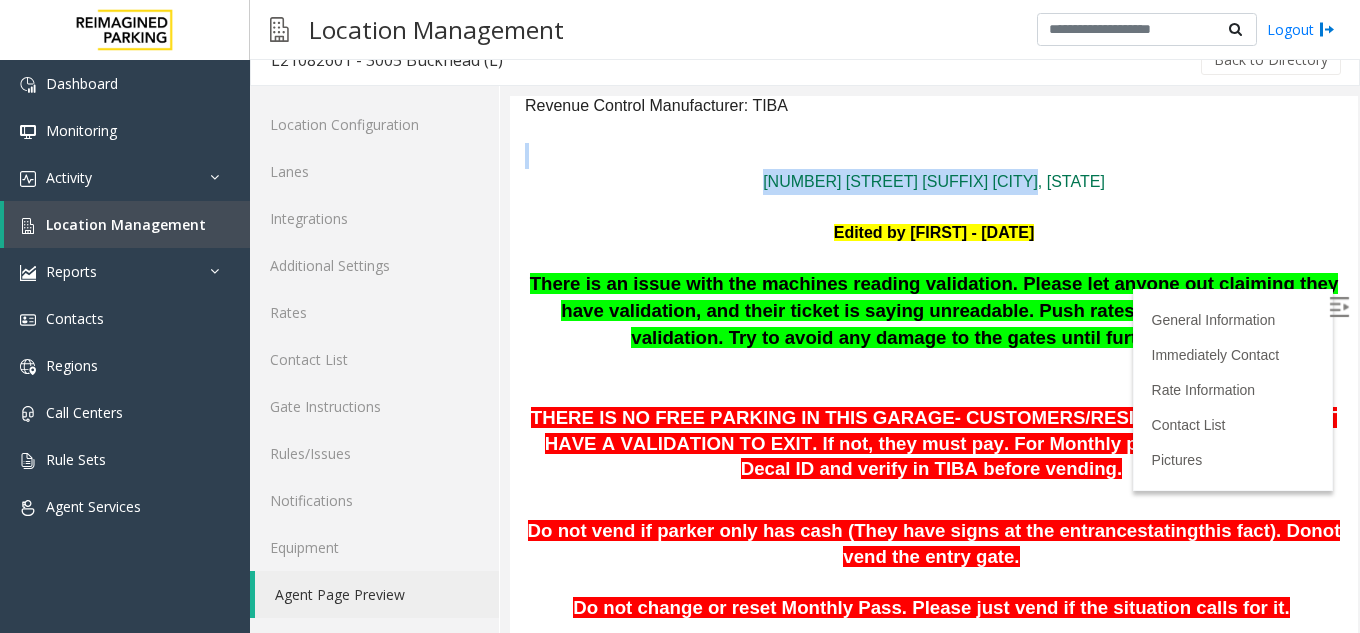 drag, startPoint x: 1315, startPoint y: 160, endPoint x: 1315, endPoint y: 181, distance: 21 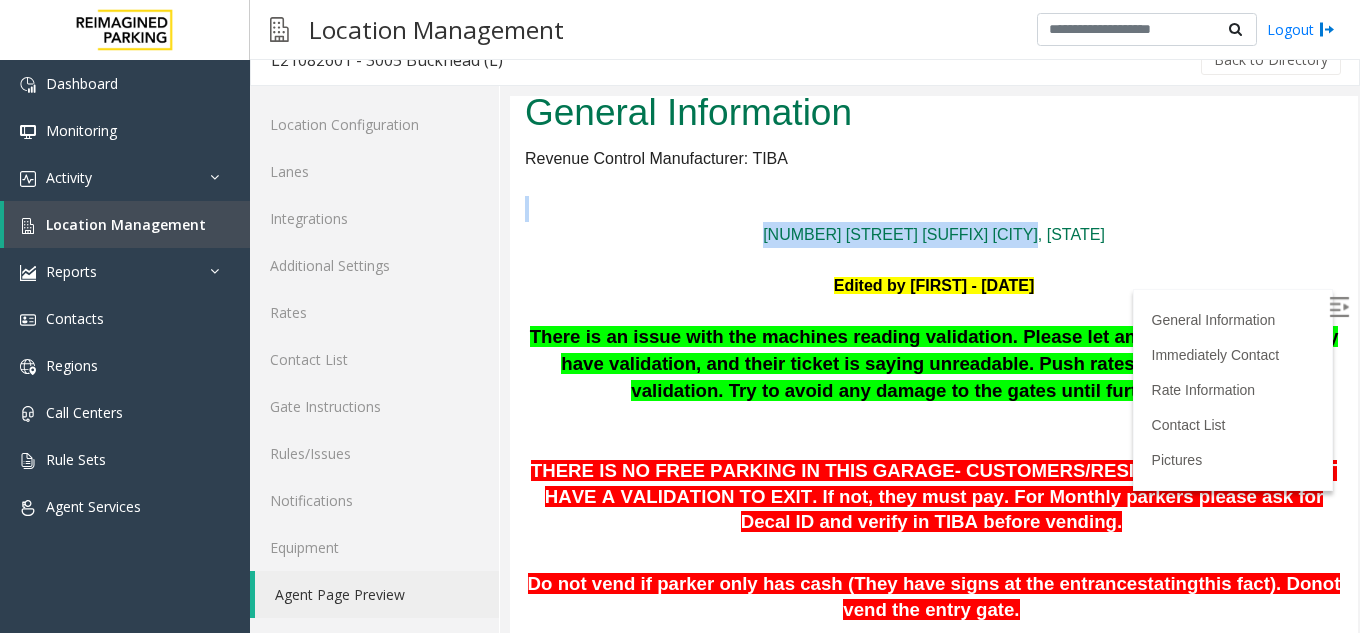 scroll, scrollTop: 64, scrollLeft: 0, axis: vertical 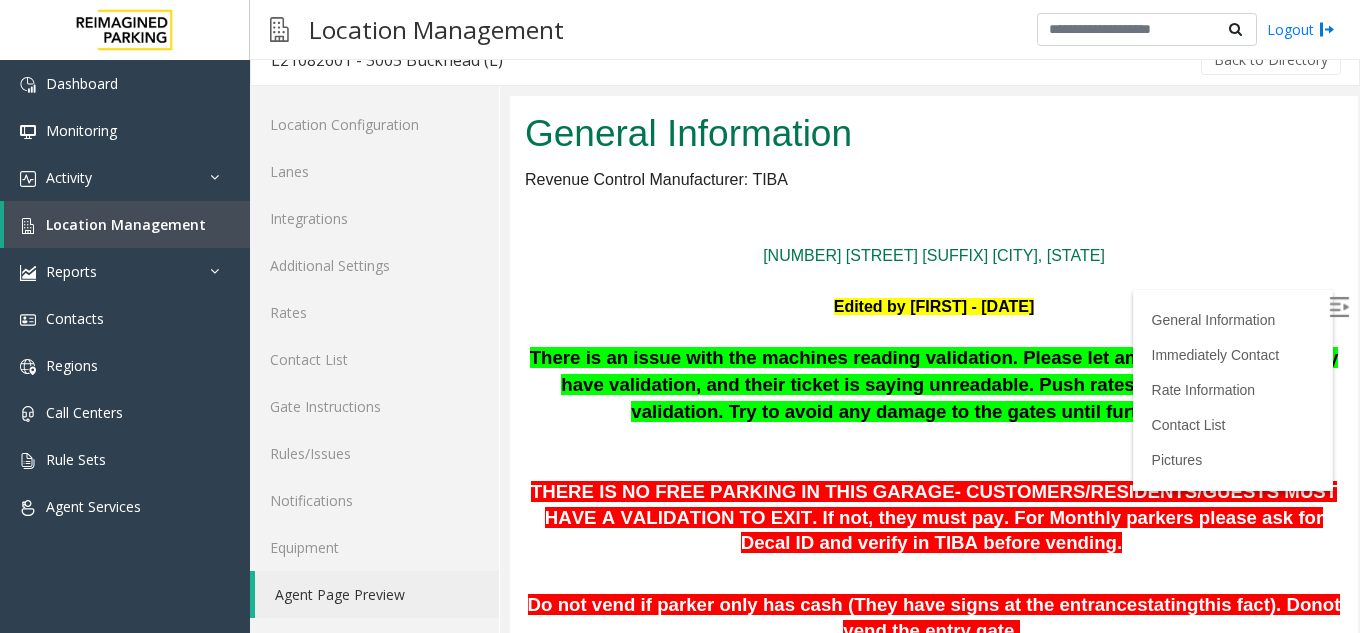 click on "General Information
Revenue Control Manufacturer: TIBA
3005 Peachtree Rd. NE Atlanta, GA Edited by Jeetendra - 22nd May 2025 There is an issue with the machines reading validation. Please let anyone out claiming they have validation, and their ticket is saying unreadable. Push rates for anyone without validation. Try to avoid any damage to the gates until further notice.   THERE IS NO FREE PARKING IN THIS GARAGE- CUSTOMERS/RESIDENTS/GUESTS MUST HAVE A VALIDATION TO EXIT. If not, they must pay. For Monthly parkers please ask for Decal ID and verify in TIBA before vending.     Do not vend if parker only has cash (They have signs at the entrance  stating  this fact). Do  not vend the entry gate.     Do not change or reset Monthly Pass. Please just vend if the situation calls for it.     DO NOT VEND FOR THE FOLLOWING:   CARDS THAT SHOW AS BLOCKED   SPA SYDELL VALEY   AIRBNB GUESTS       PARCS   TIBA   USERNAME   PASSWORD   PARIS   EQUIPMENT   CARD INSERTION" at bounding box center (934, 1742) 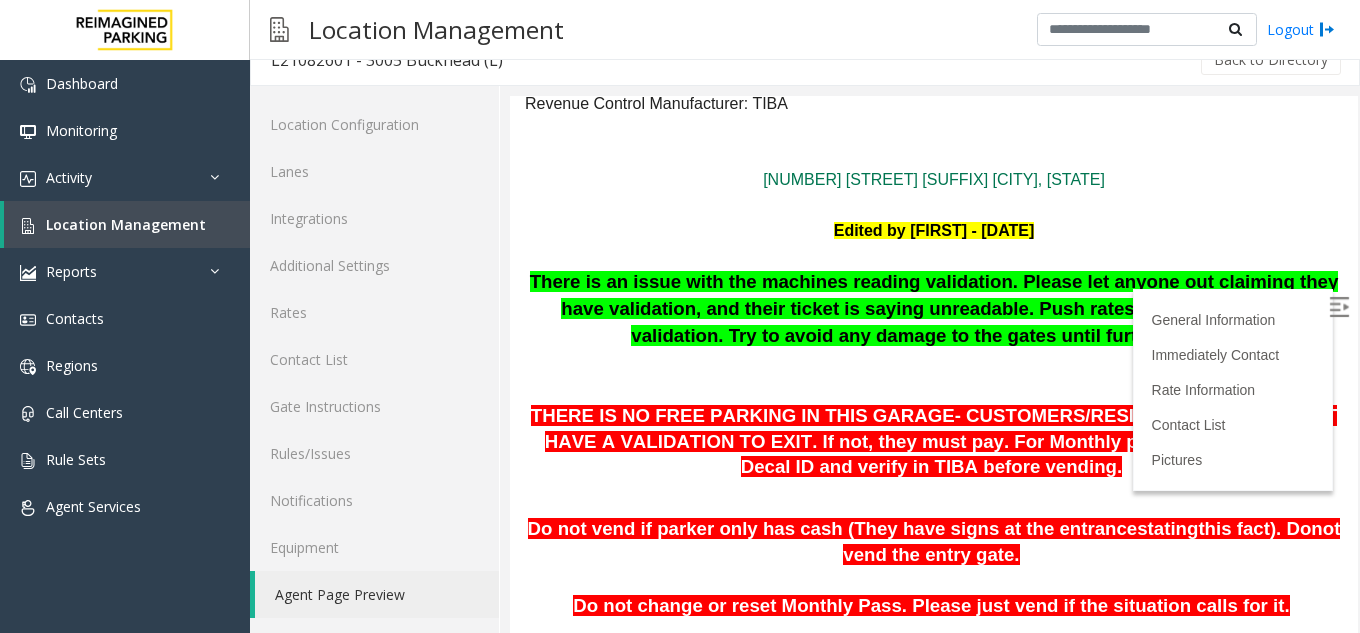 scroll, scrollTop: 0, scrollLeft: 0, axis: both 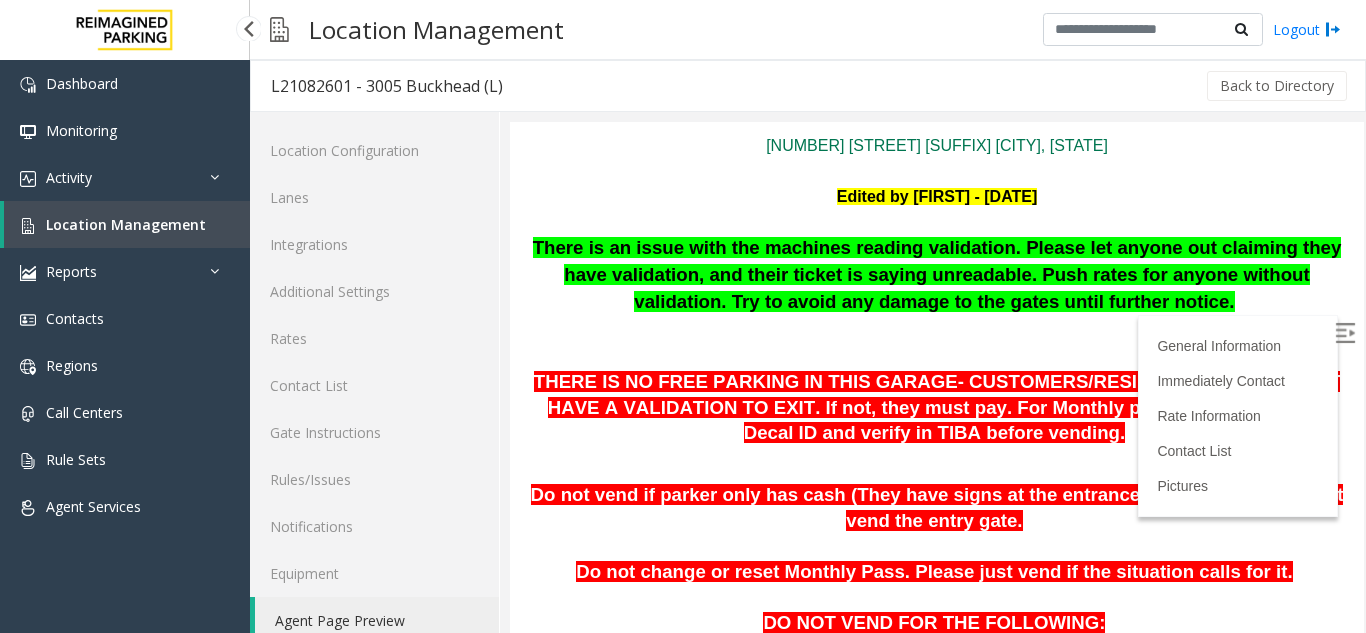click on "Location Management" at bounding box center (127, 224) 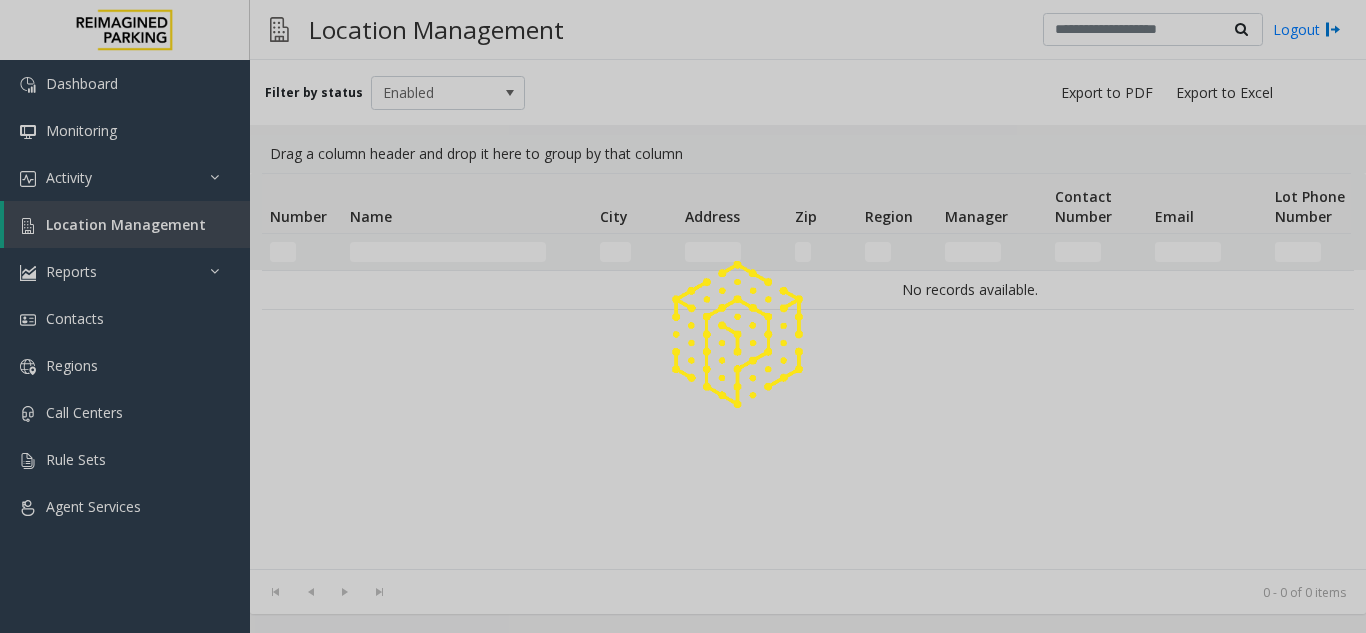 click 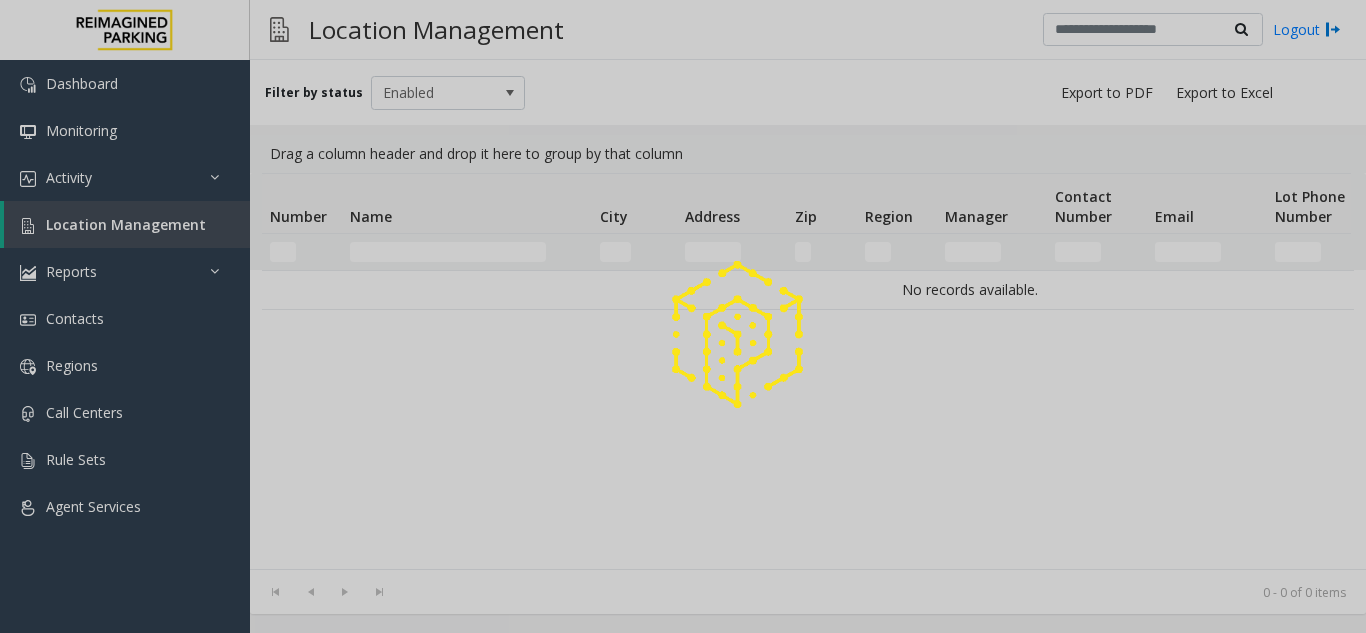 click 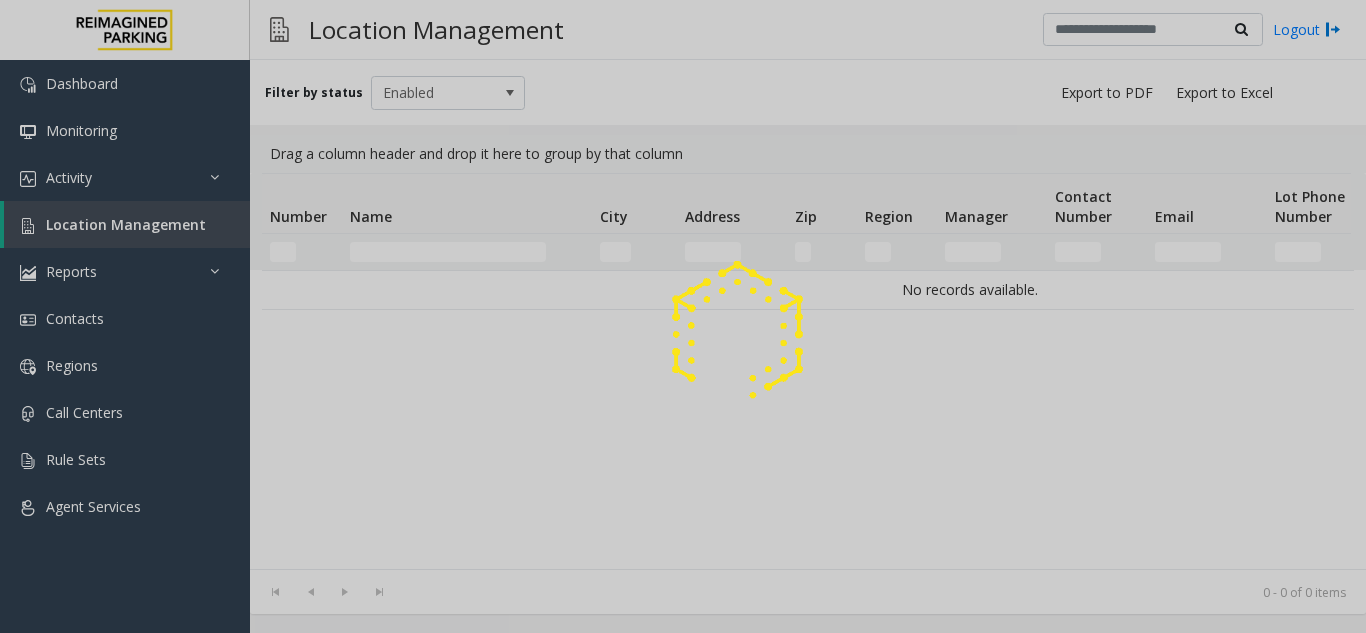 click 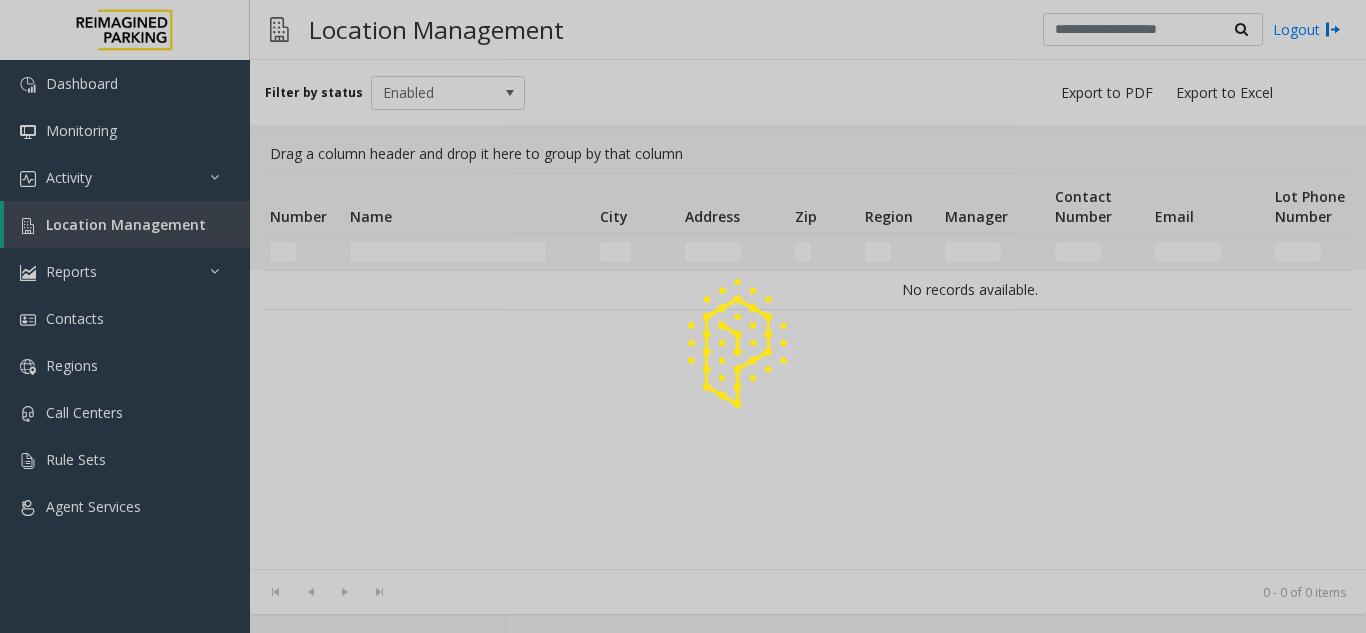click 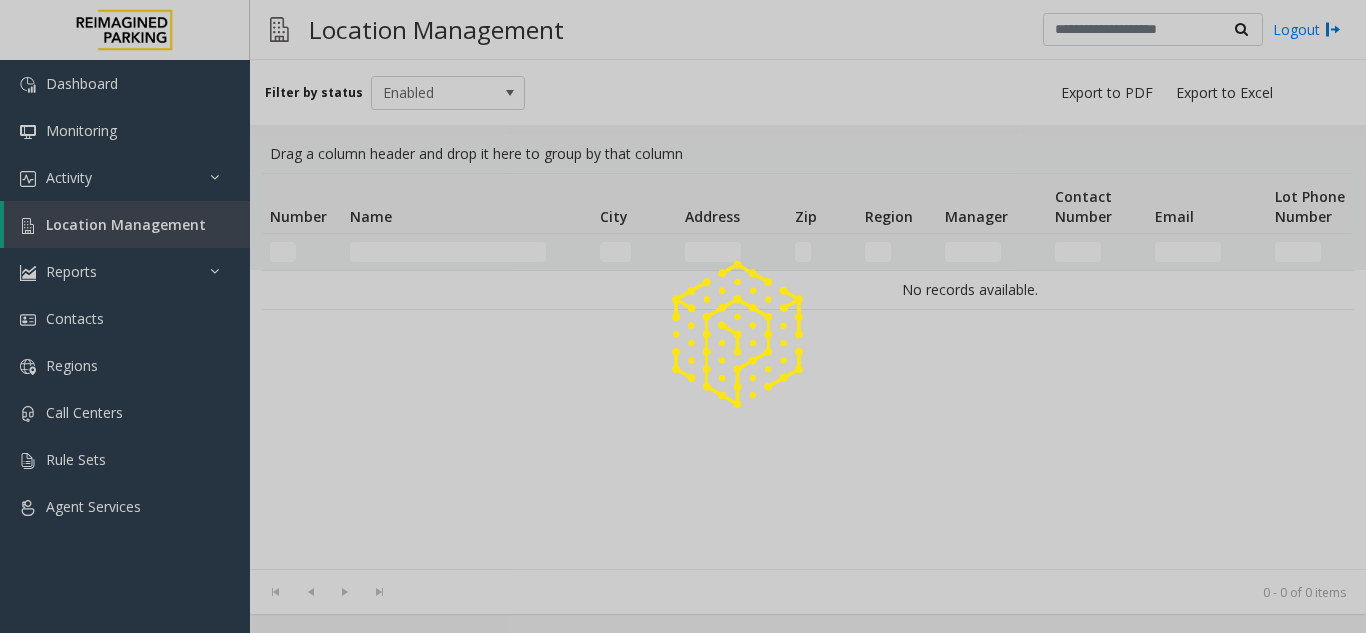 click 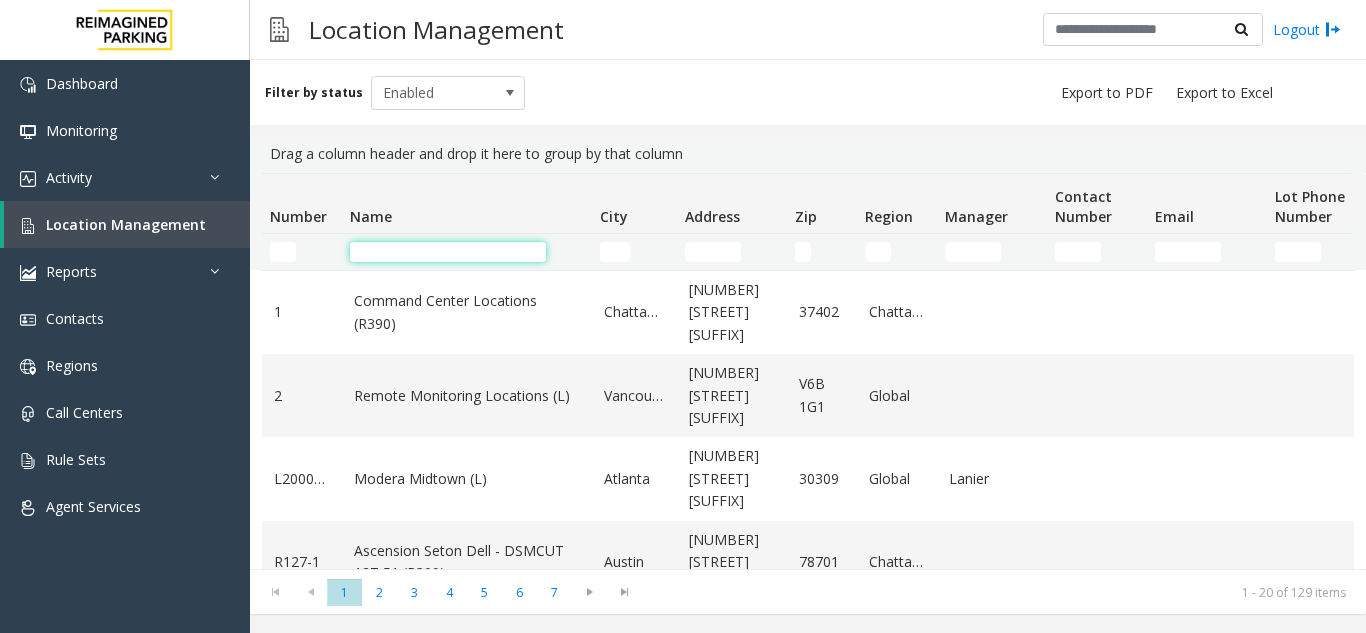 click 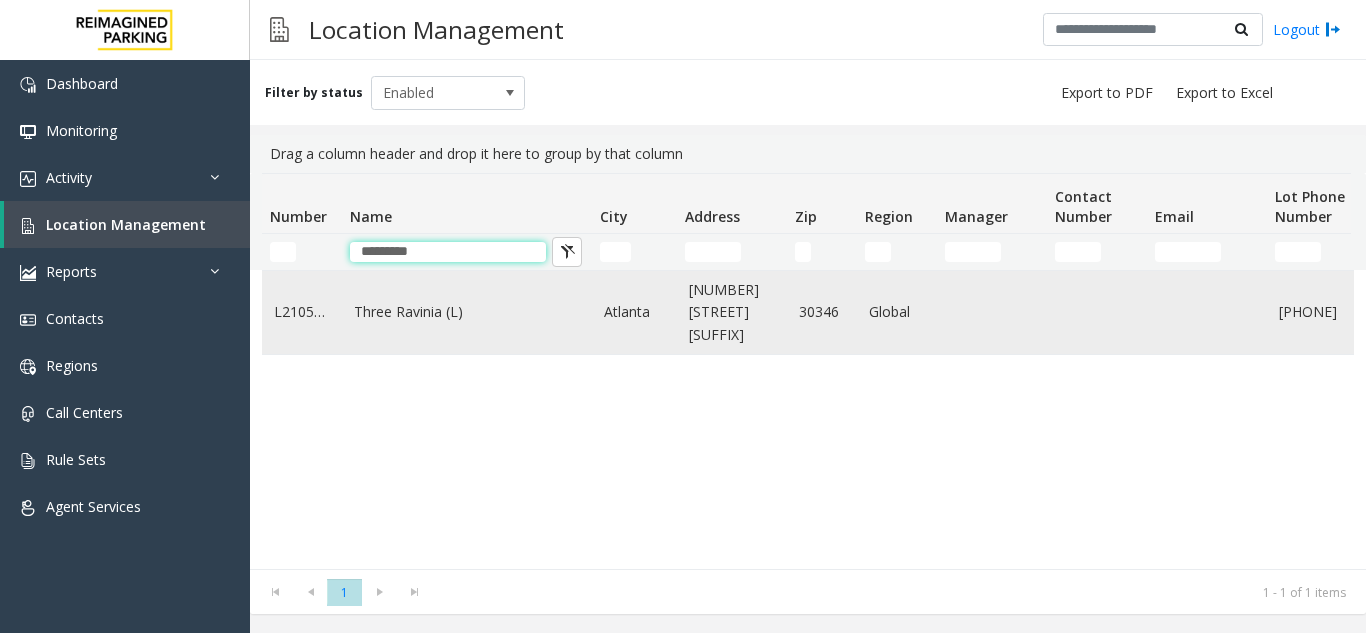 type on "*********" 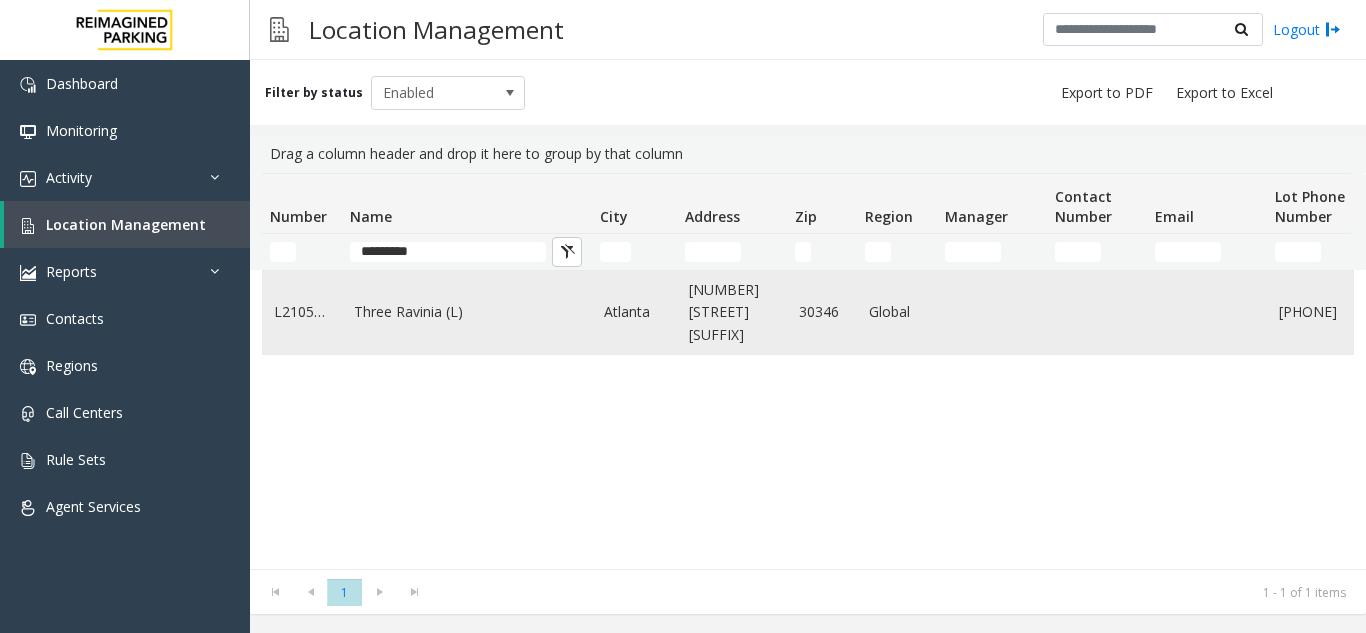 click on "Three Ravinia (L)" 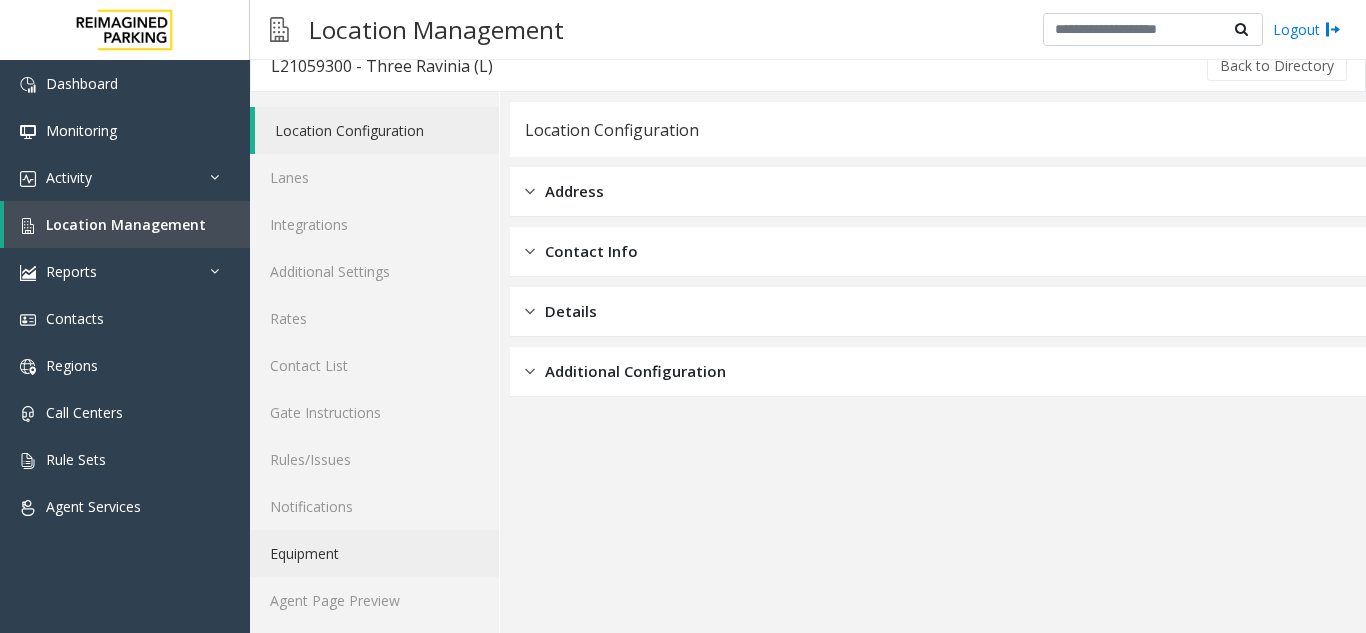 scroll, scrollTop: 26, scrollLeft: 0, axis: vertical 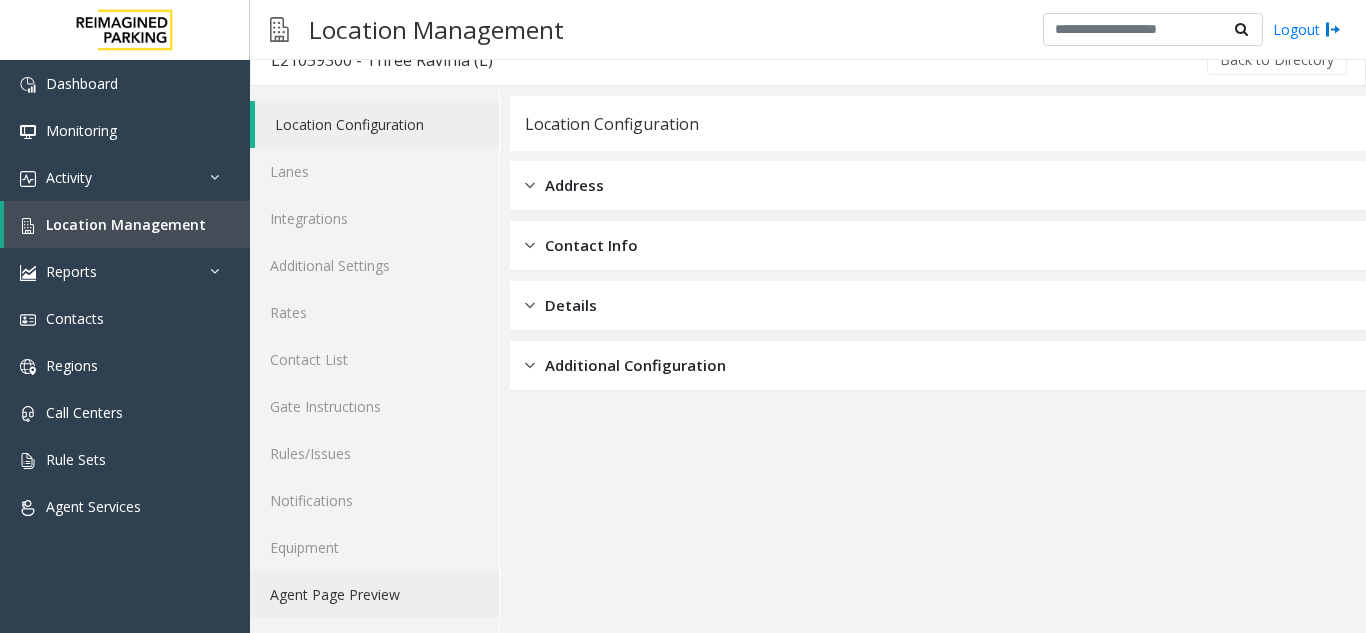 click on "Agent Page Preview" 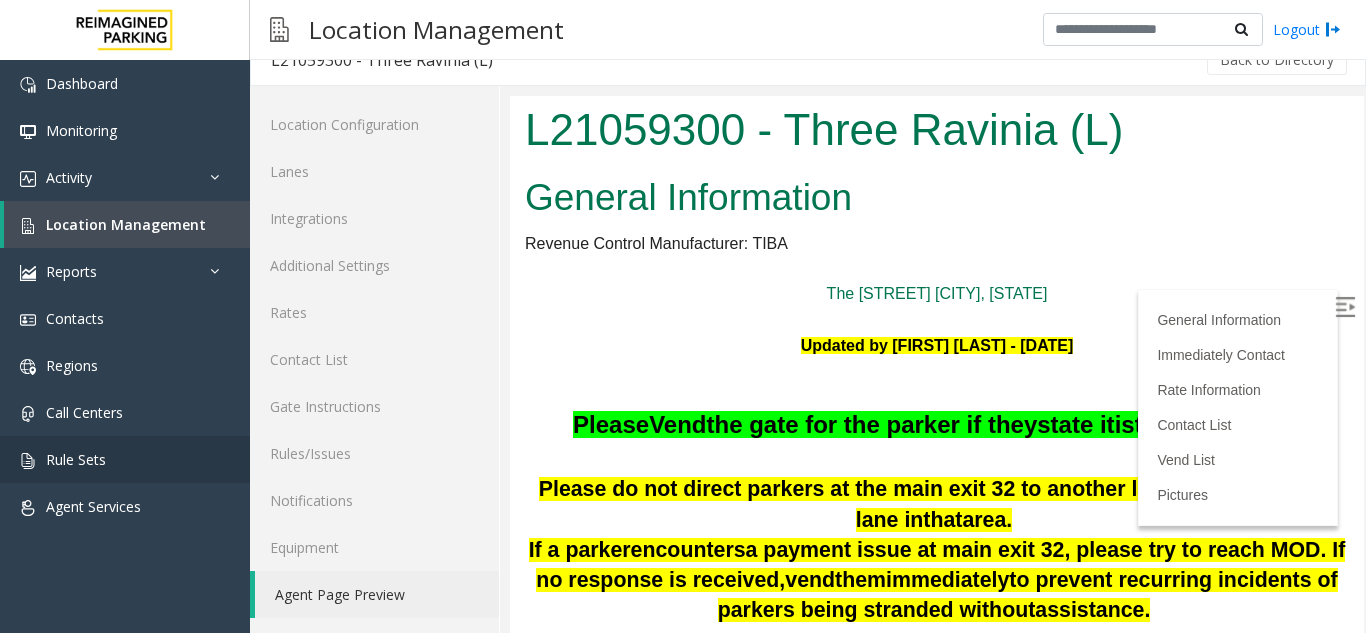 scroll, scrollTop: 0, scrollLeft: 0, axis: both 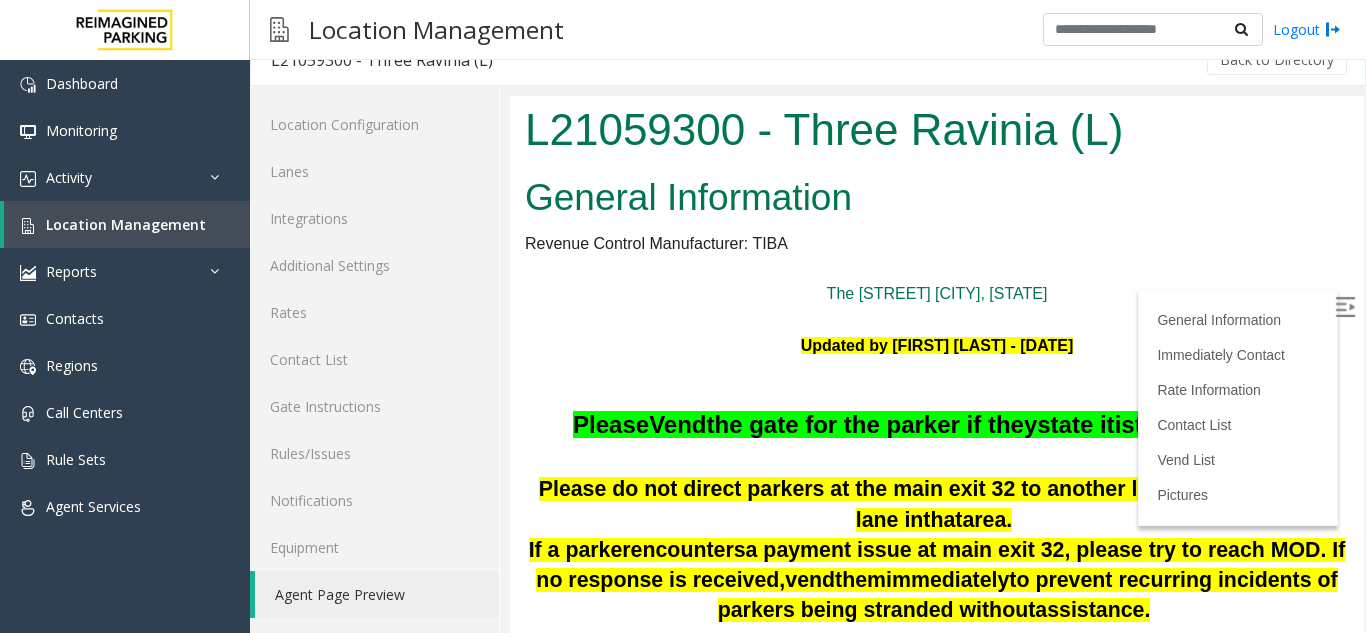 click at bounding box center (1345, 307) 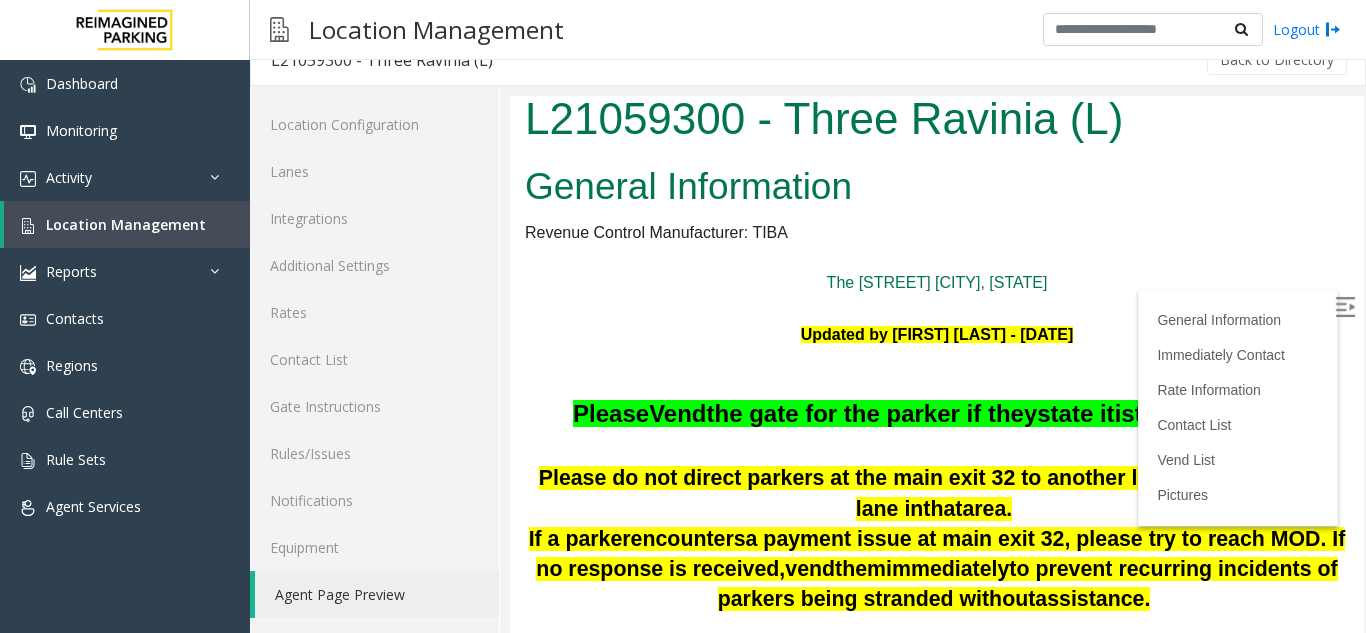 scroll, scrollTop: 0, scrollLeft: 0, axis: both 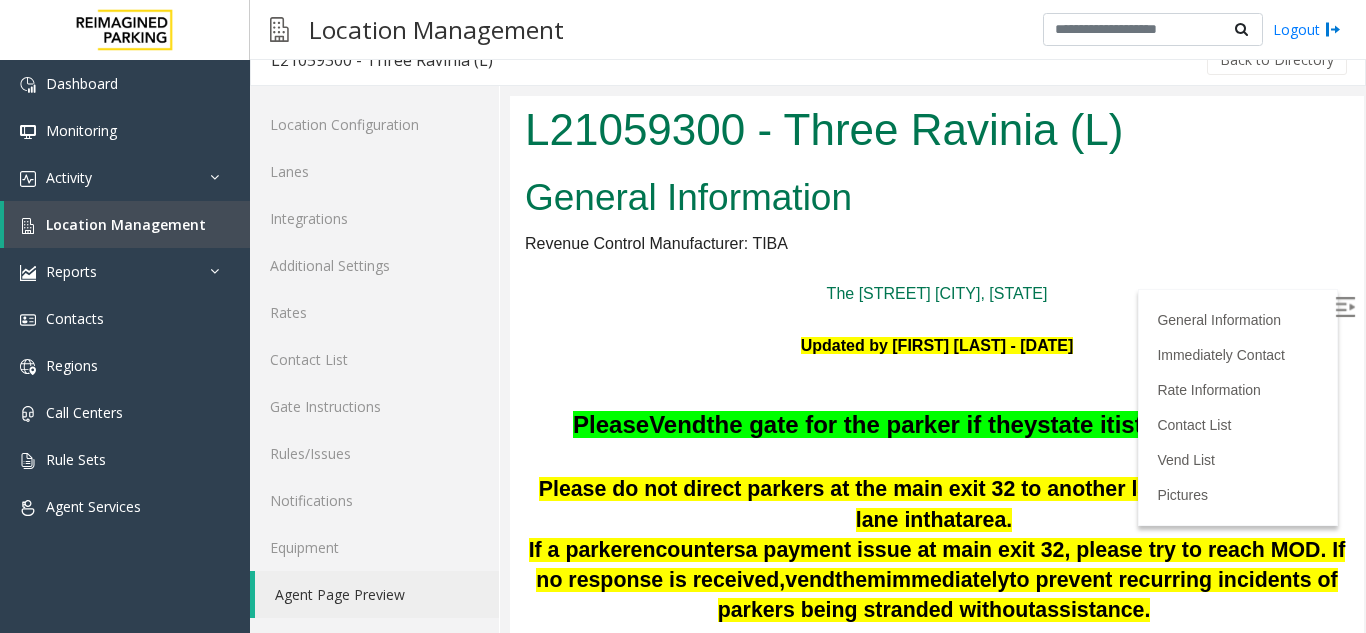 drag, startPoint x: 1345, startPoint y: 153, endPoint x: 1867, endPoint y: 239, distance: 529.03687 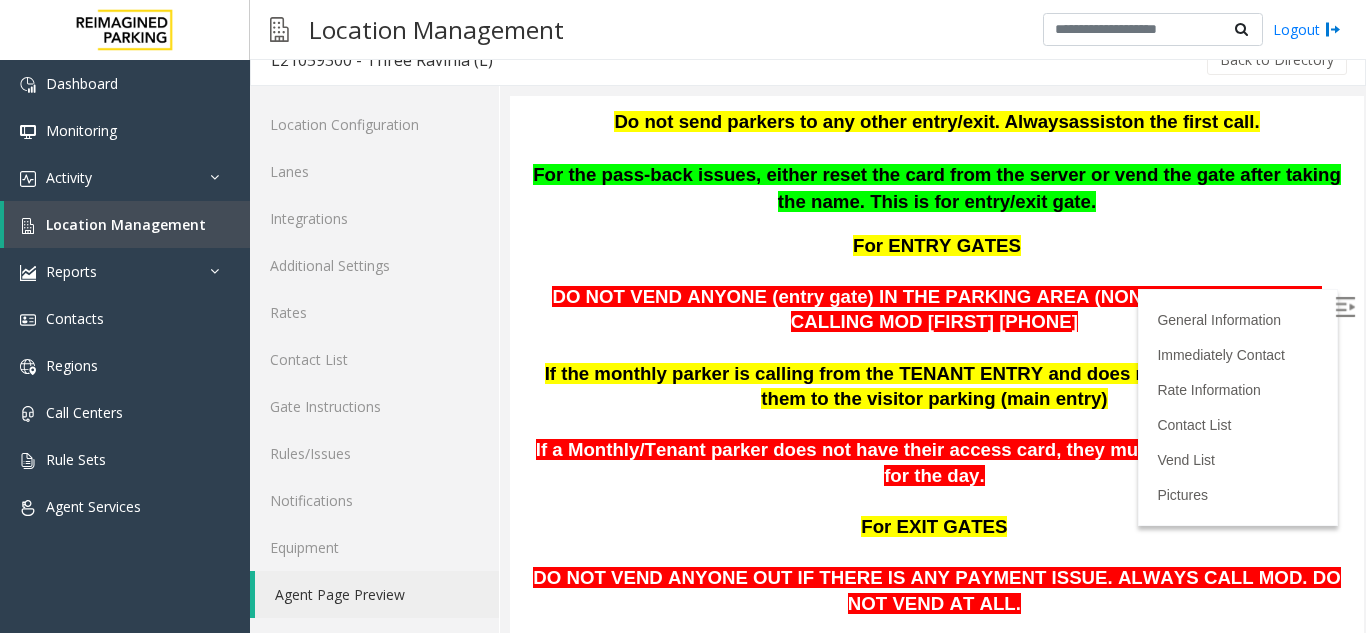 scroll, scrollTop: 601, scrollLeft: 0, axis: vertical 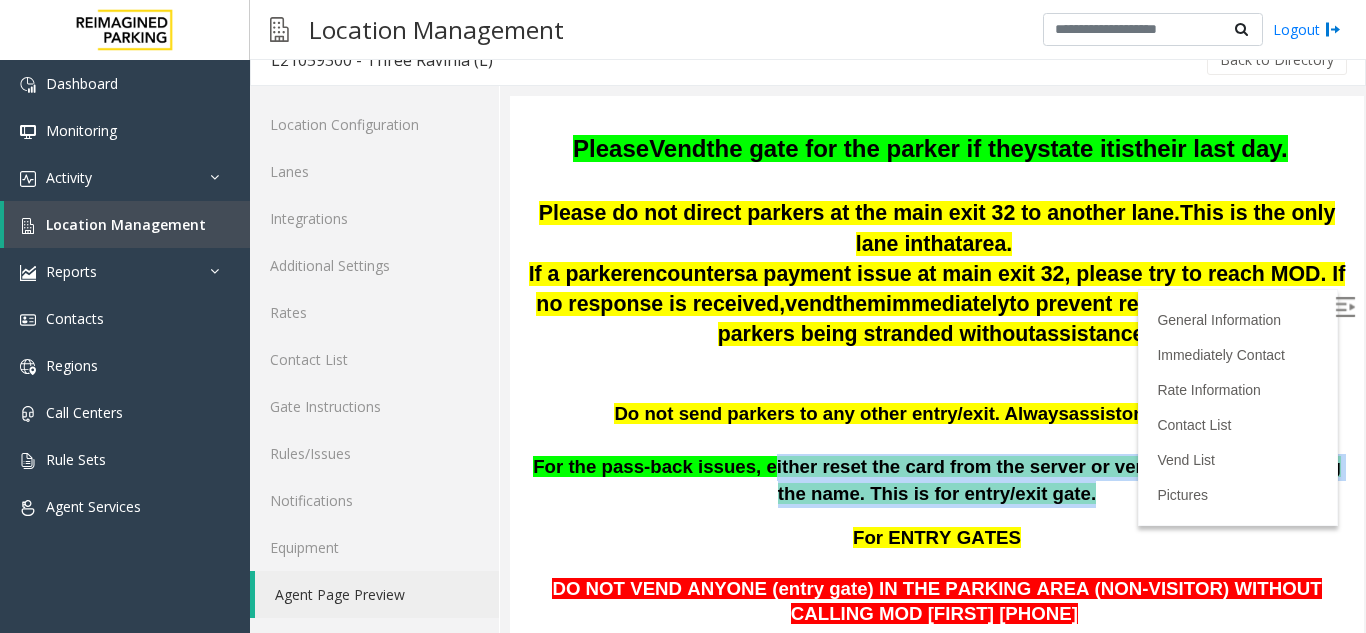 drag, startPoint x: 733, startPoint y: 466, endPoint x: 1122, endPoint y: 487, distance: 389.56644 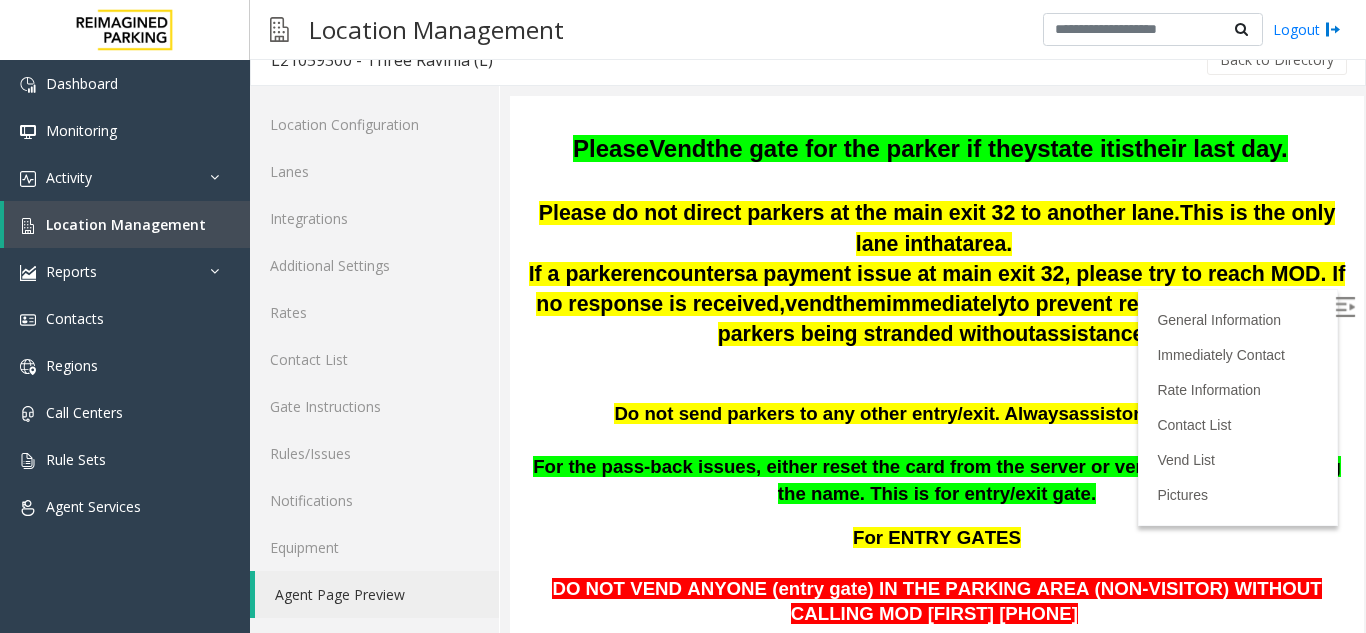 click at bounding box center [937, 517] 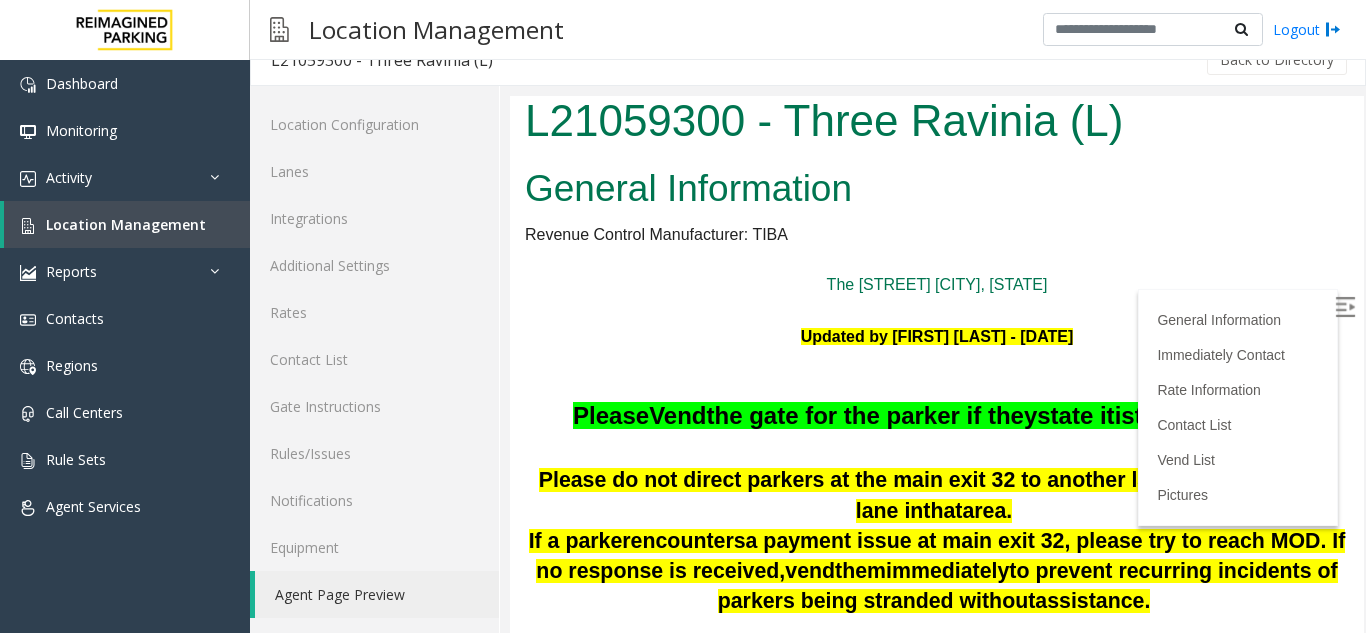scroll, scrollTop: 0, scrollLeft: 0, axis: both 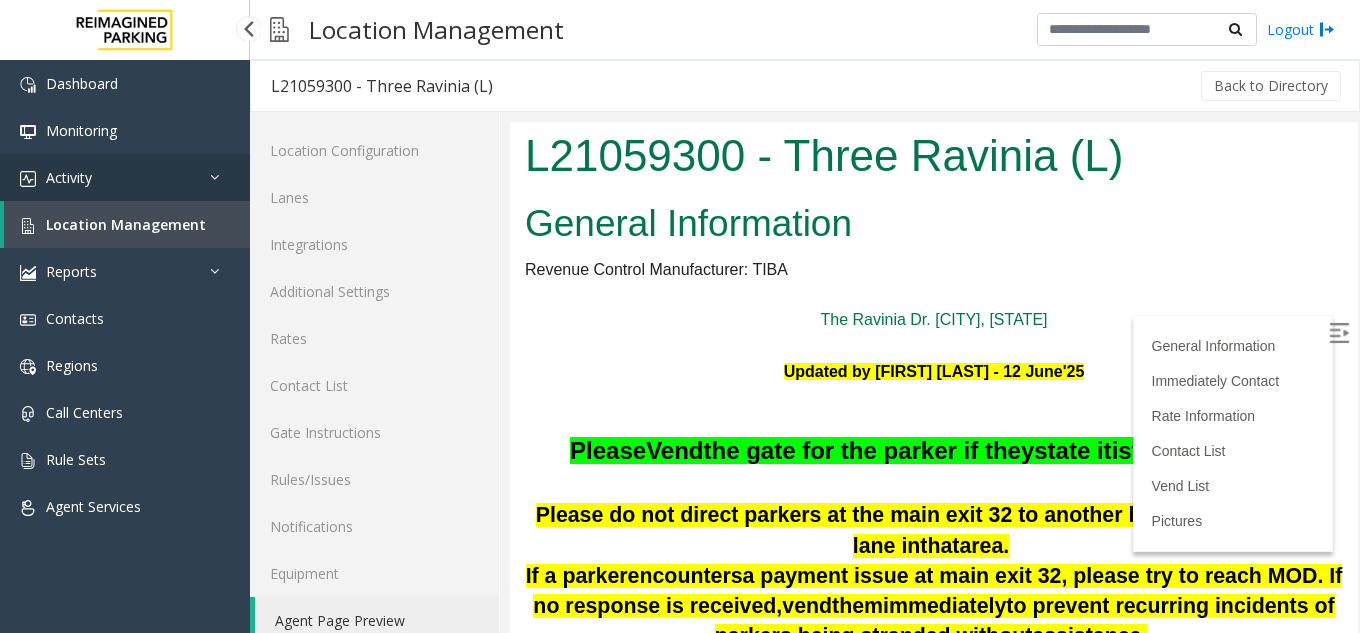 click on "Activity" at bounding box center (125, 177) 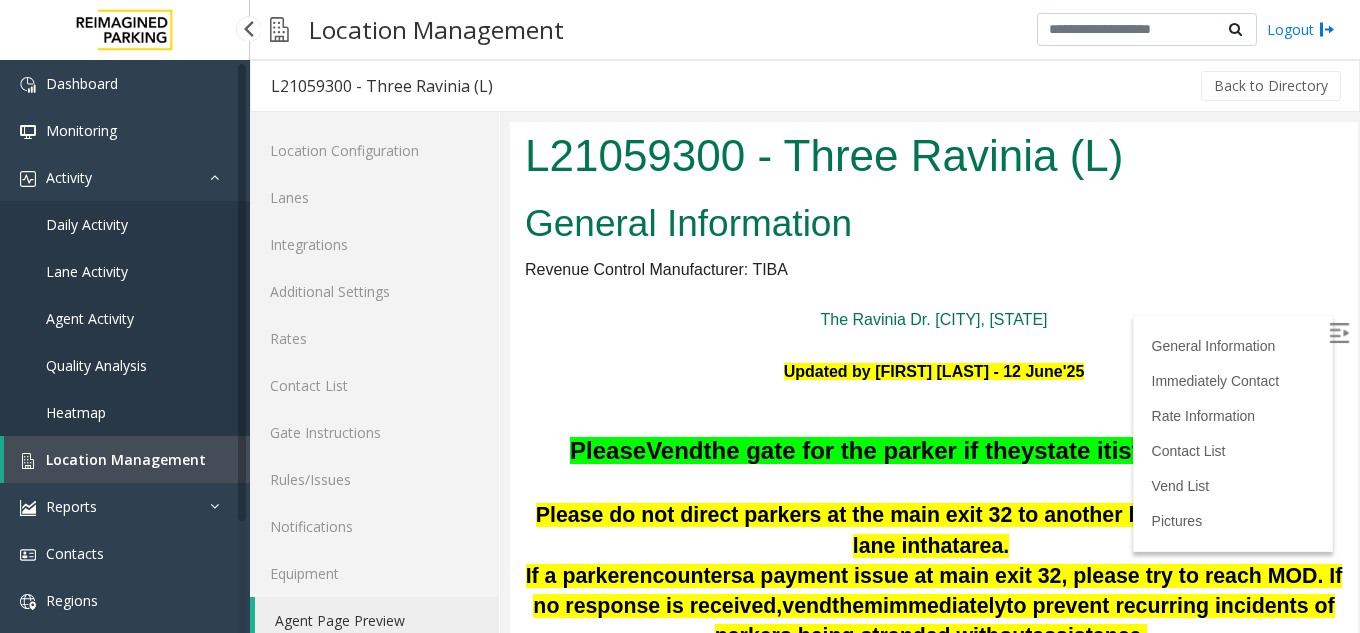 click on "Daily Activity" at bounding box center [87, 224] 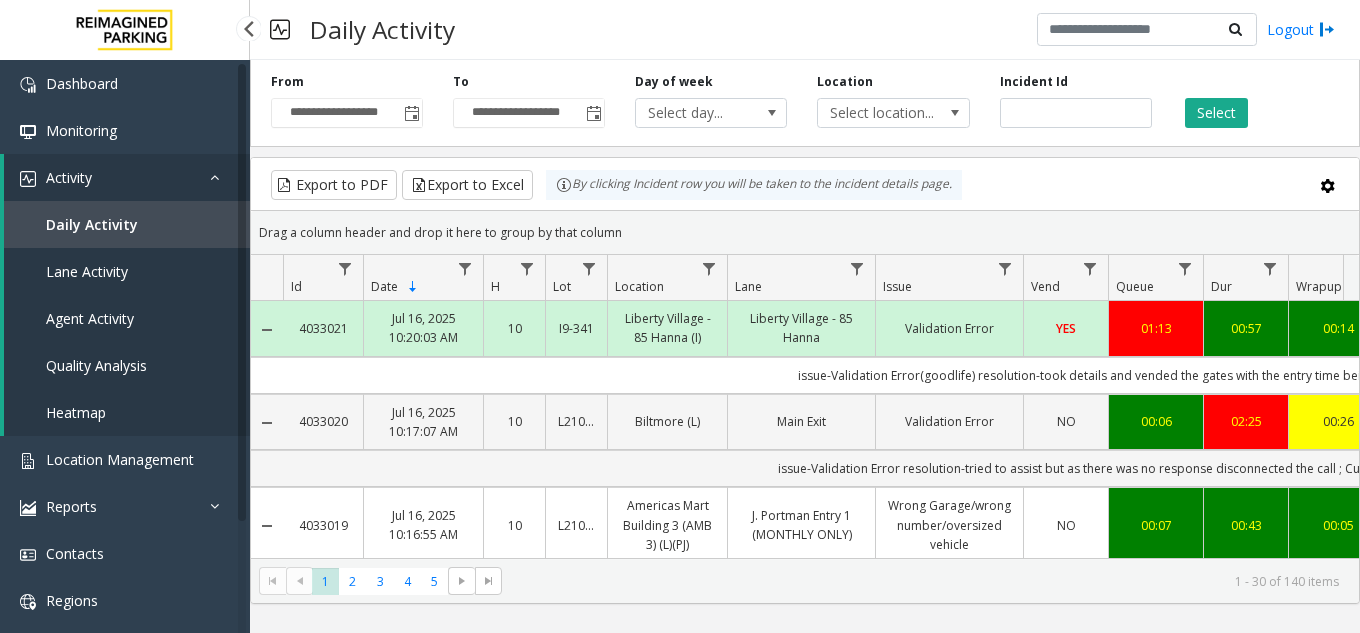 click on "Daily Activity" at bounding box center (127, 224) 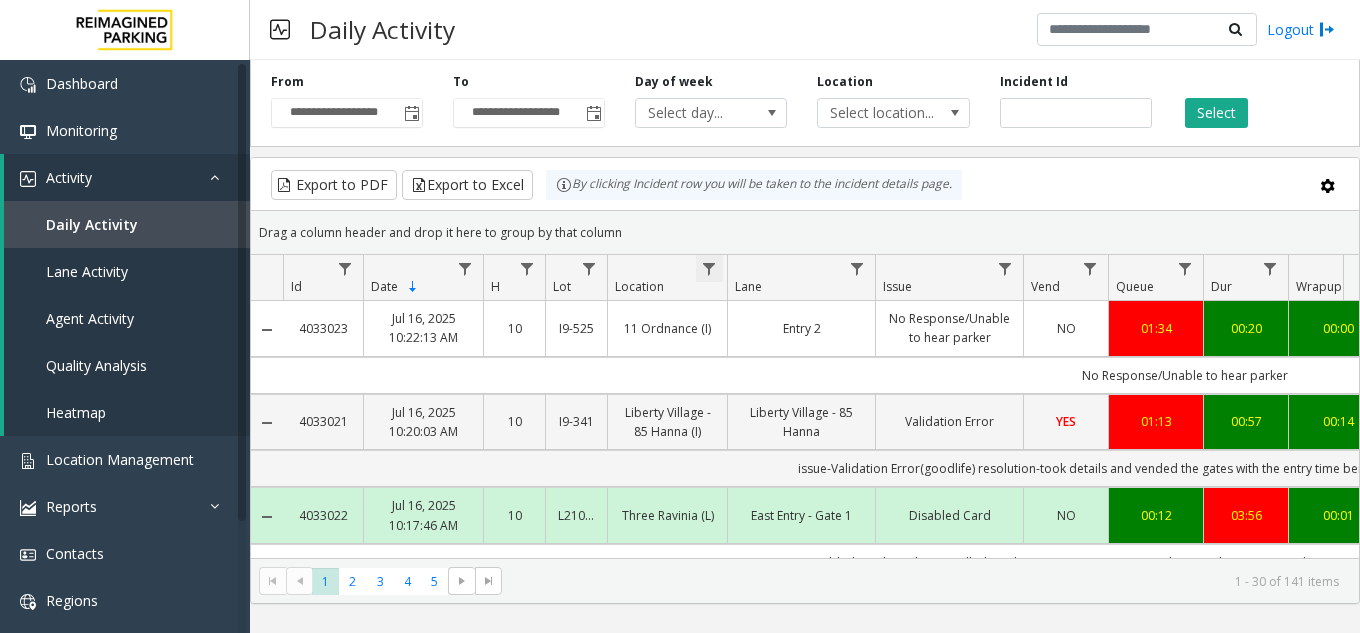 click 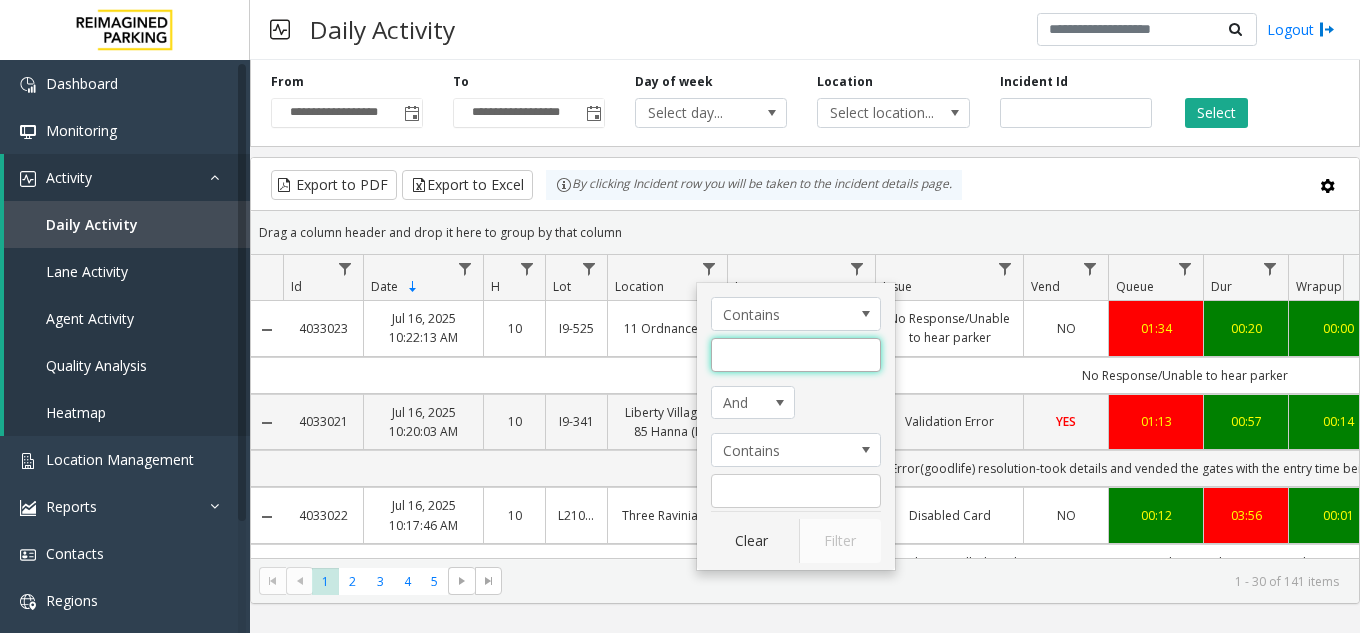 click 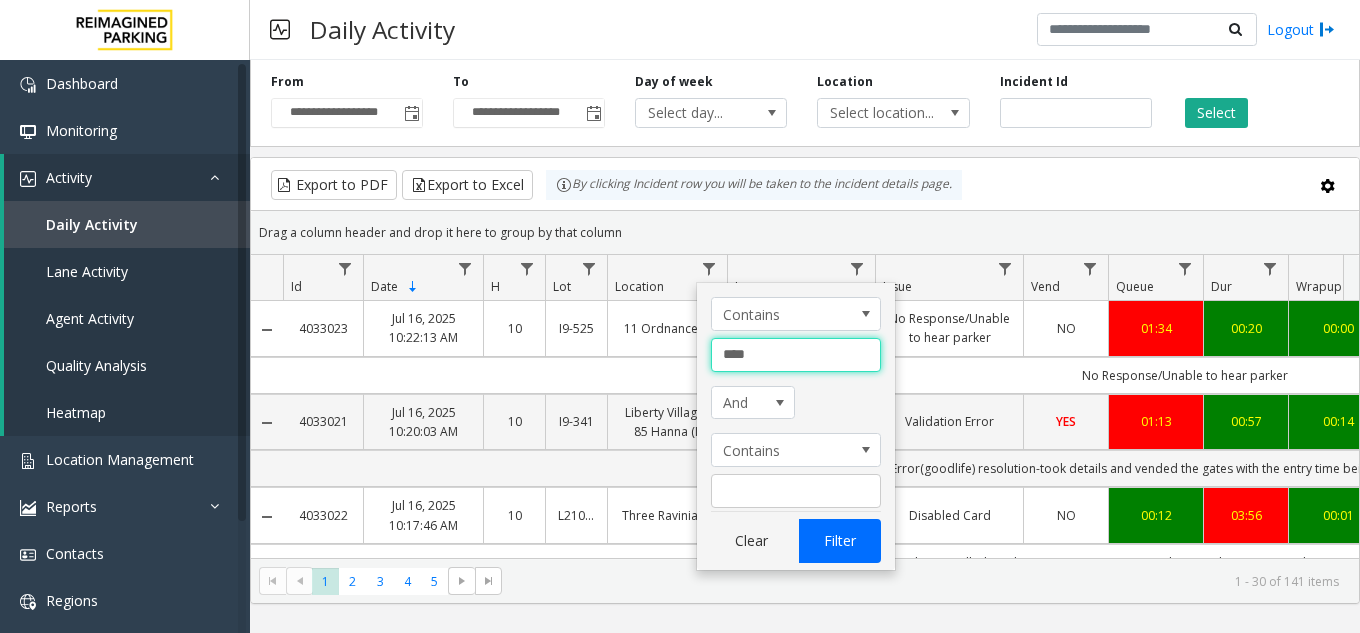 type on "****" 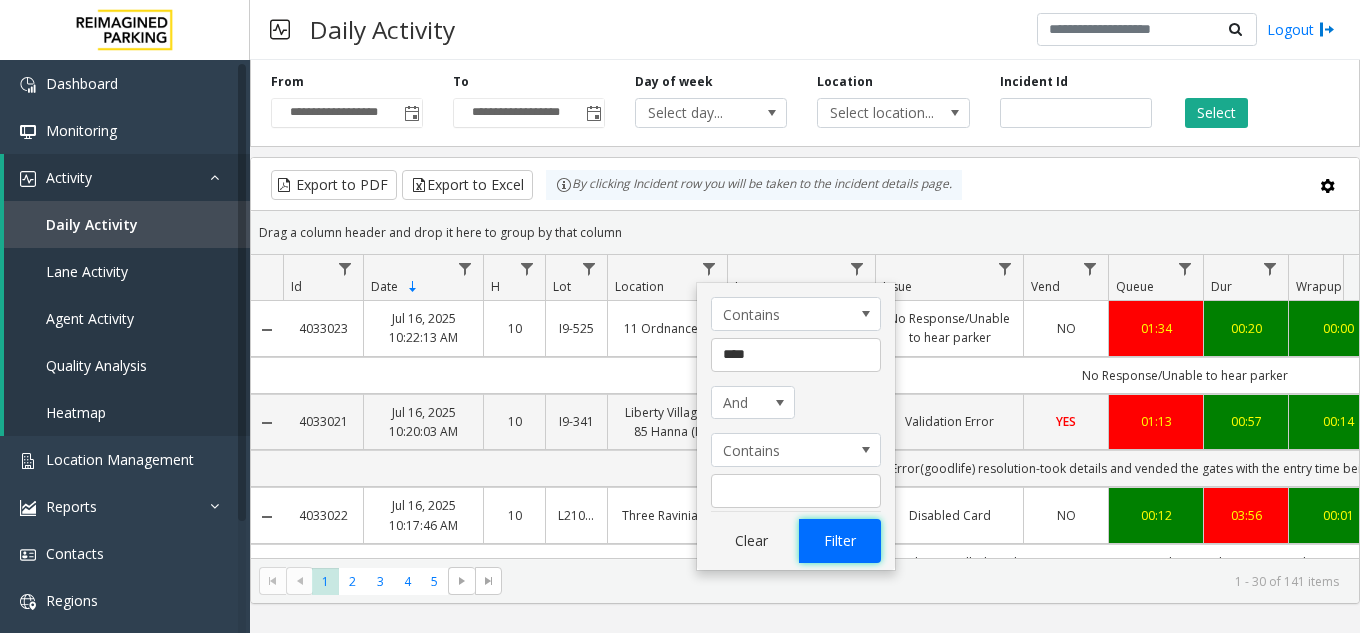 click on "Filter" 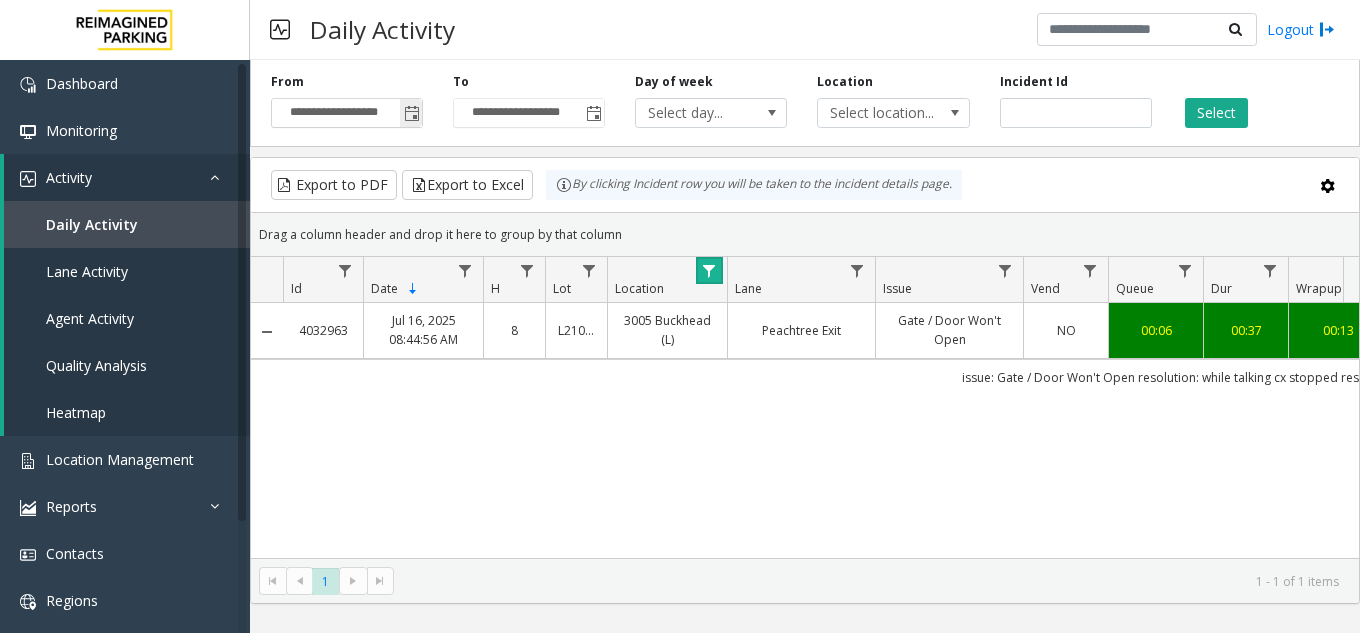 click 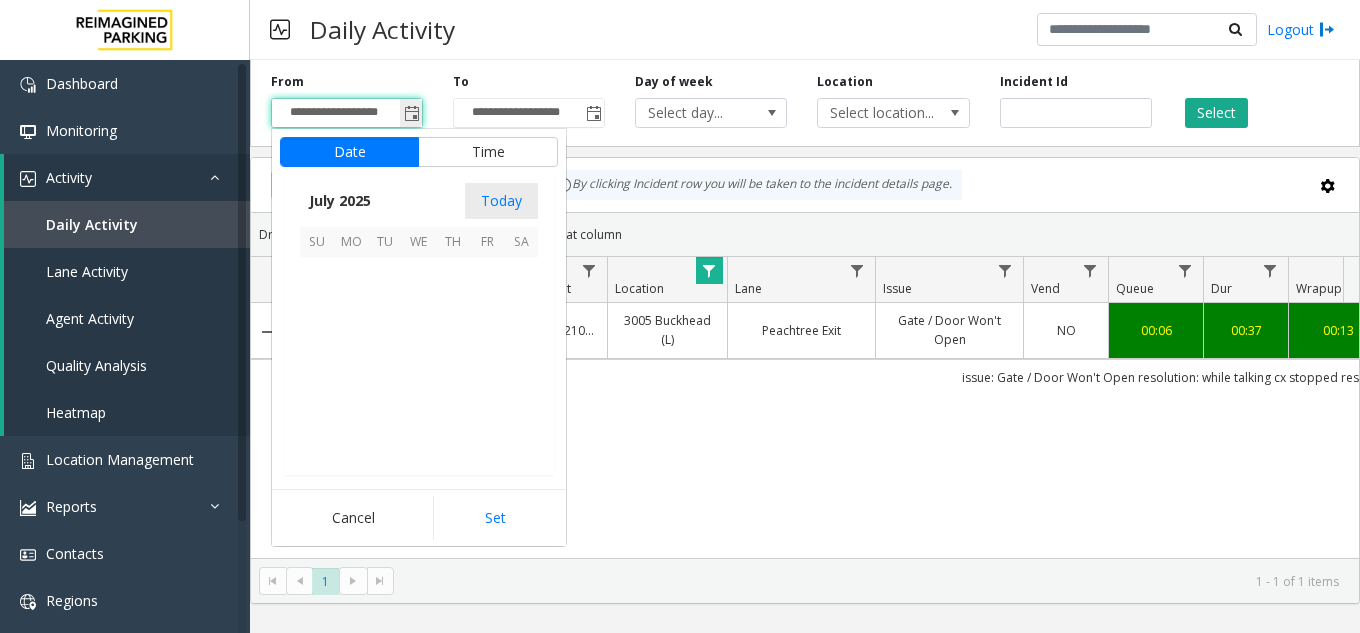scroll, scrollTop: 358428, scrollLeft: 0, axis: vertical 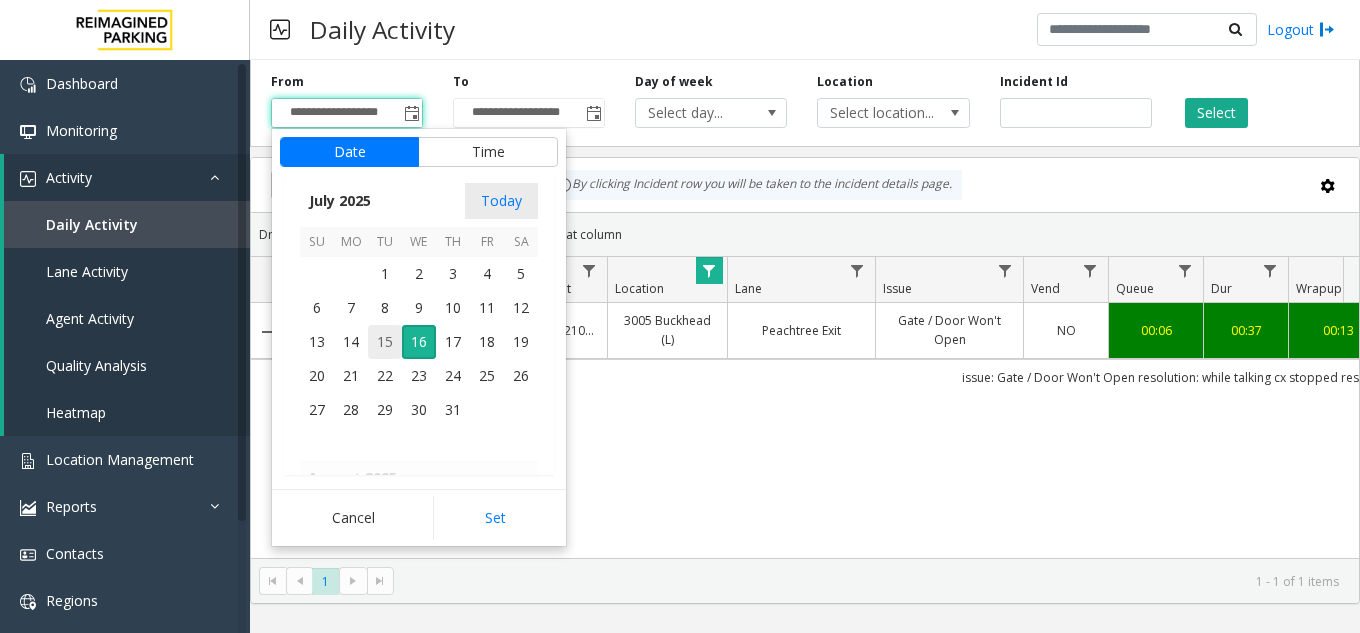 click on "15" at bounding box center [385, 342] 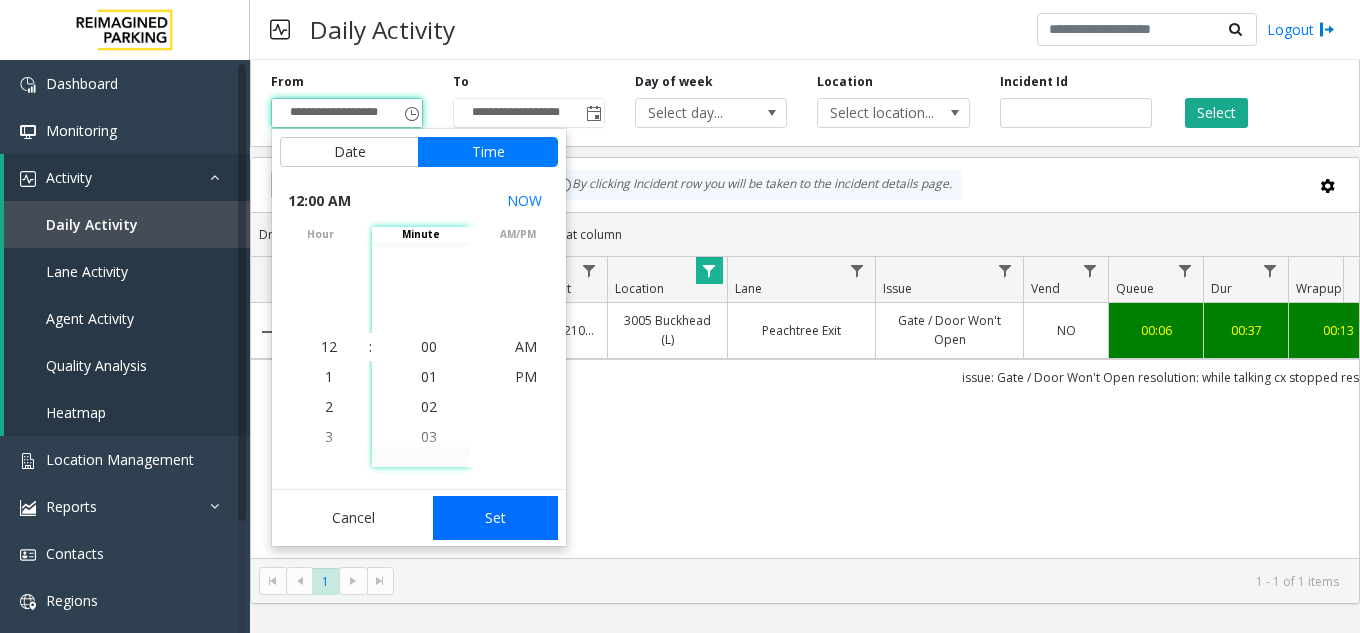 click on "Set" 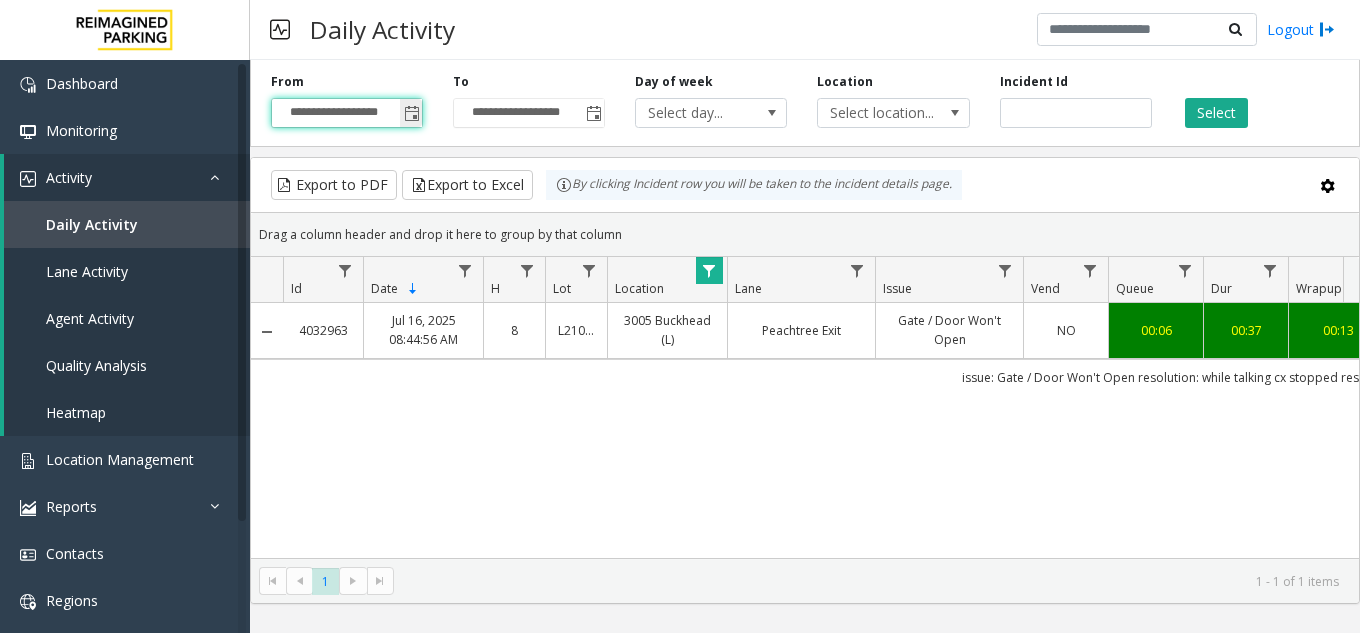 click 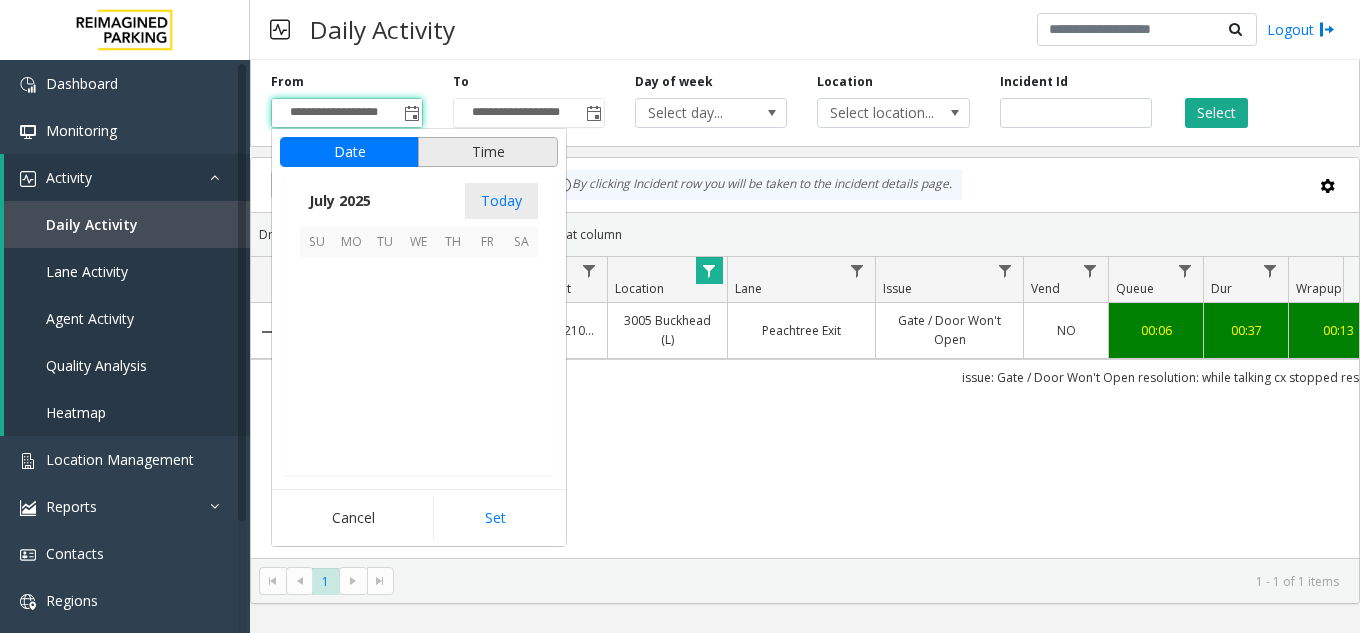 scroll, scrollTop: 358428, scrollLeft: 0, axis: vertical 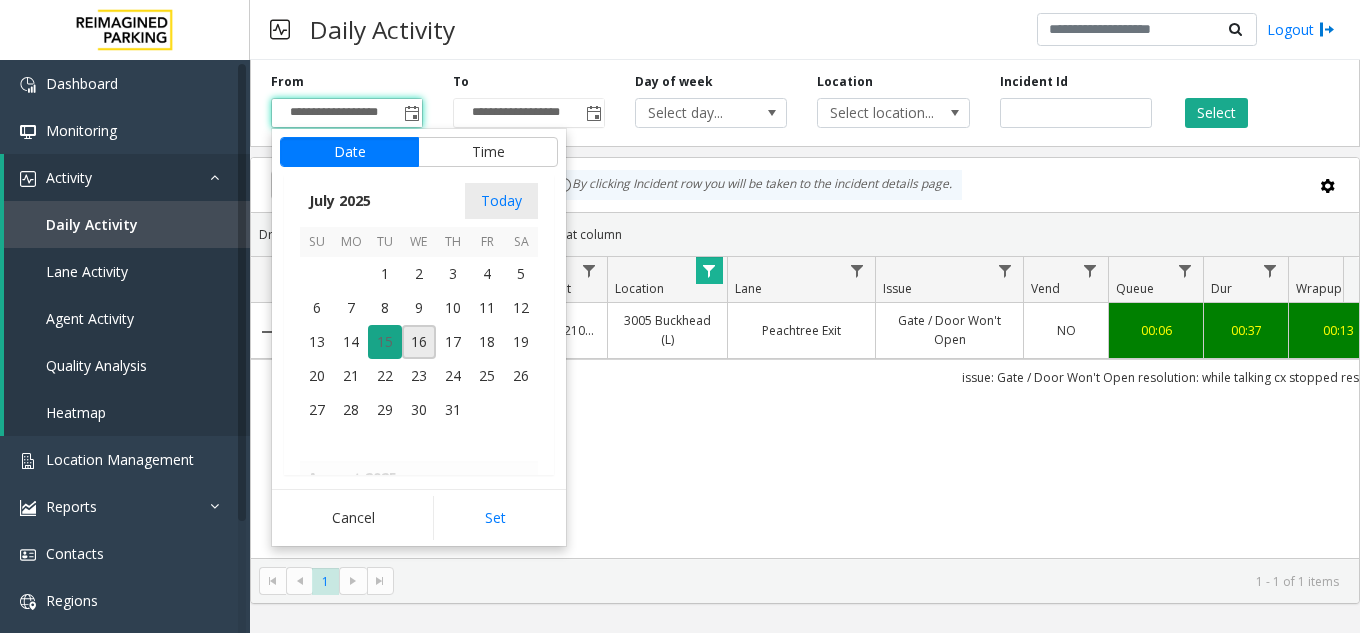 click on "15" at bounding box center (385, 342) 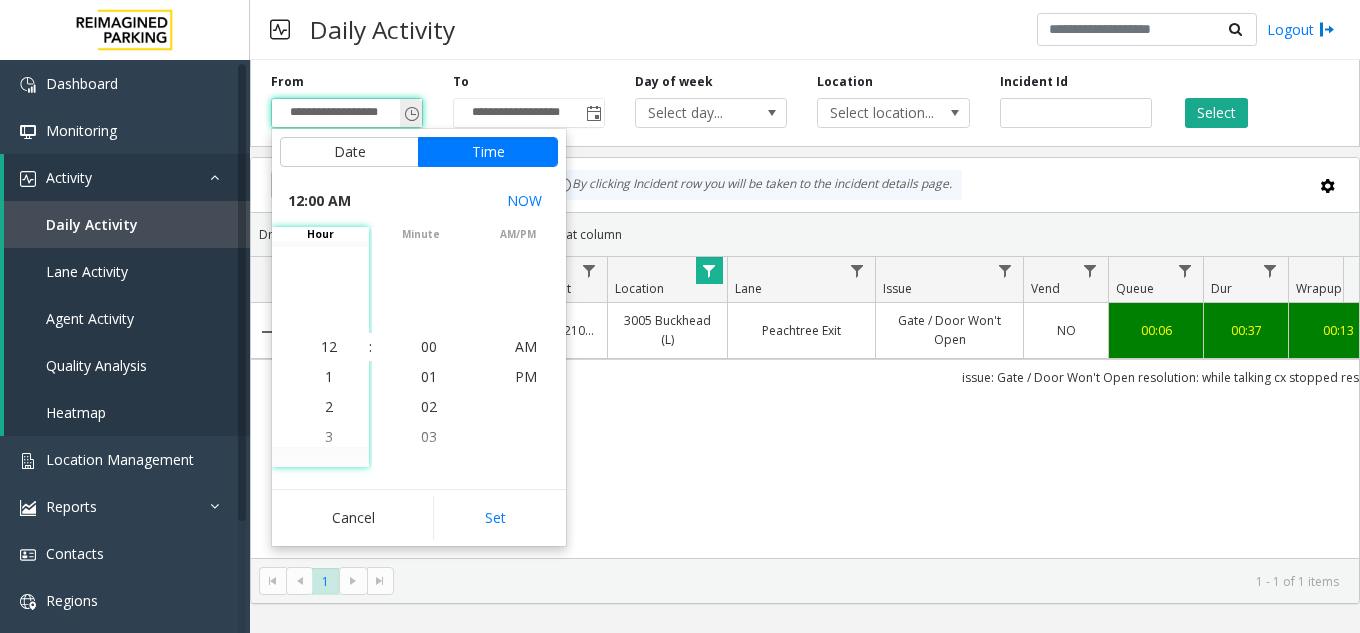 click 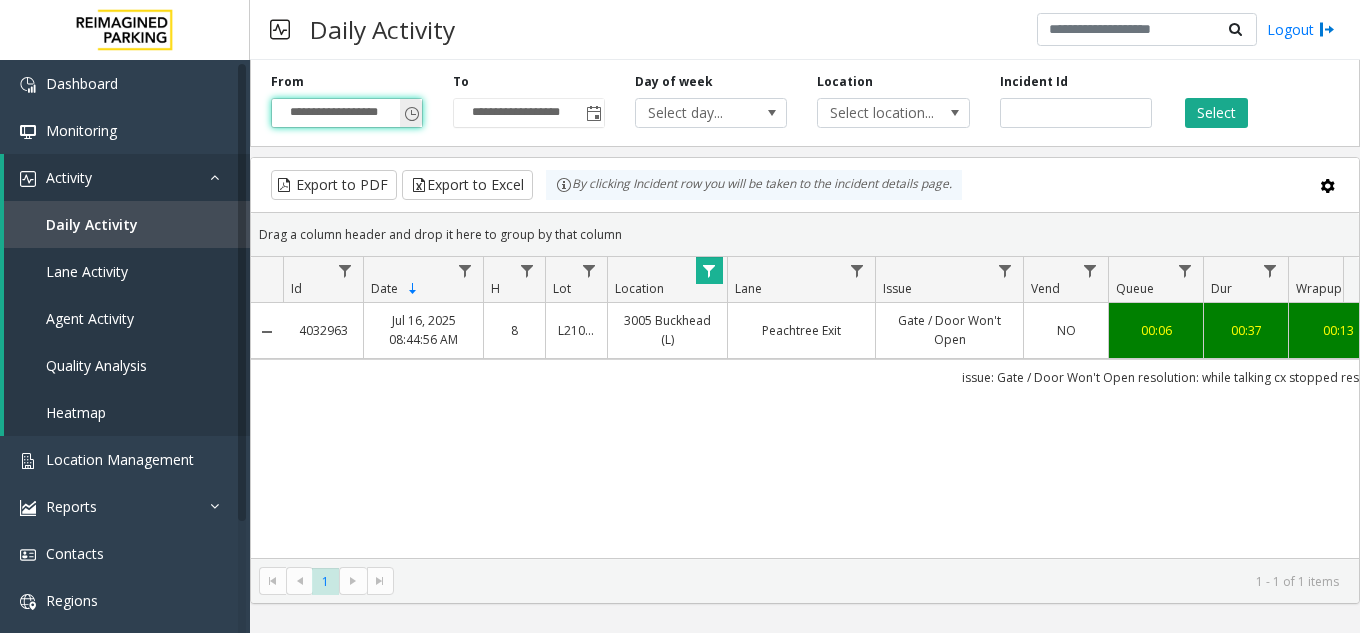 click 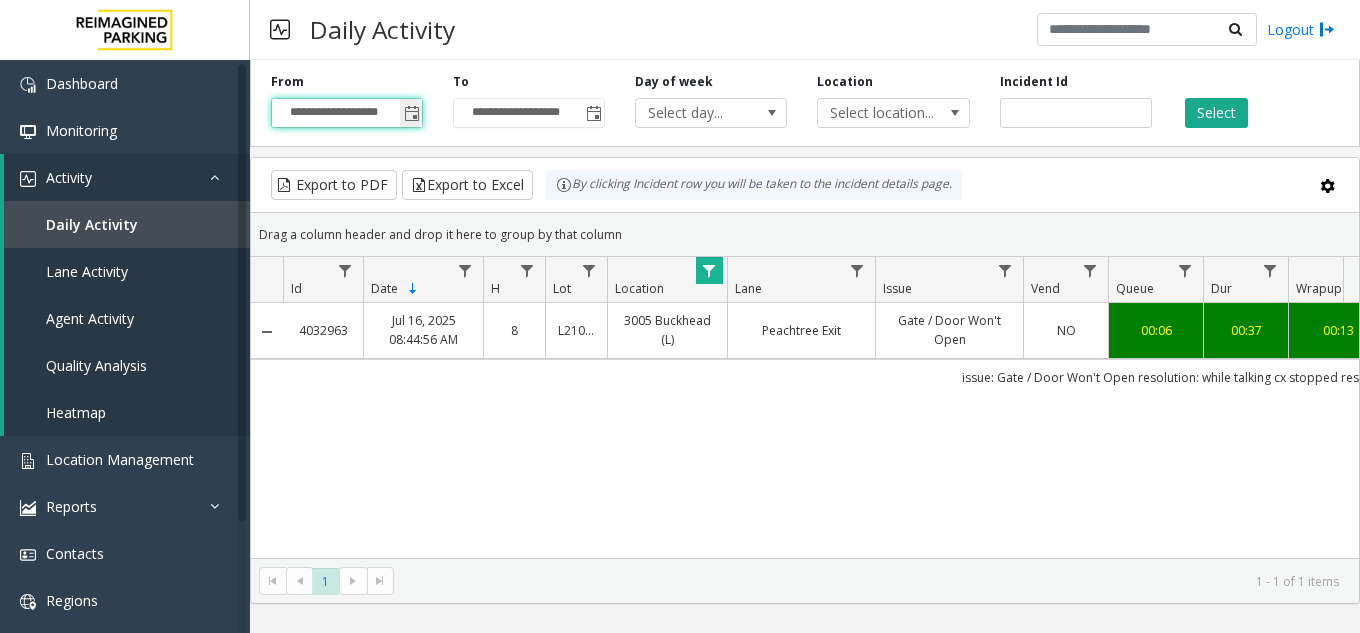 click on "**********" at bounding box center [347, 113] 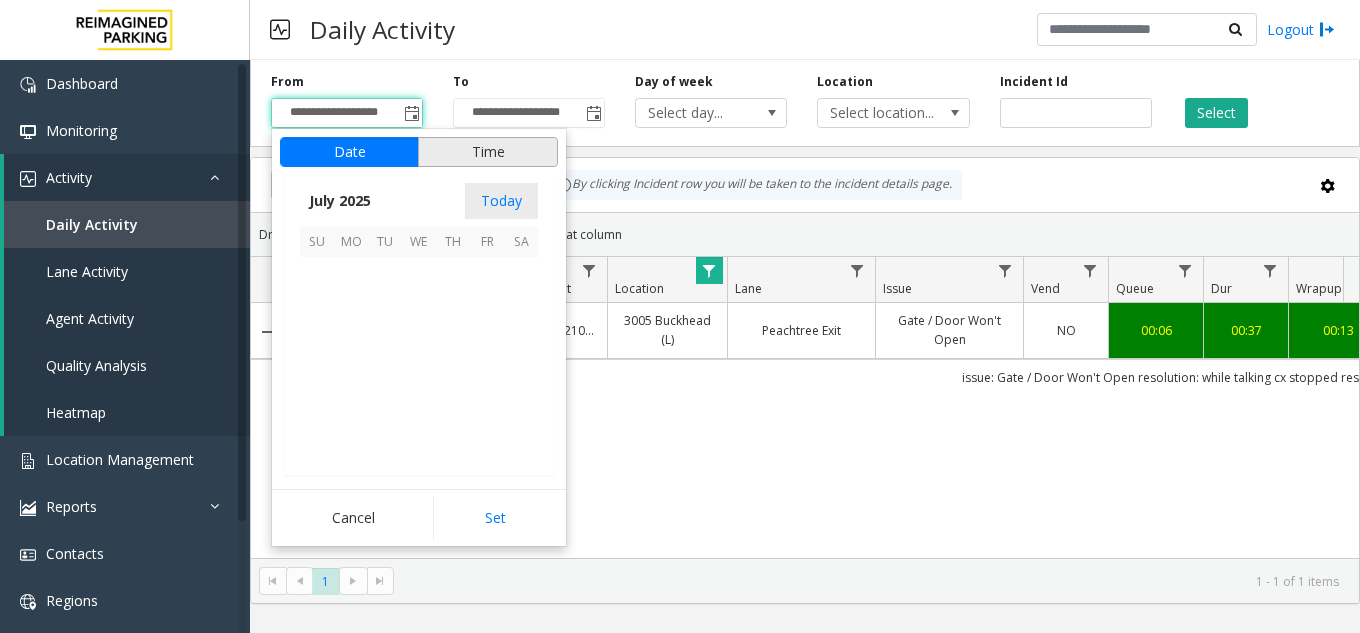 scroll, scrollTop: 358428, scrollLeft: 0, axis: vertical 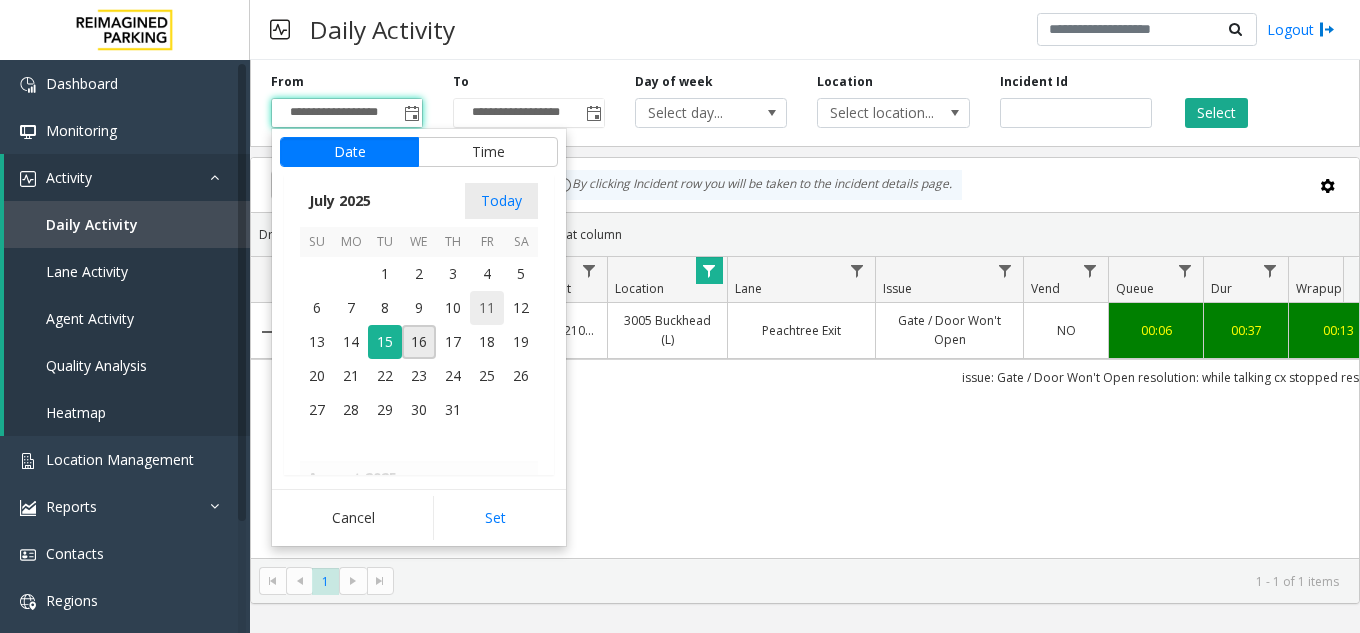 click on "11" at bounding box center (487, 308) 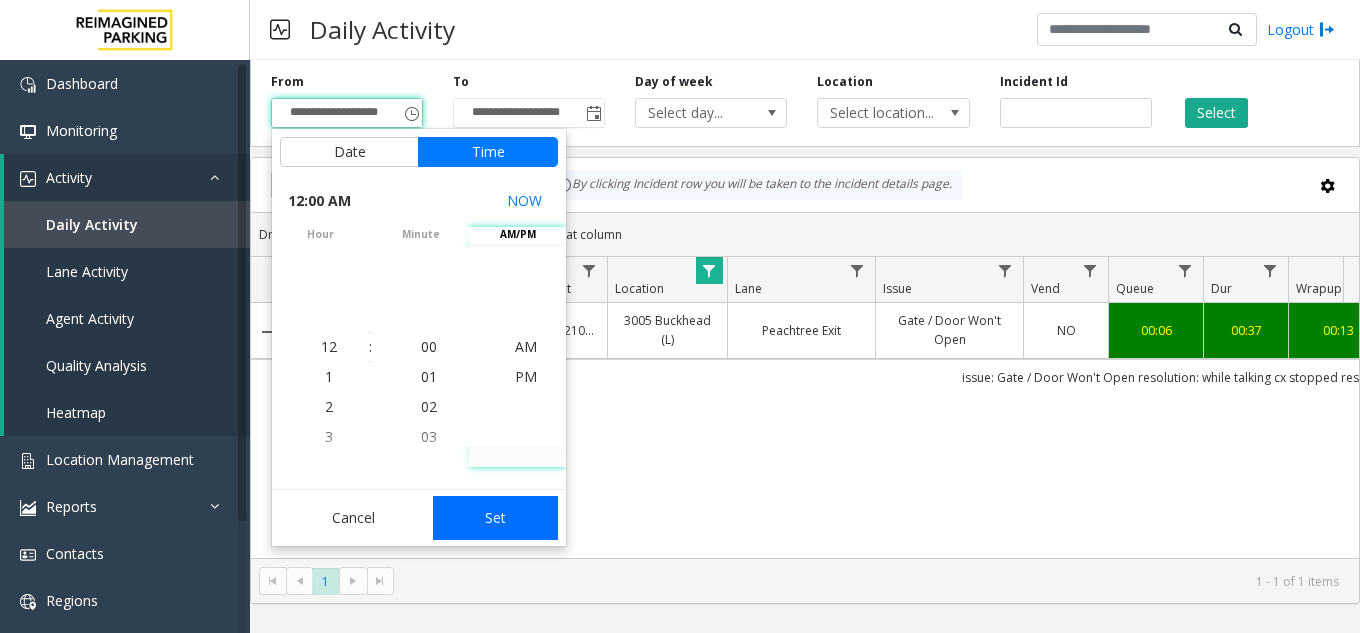click on "Set" 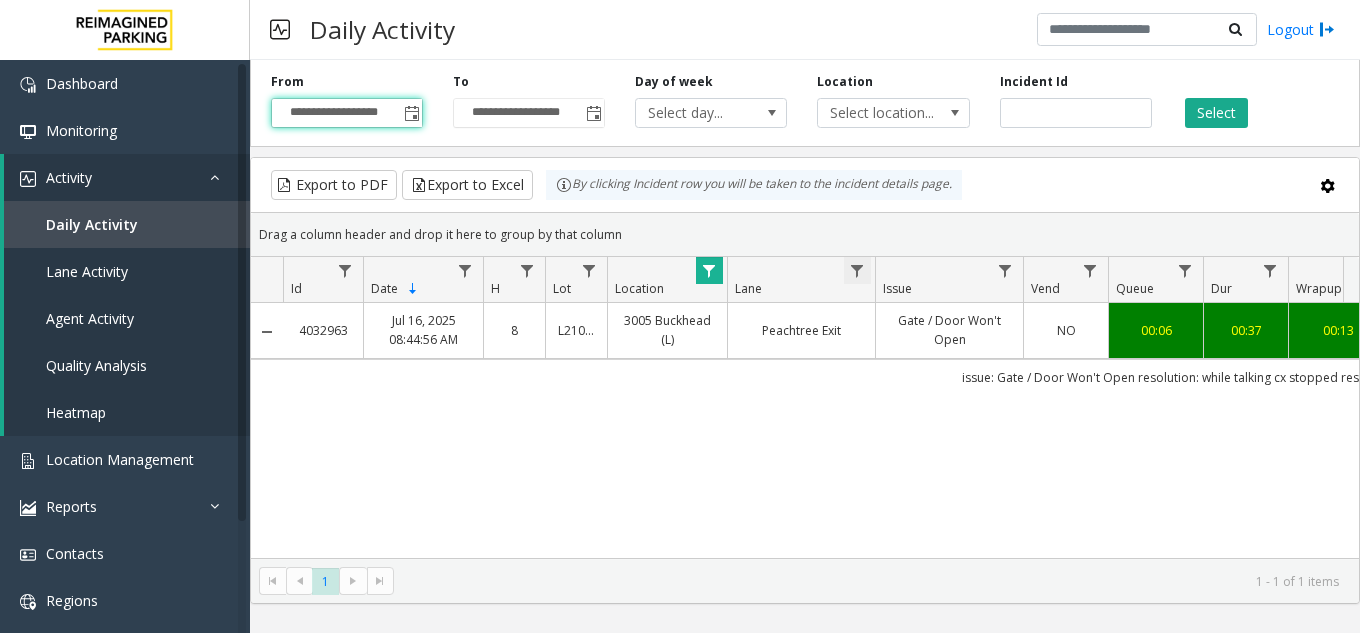 click 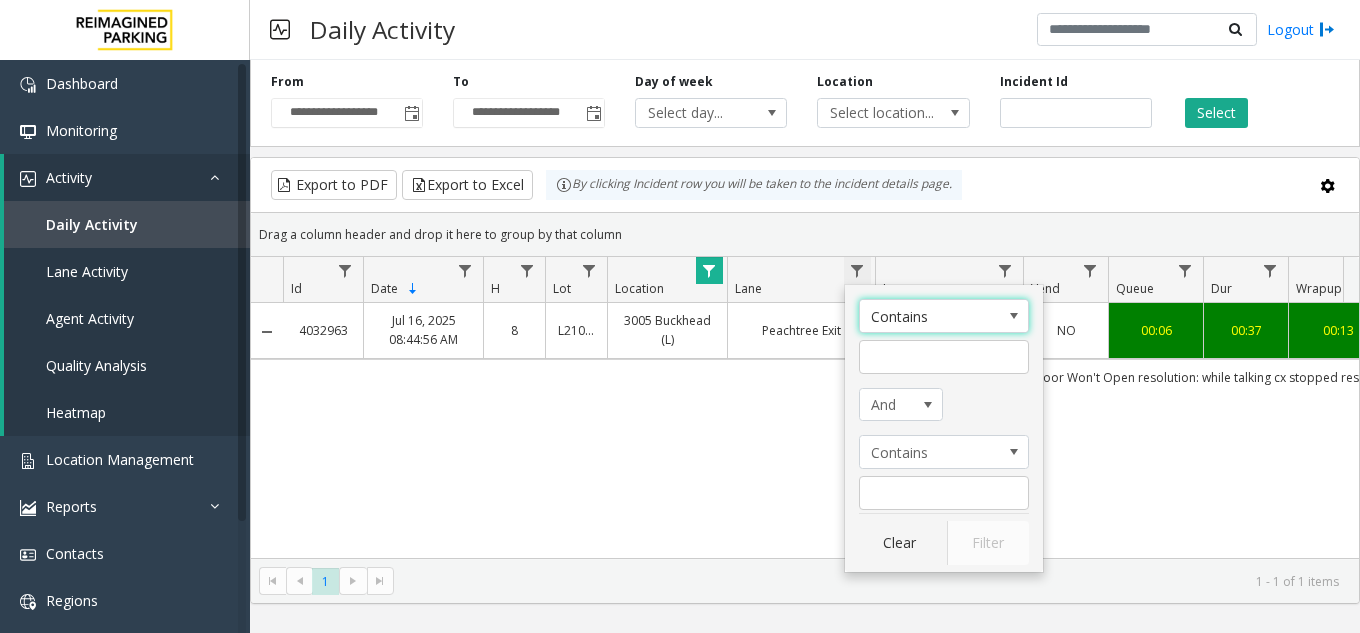 click 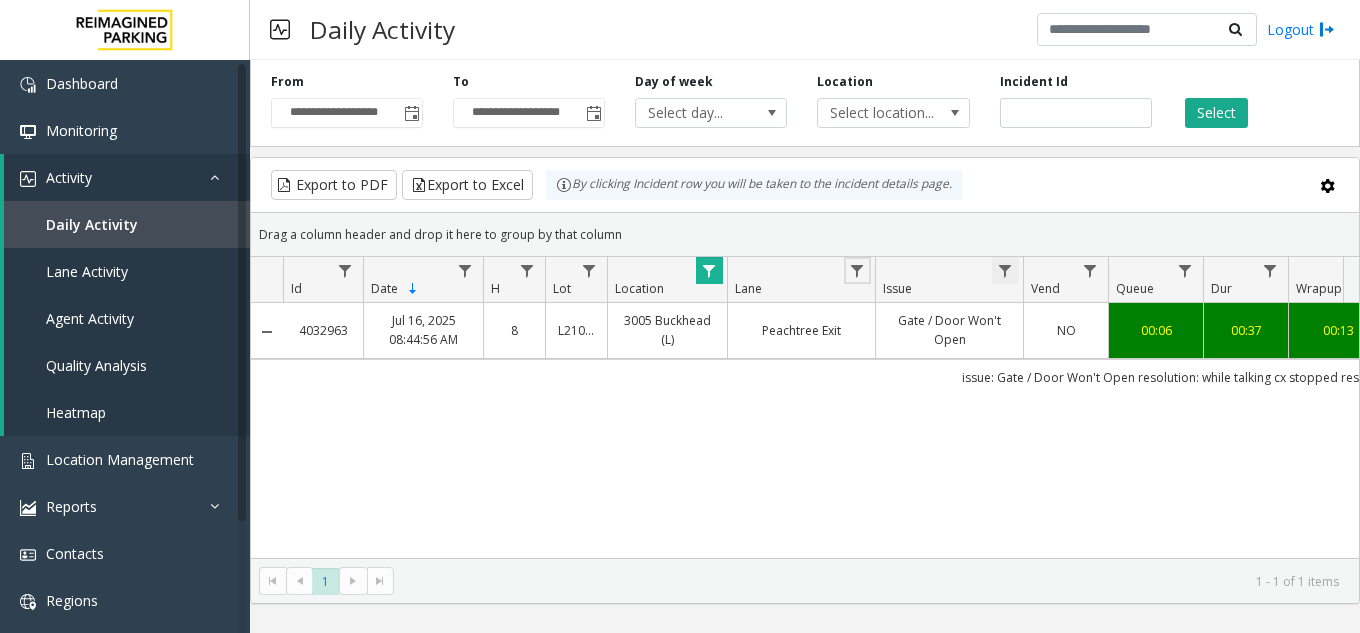 click 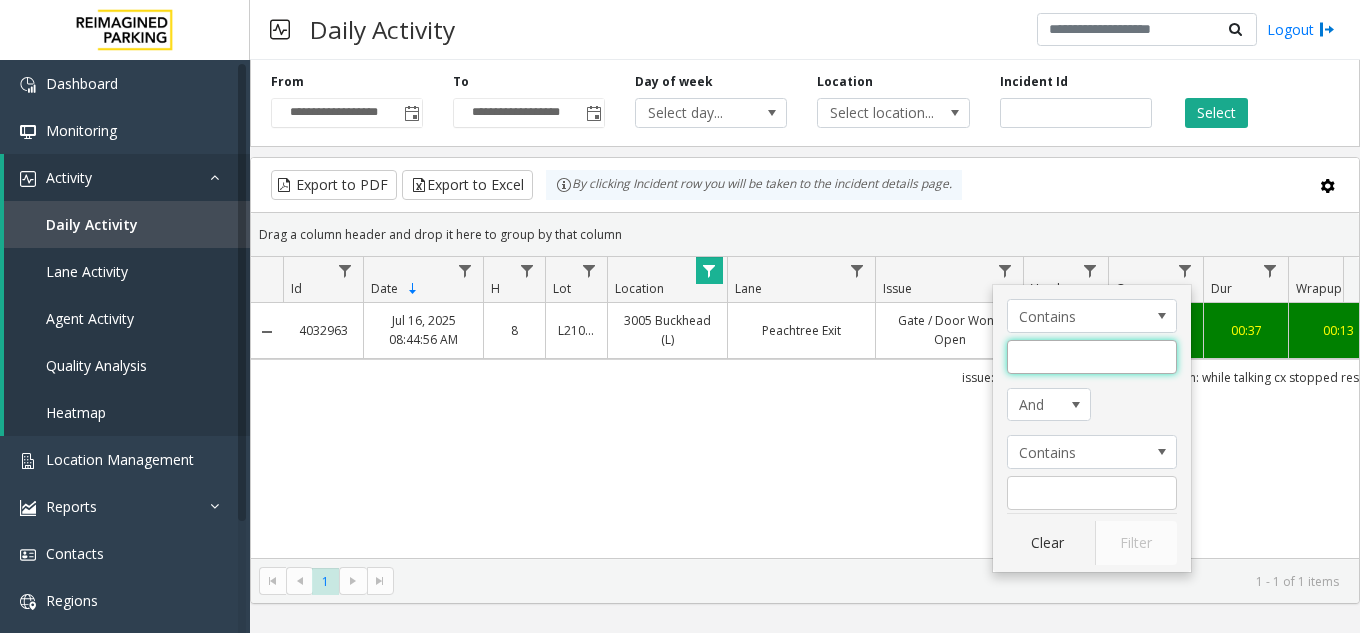 click 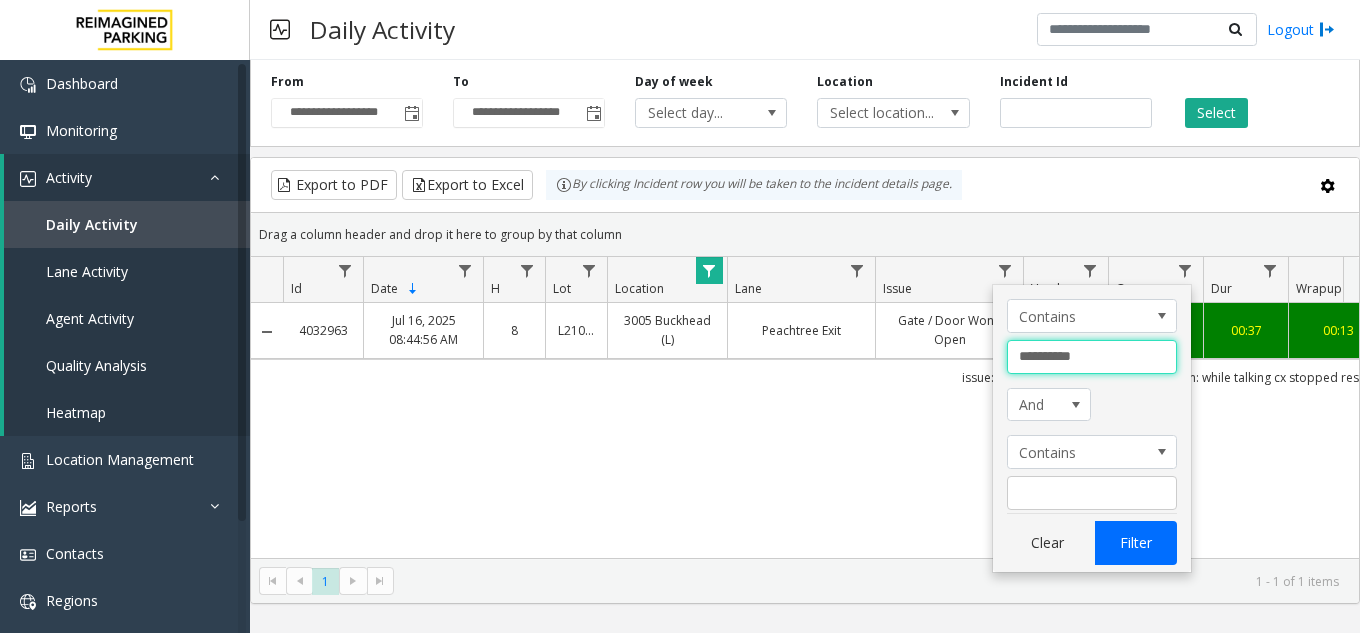 type on "**********" 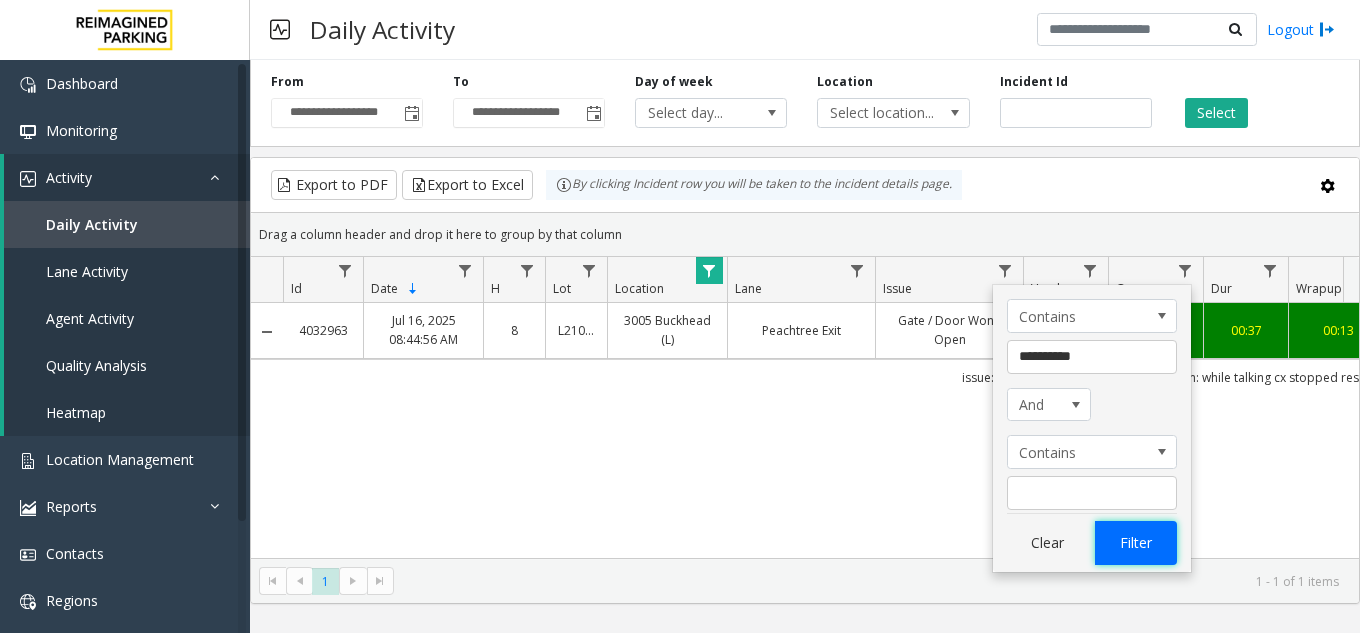 click on "Filter" 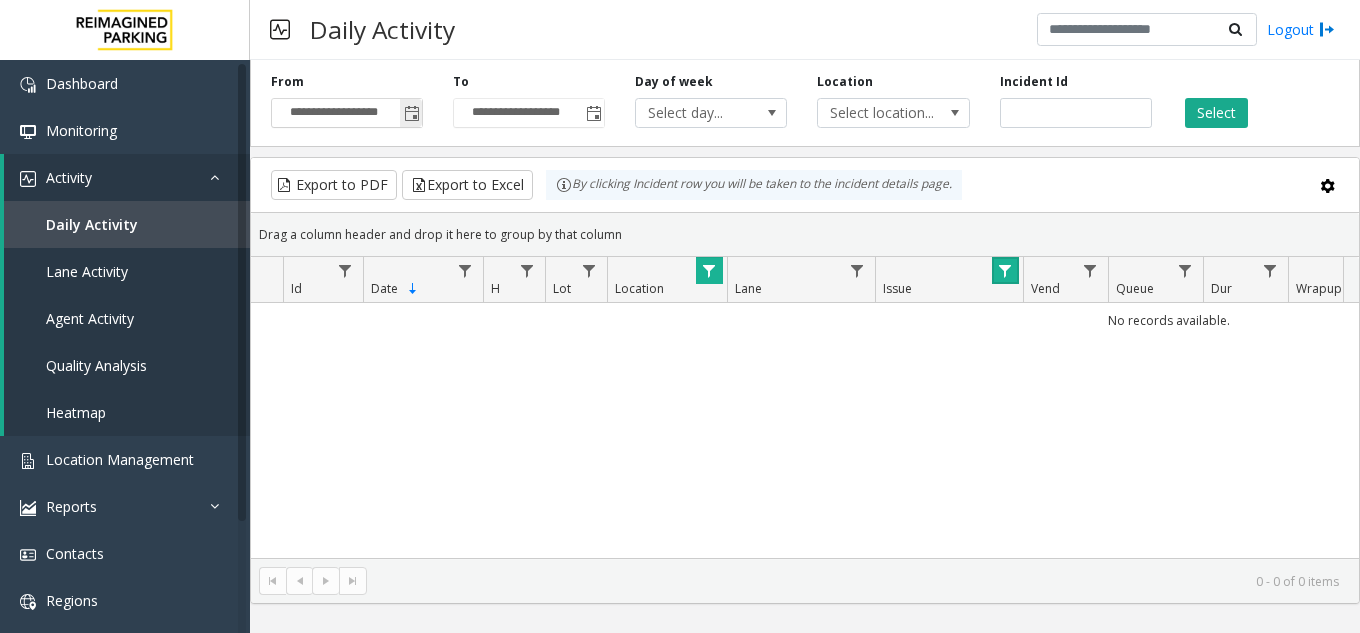 click 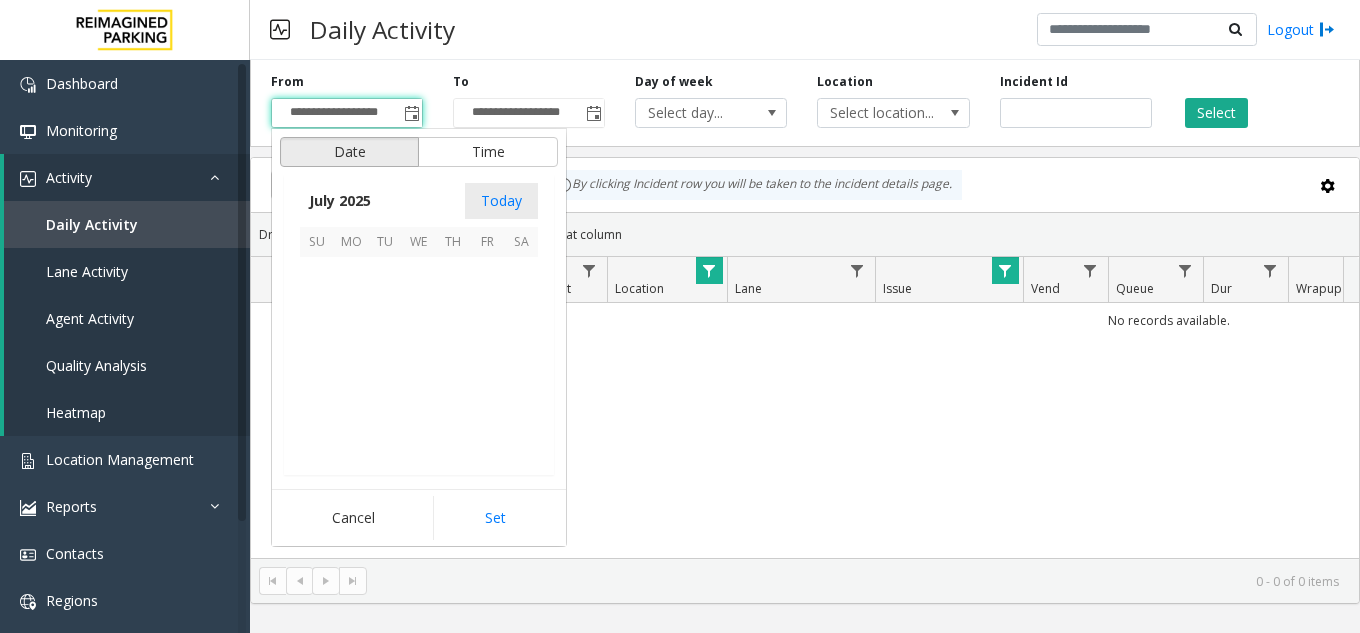 scroll, scrollTop: 358428, scrollLeft: 0, axis: vertical 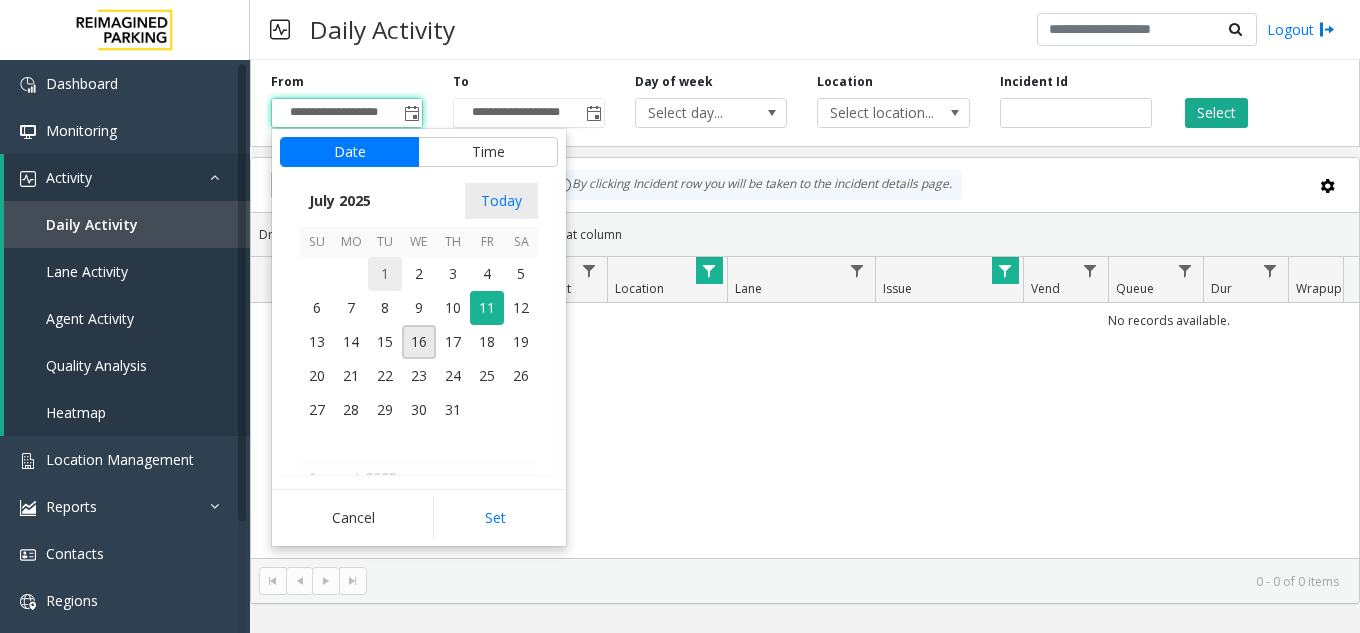 click on "1" at bounding box center [385, 274] 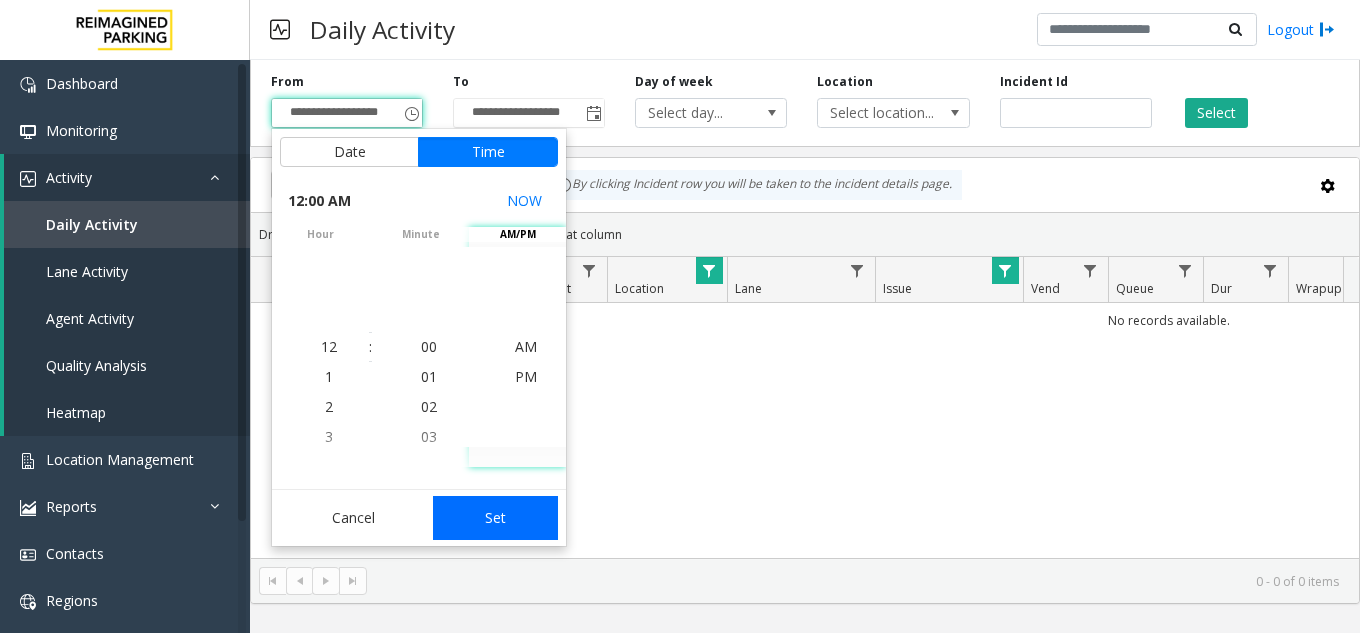 click on "Set" 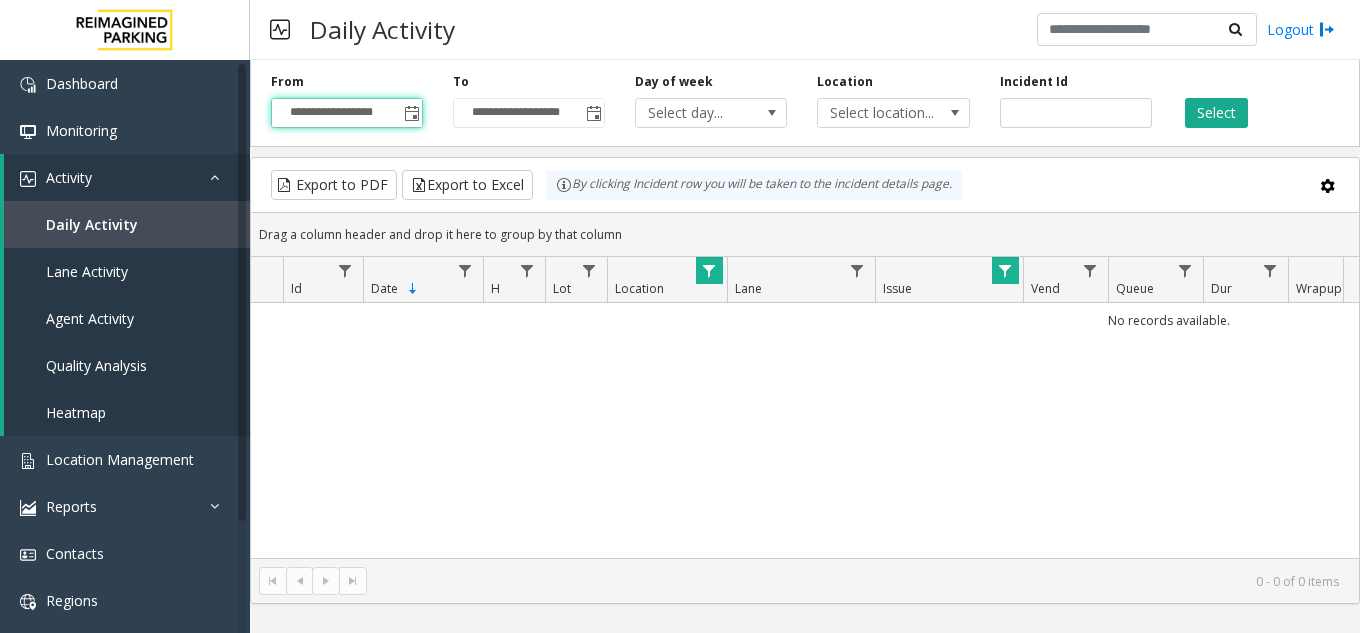 click 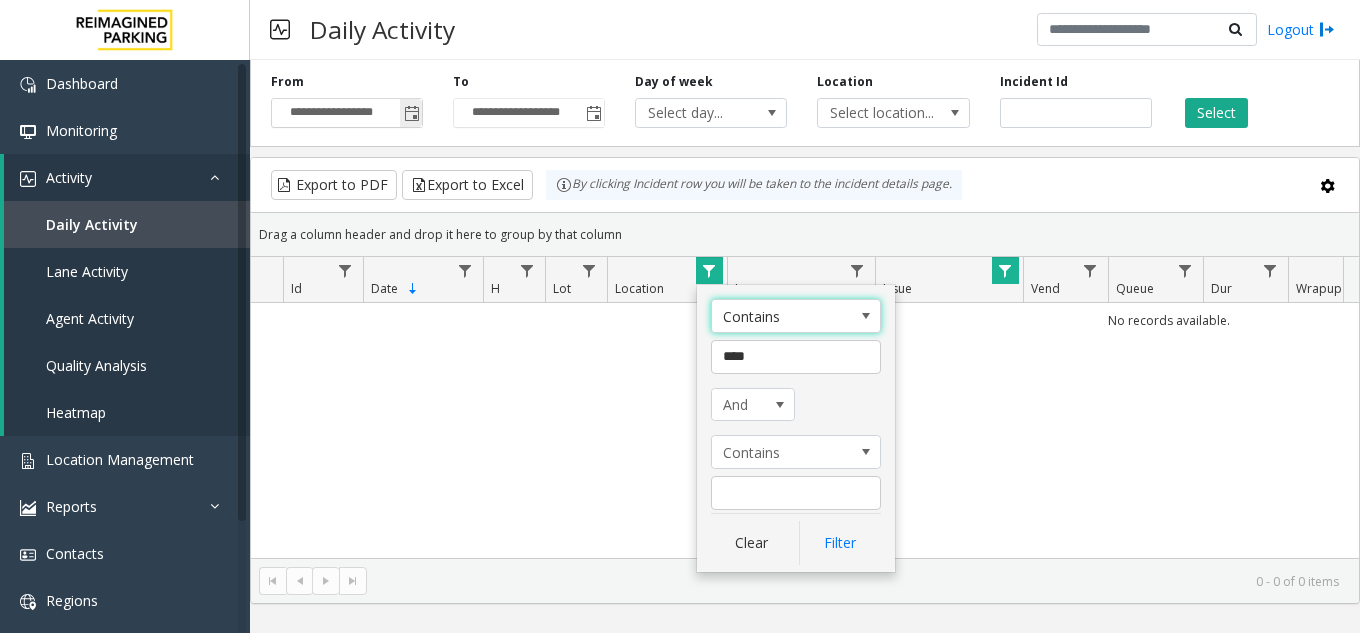 click 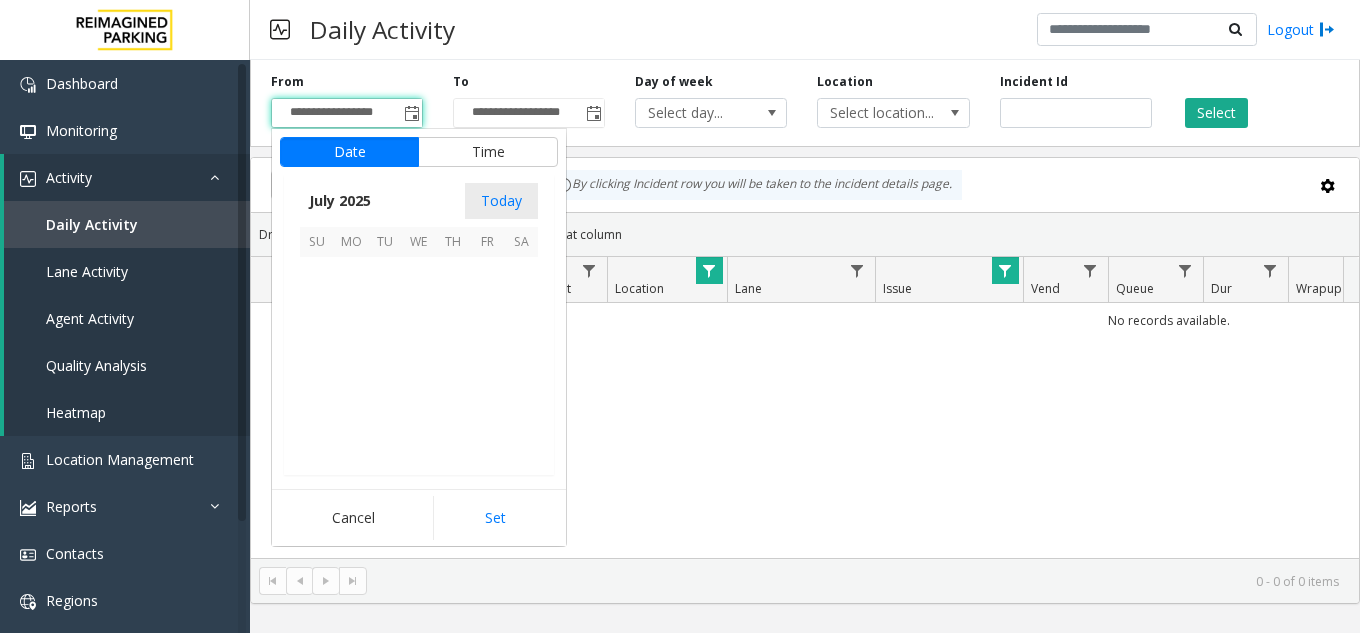 scroll, scrollTop: 358428, scrollLeft: 0, axis: vertical 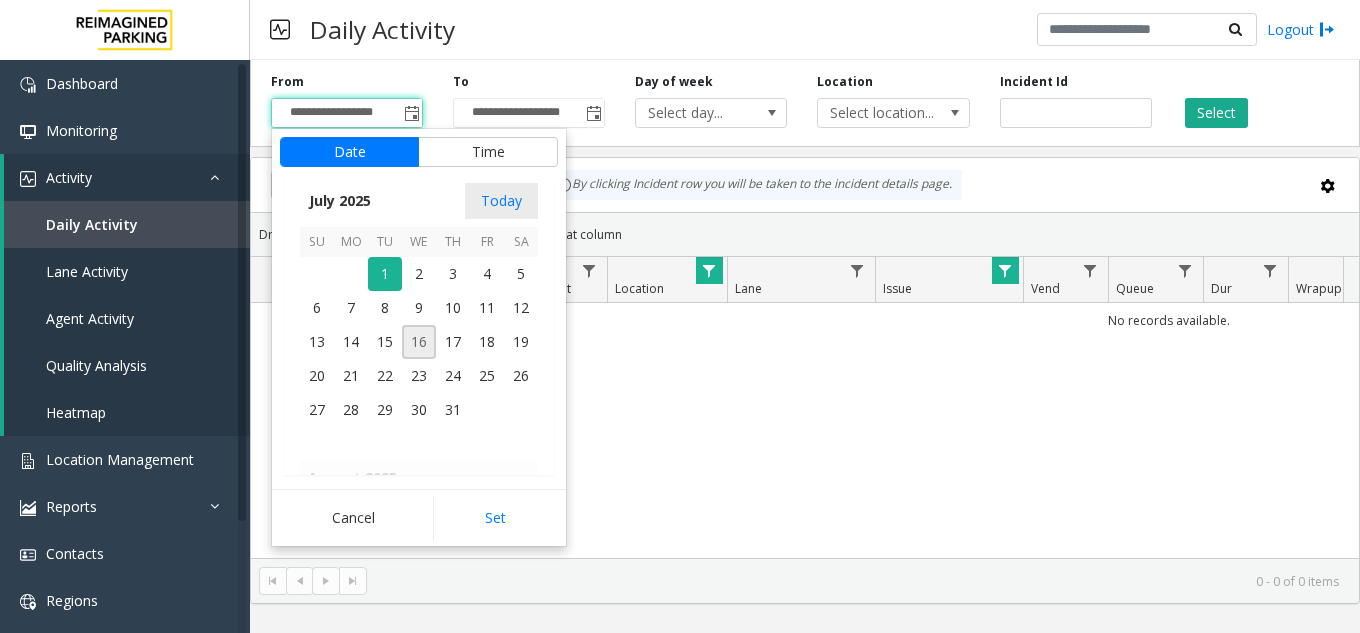 click on "16" at bounding box center (419, 342) 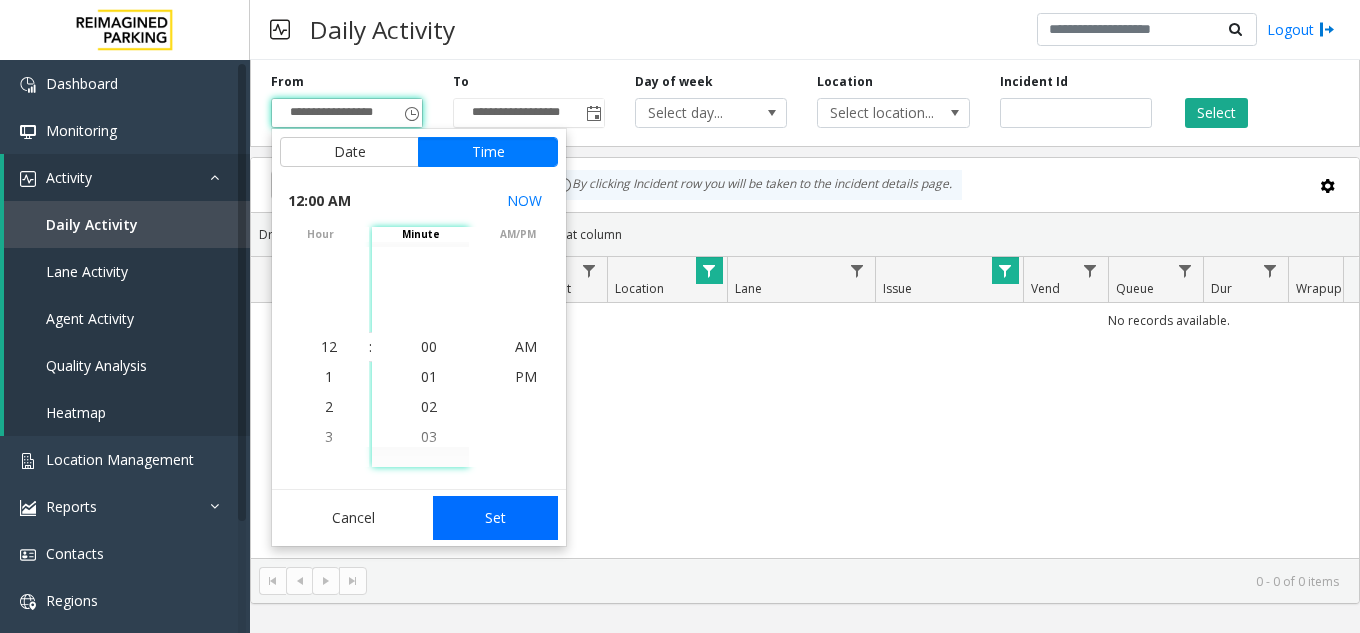 click on "Set" 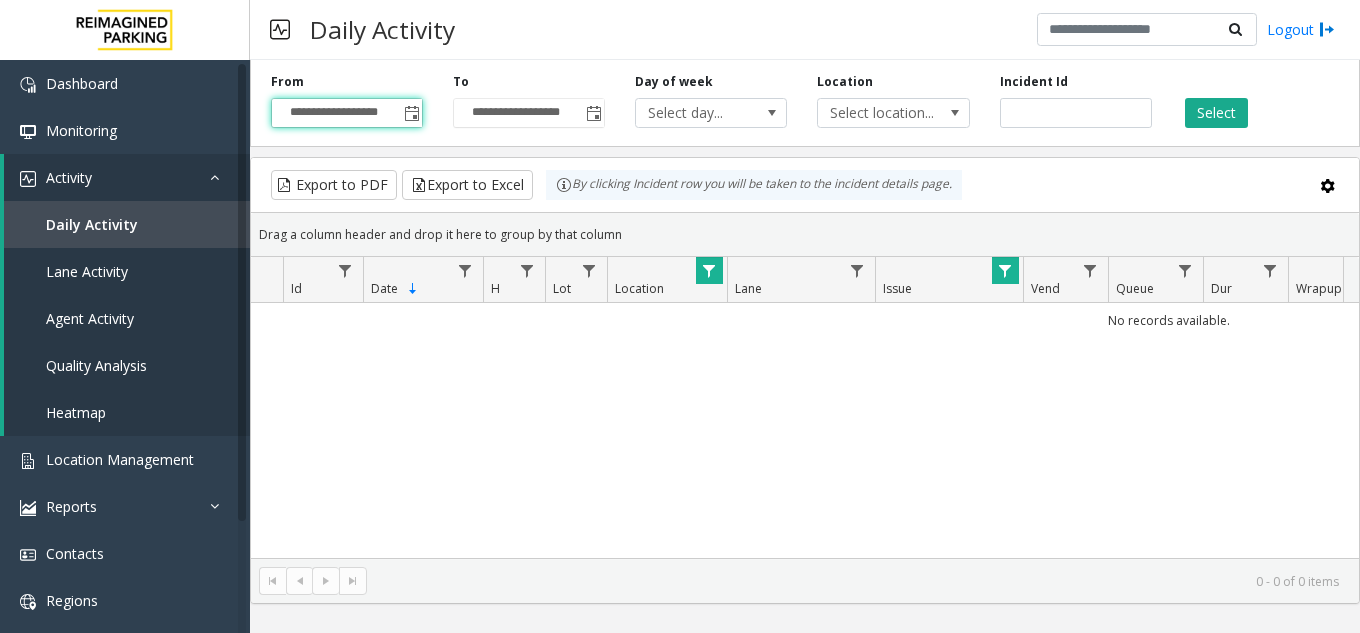 click 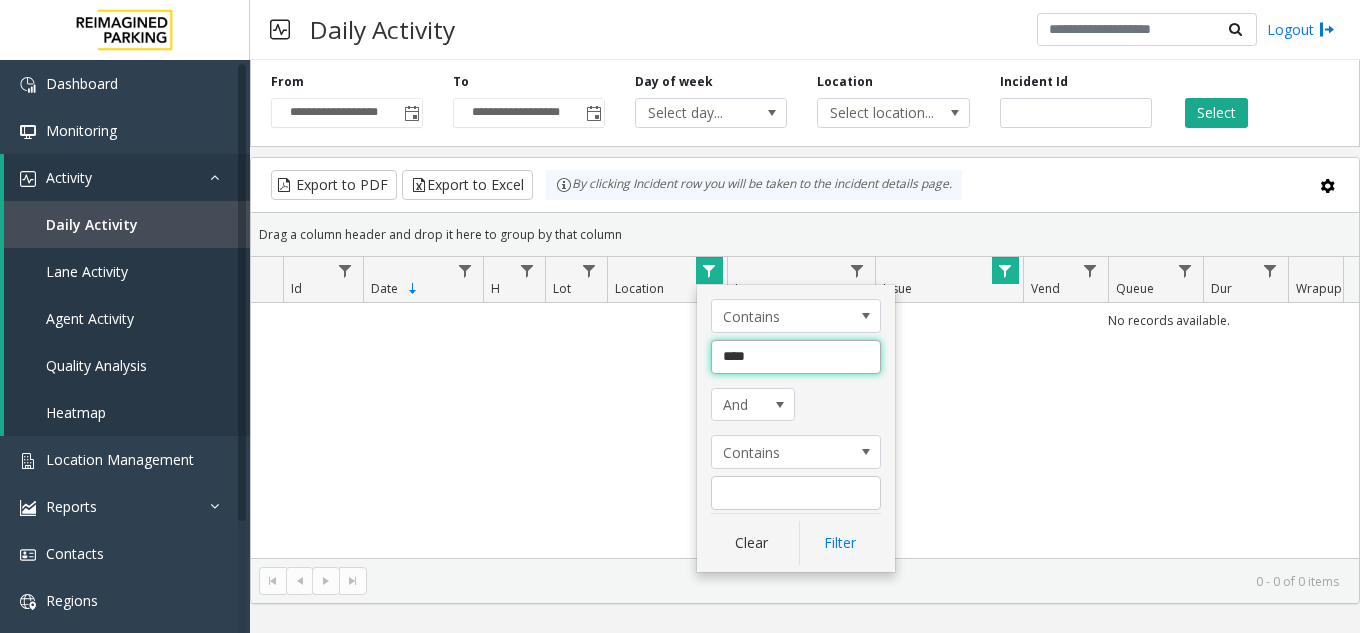 click on "****" 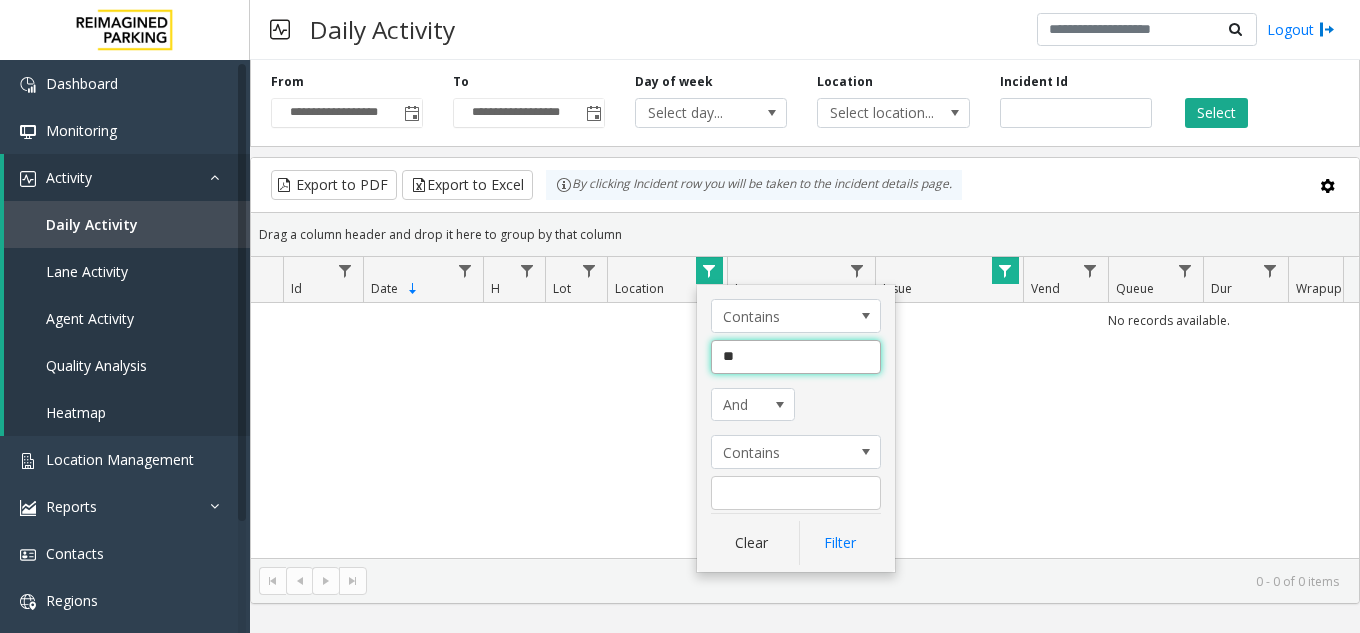type on "*" 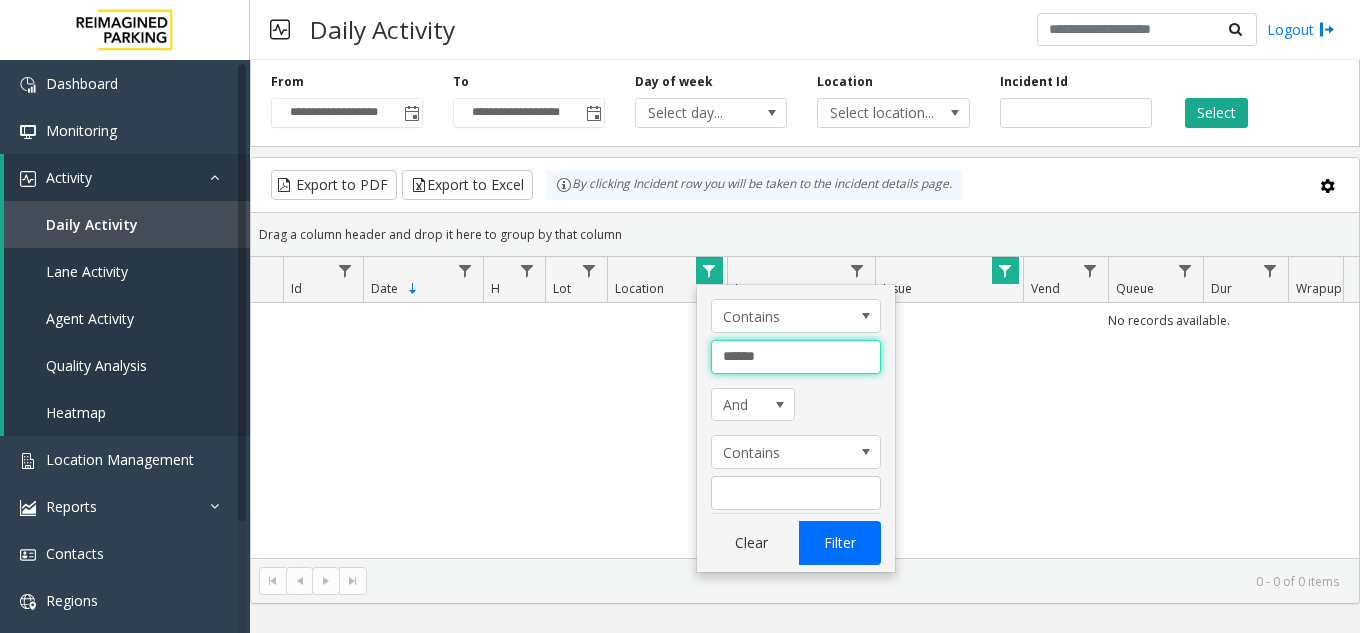 type on "******" 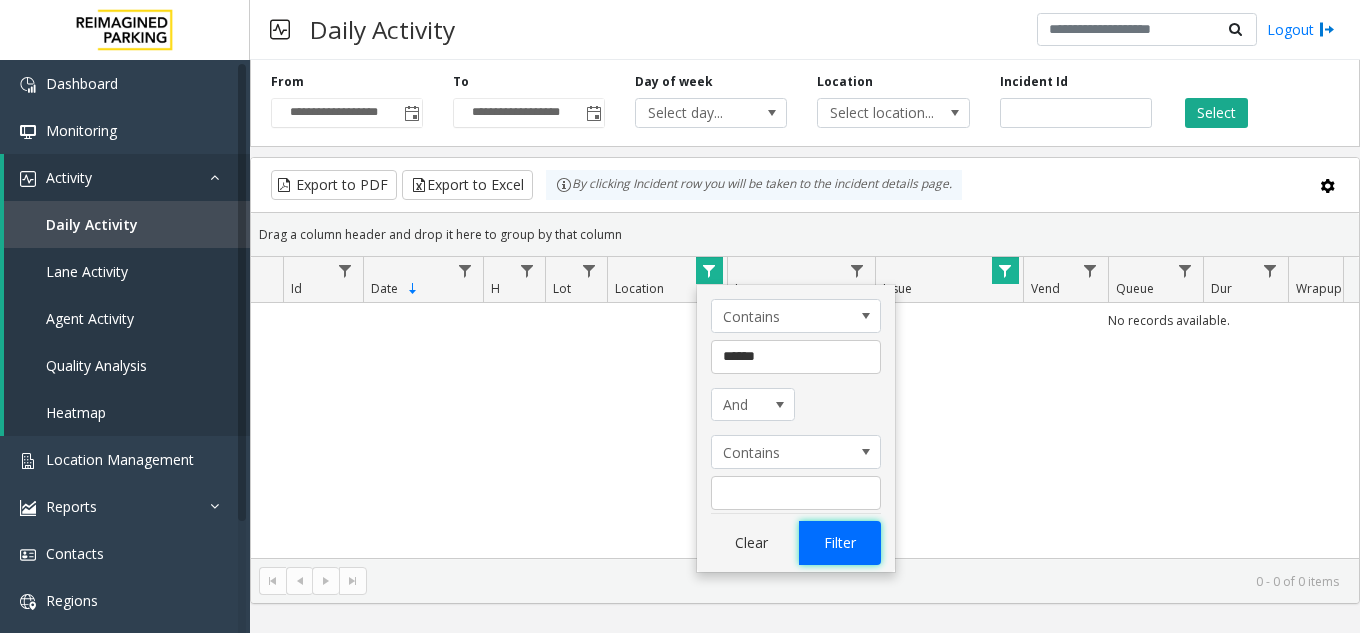 click on "Filter" 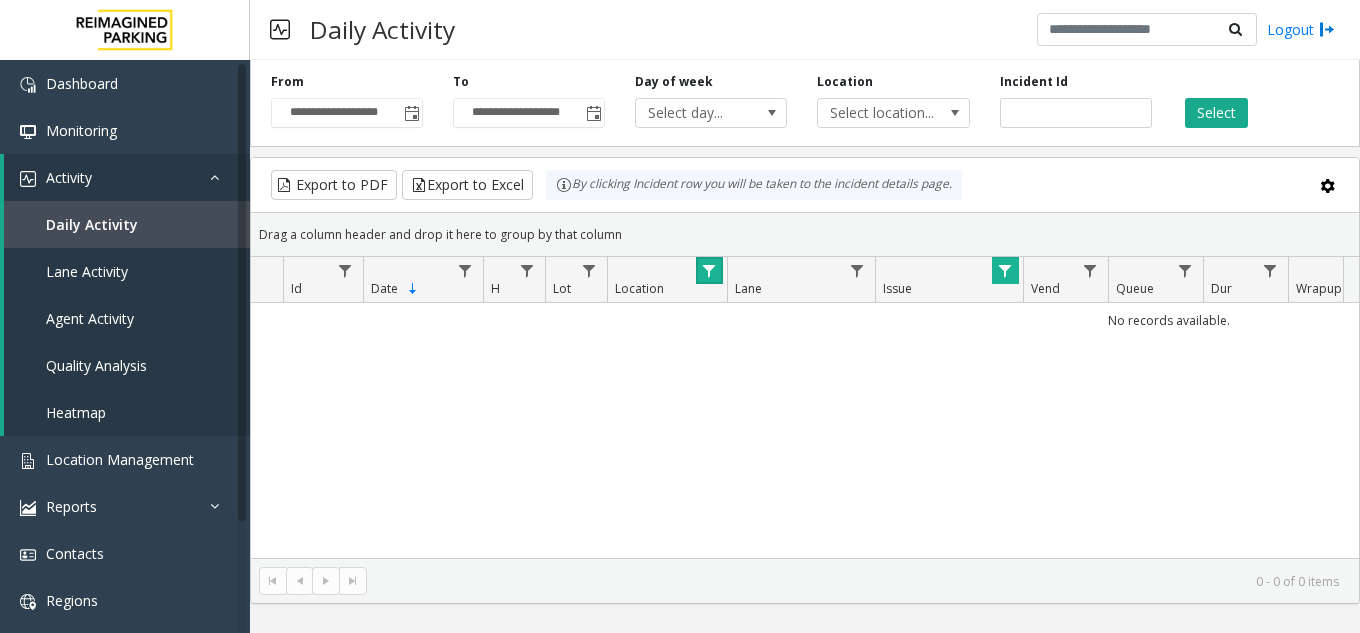 click 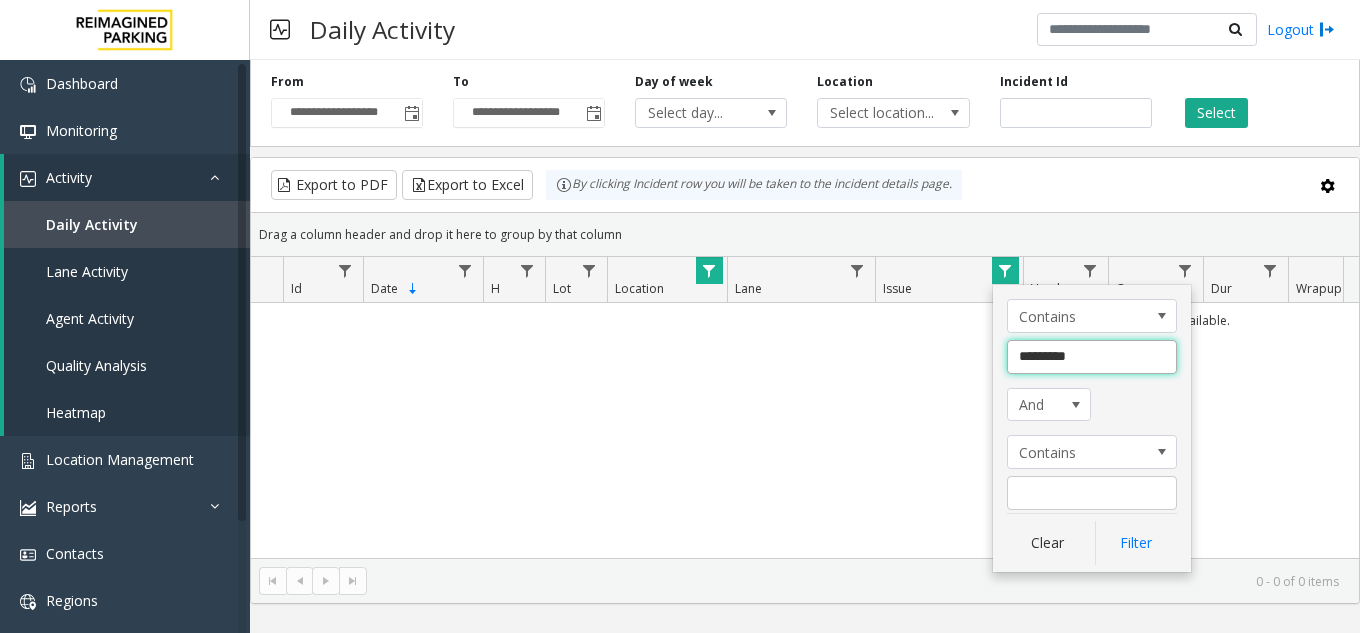 click on "*********" 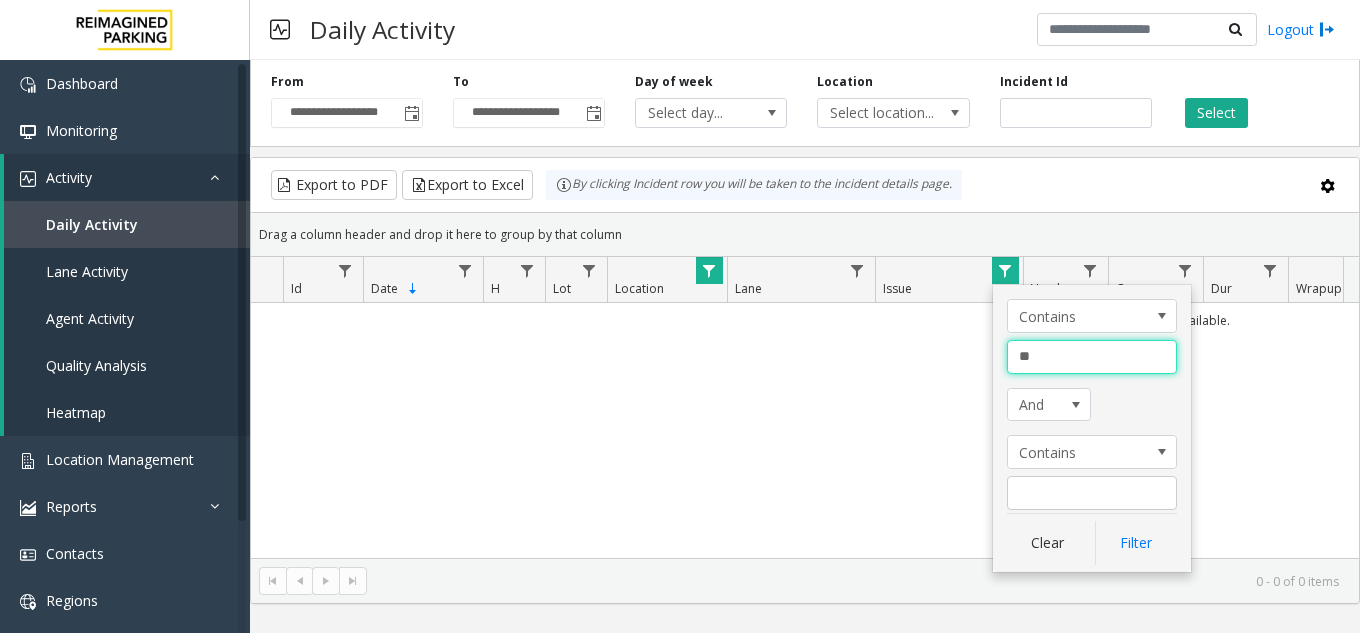 type on "*" 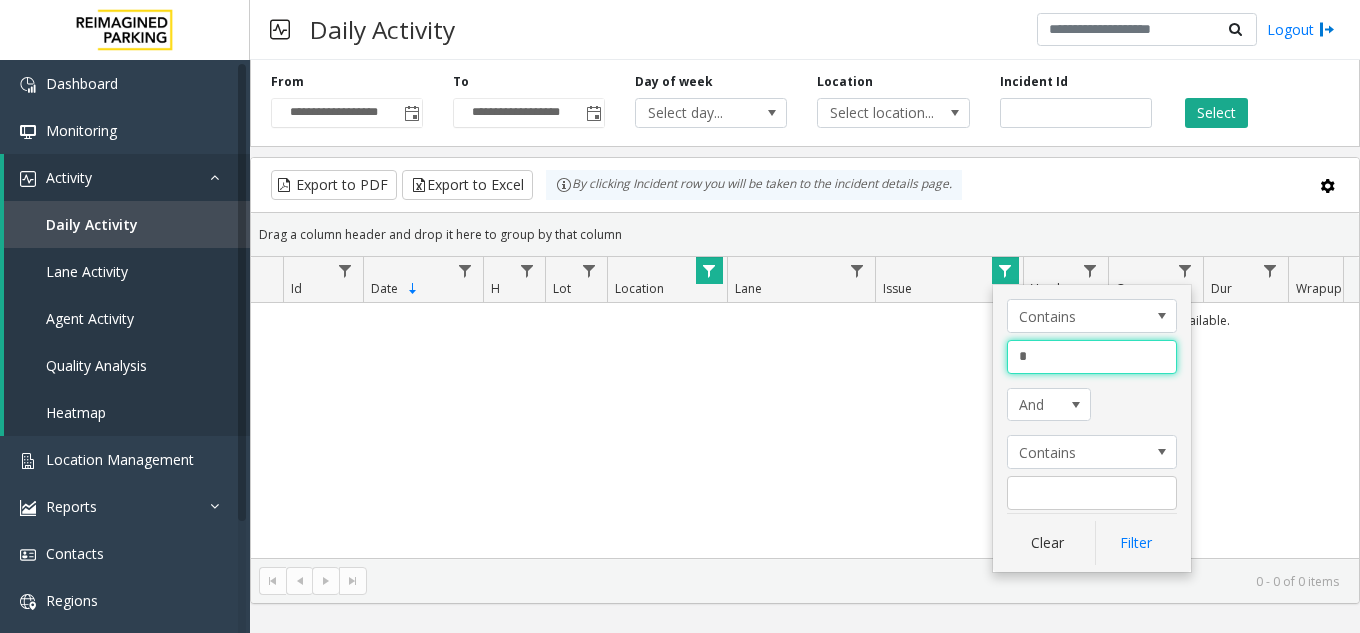 type 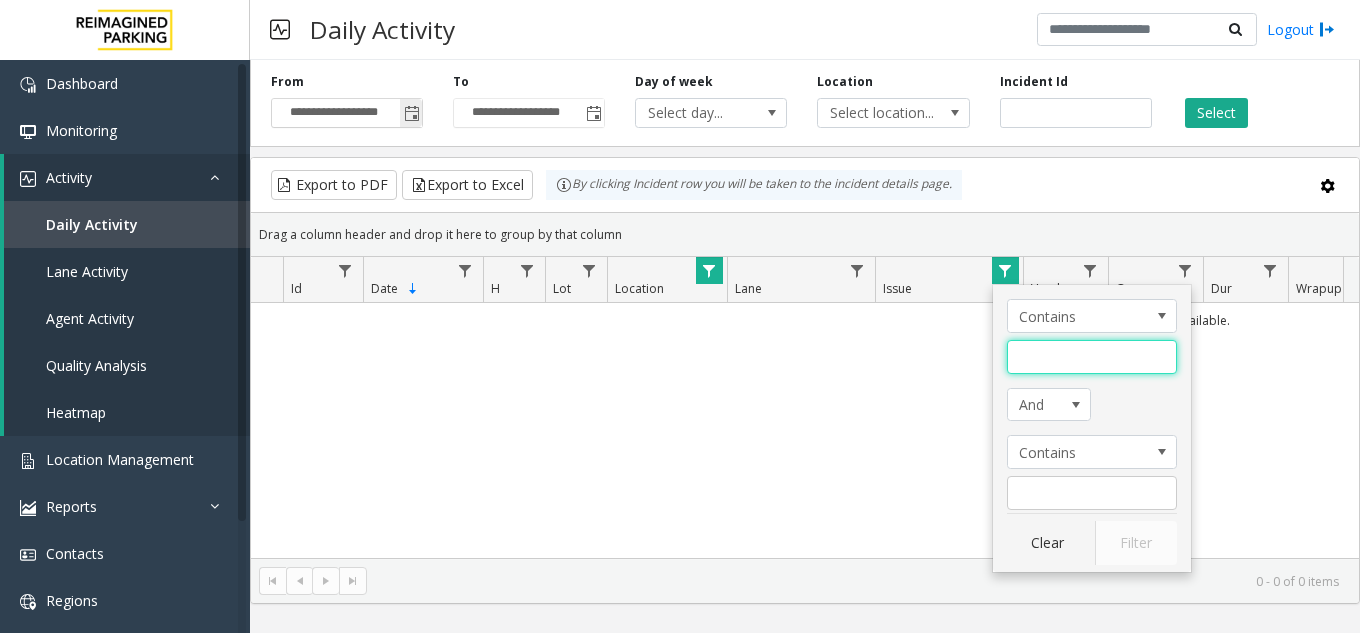 click 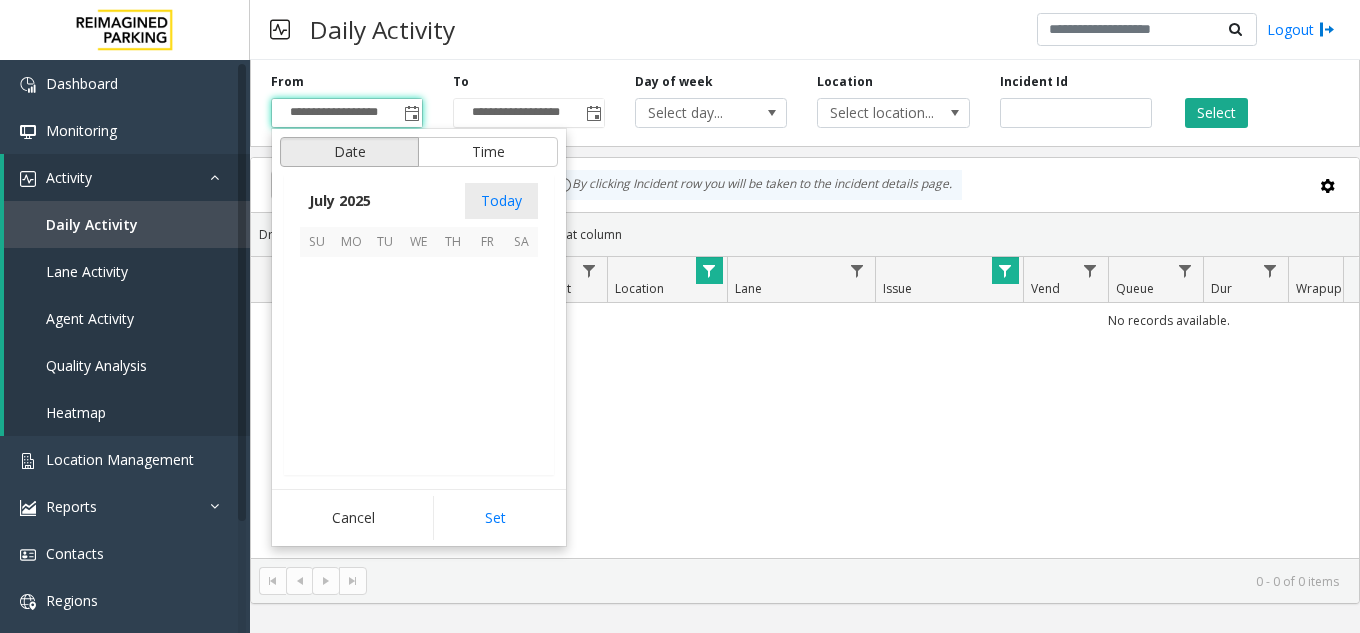 scroll, scrollTop: 358428, scrollLeft: 0, axis: vertical 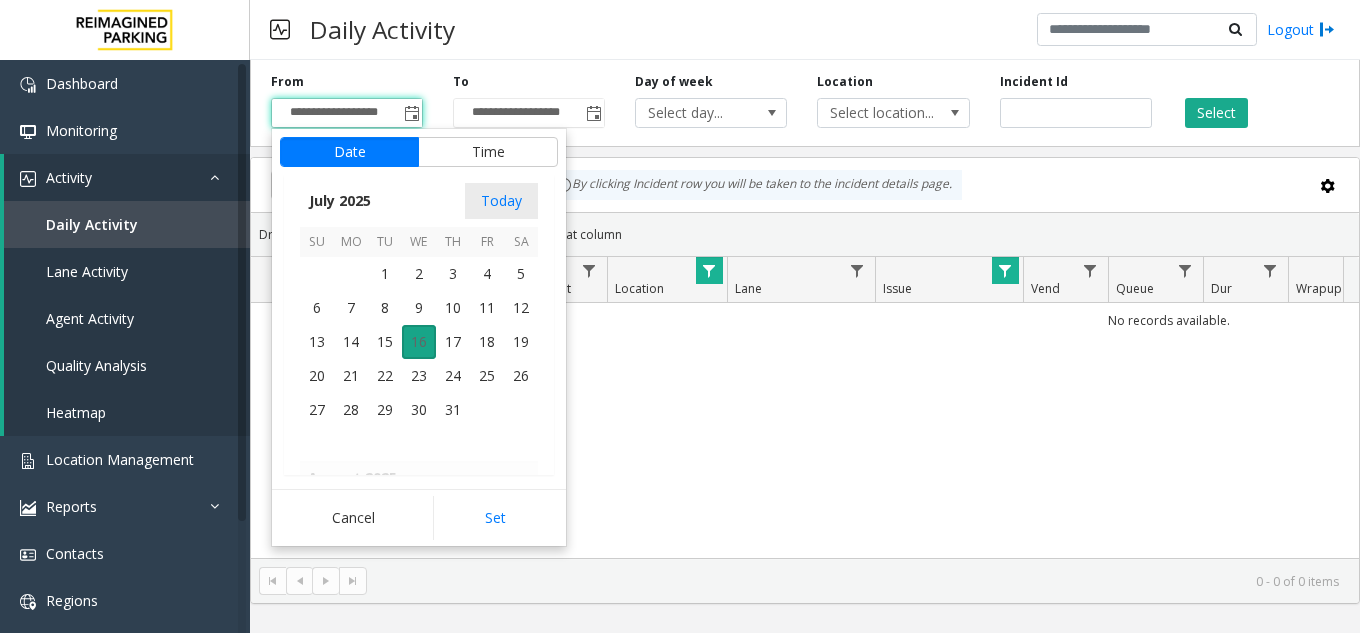 click on "16" at bounding box center [419, 342] 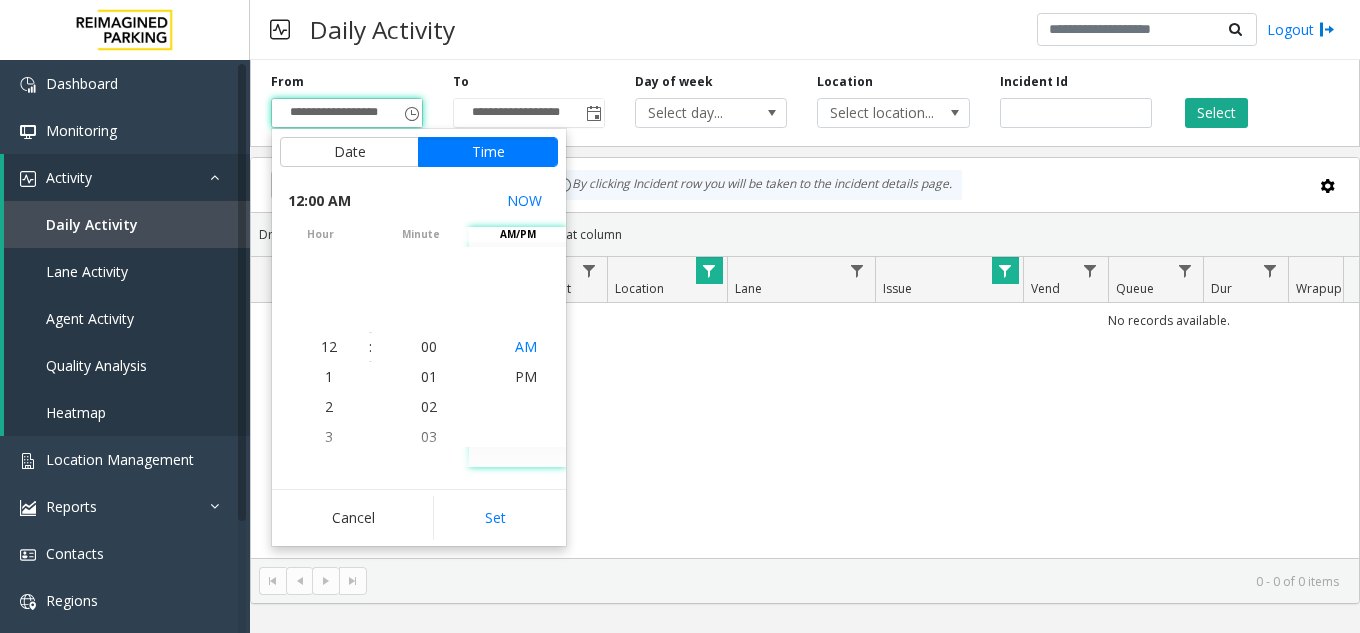 click on "AM" 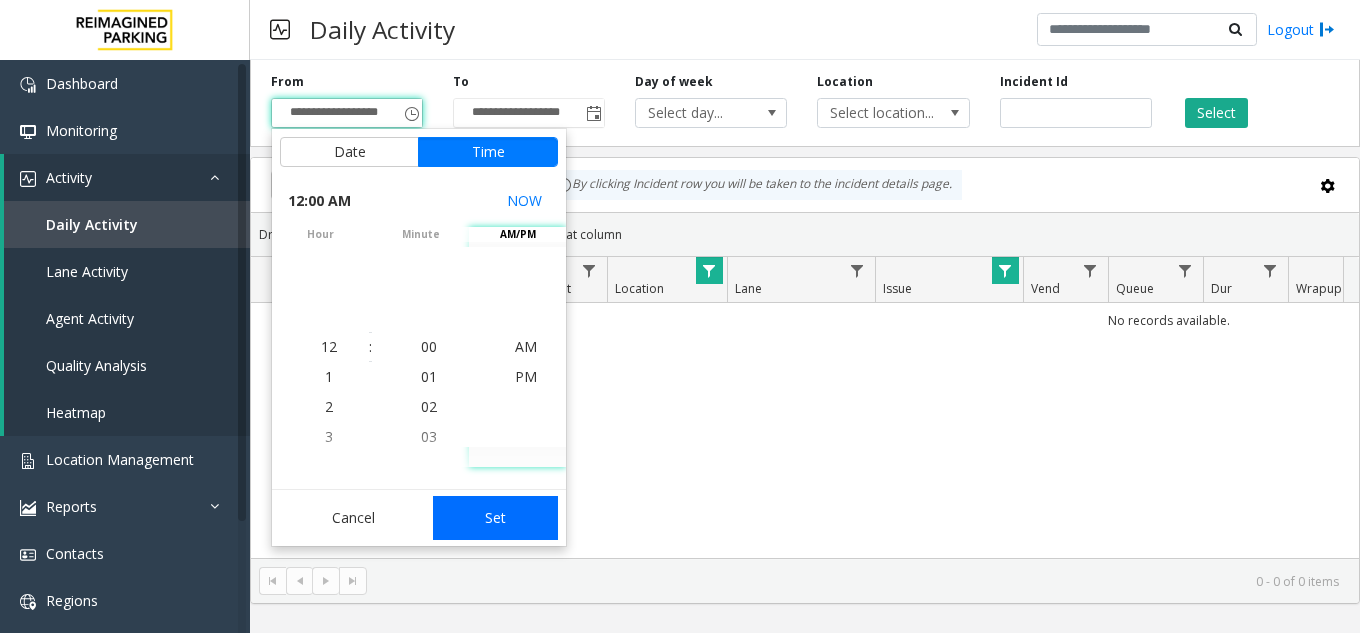 click on "Set" 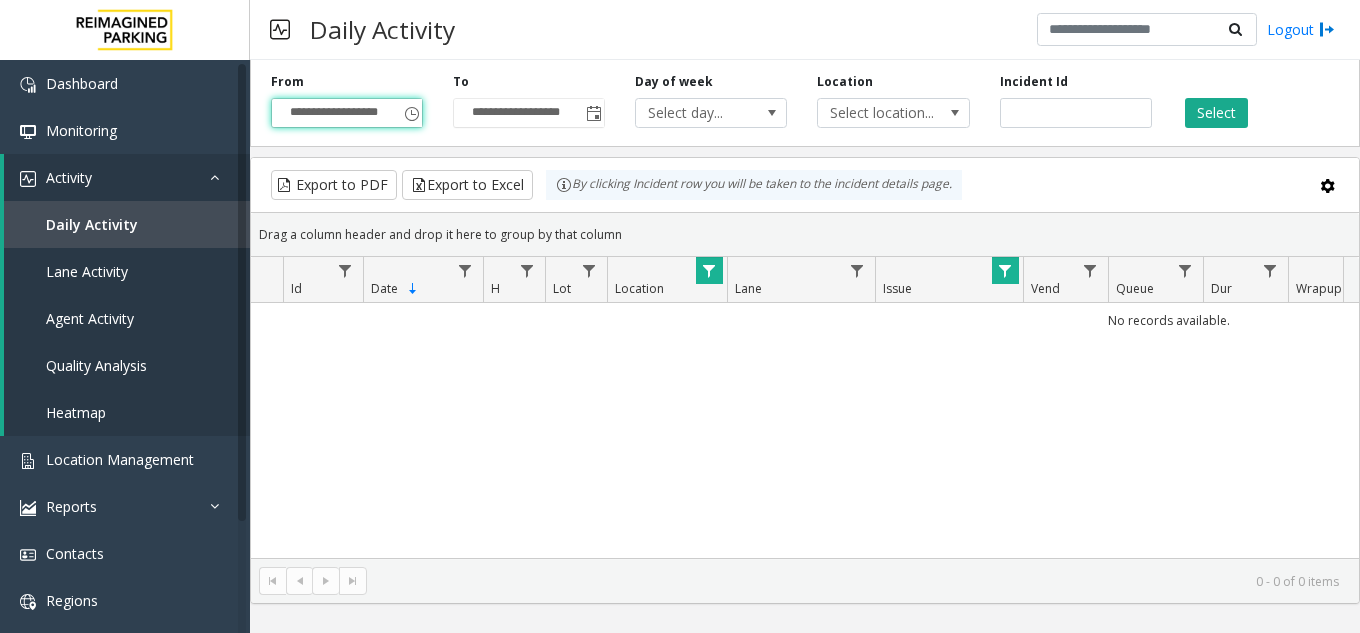 click 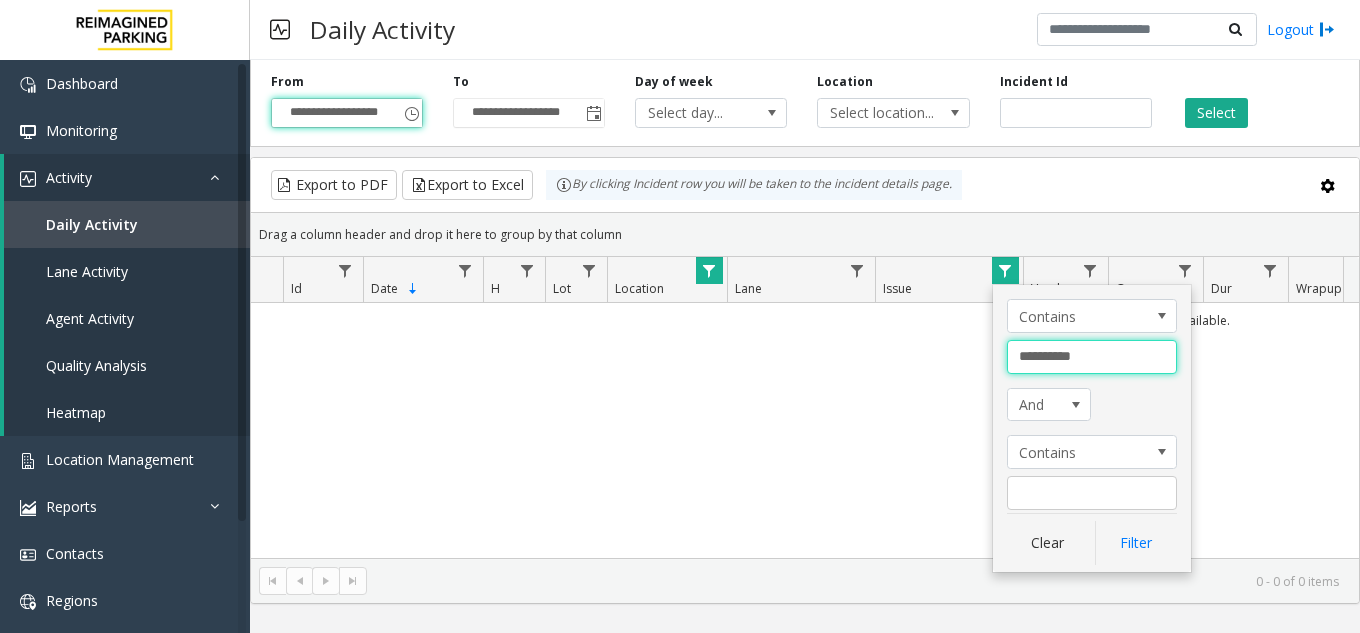 drag, startPoint x: 1092, startPoint y: 357, endPoint x: 923, endPoint y: 358, distance: 169.00296 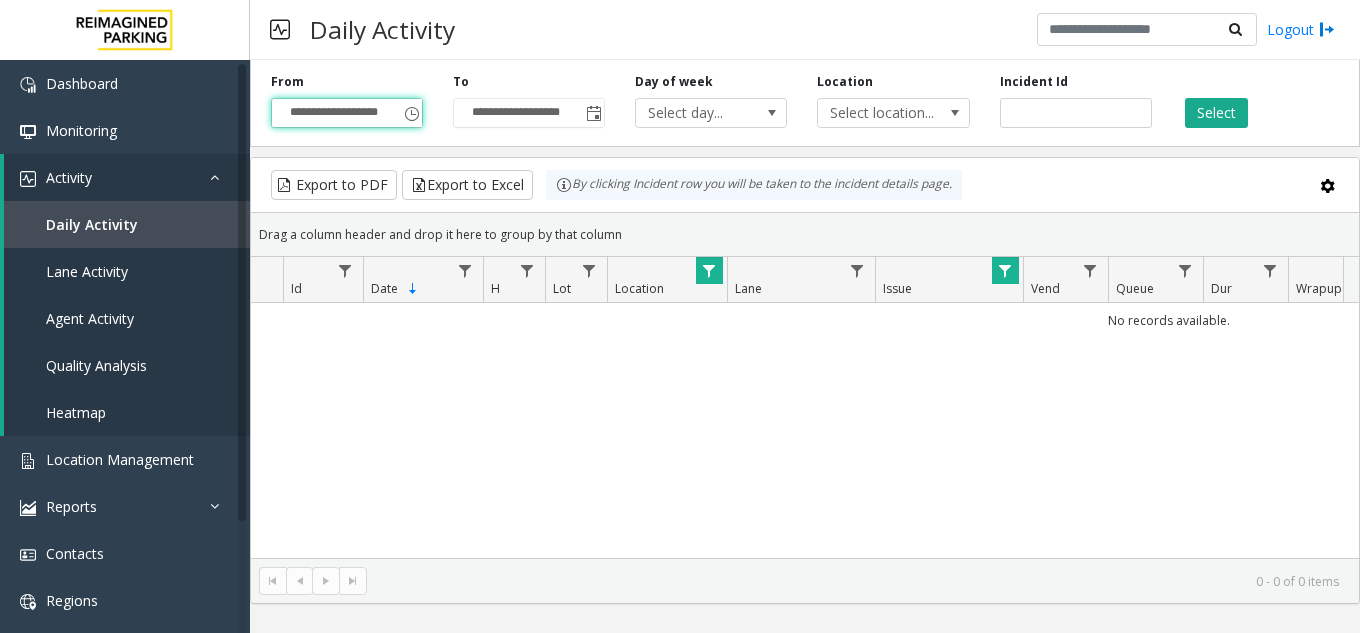 click 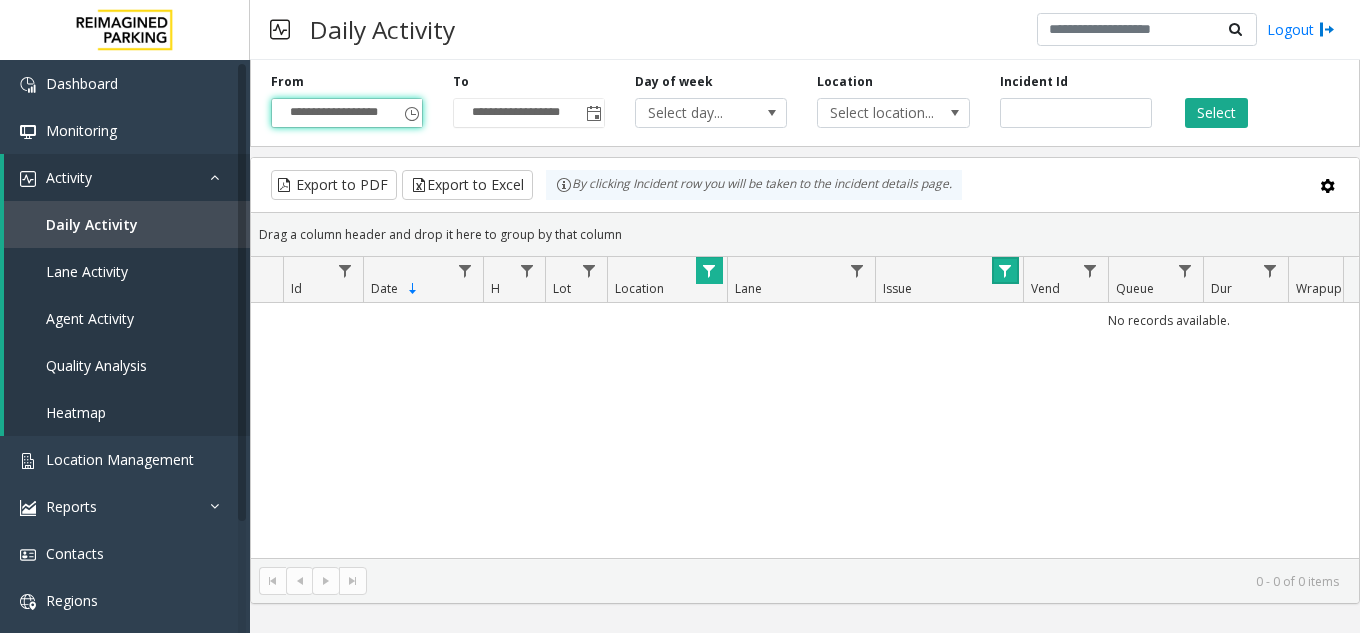 click 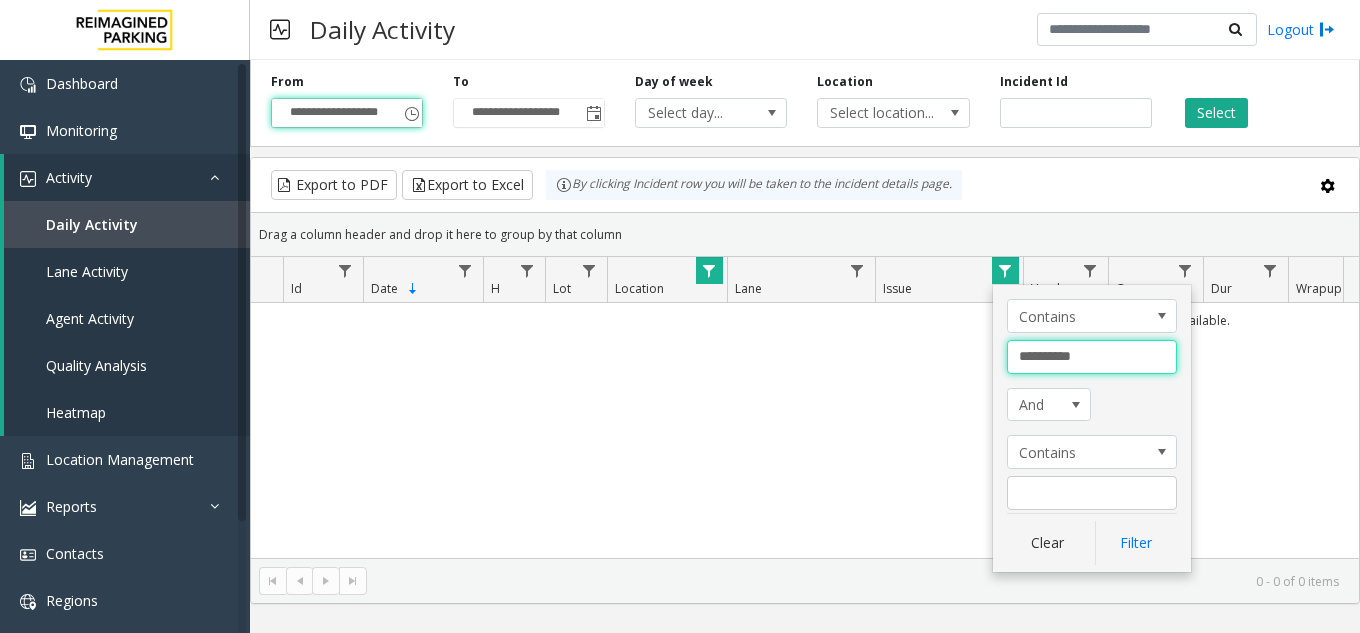 drag, startPoint x: 1090, startPoint y: 358, endPoint x: 978, endPoint y: 346, distance: 112.64102 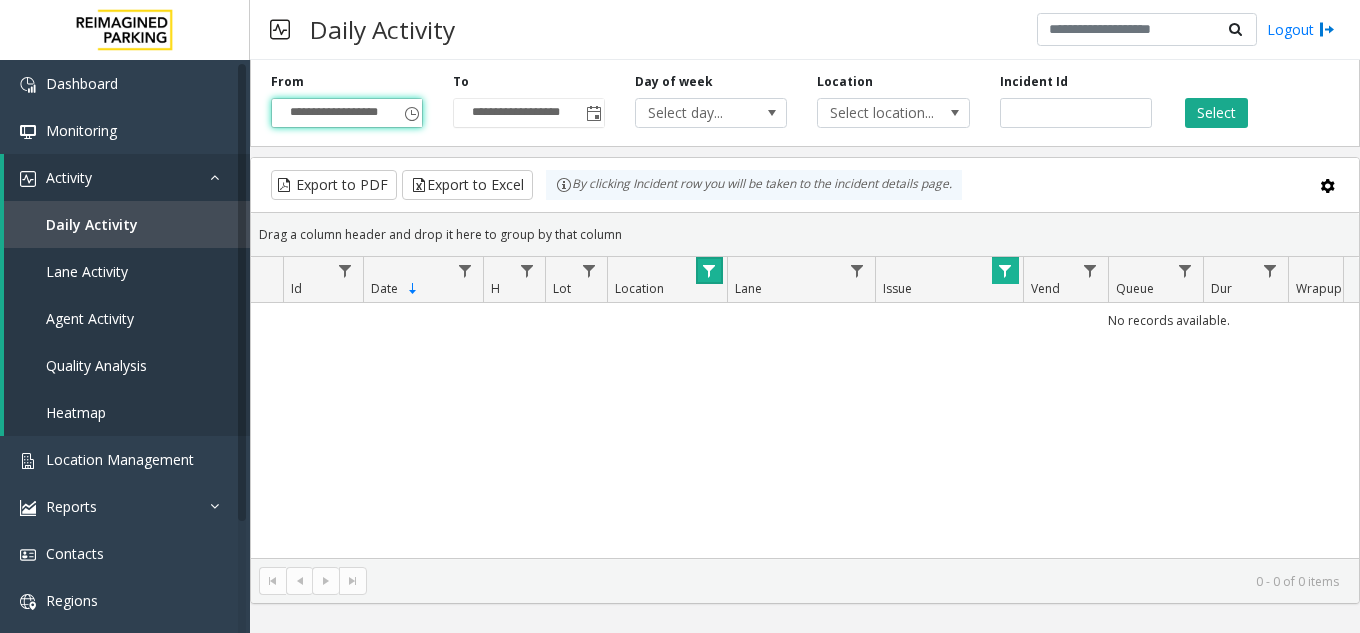 click 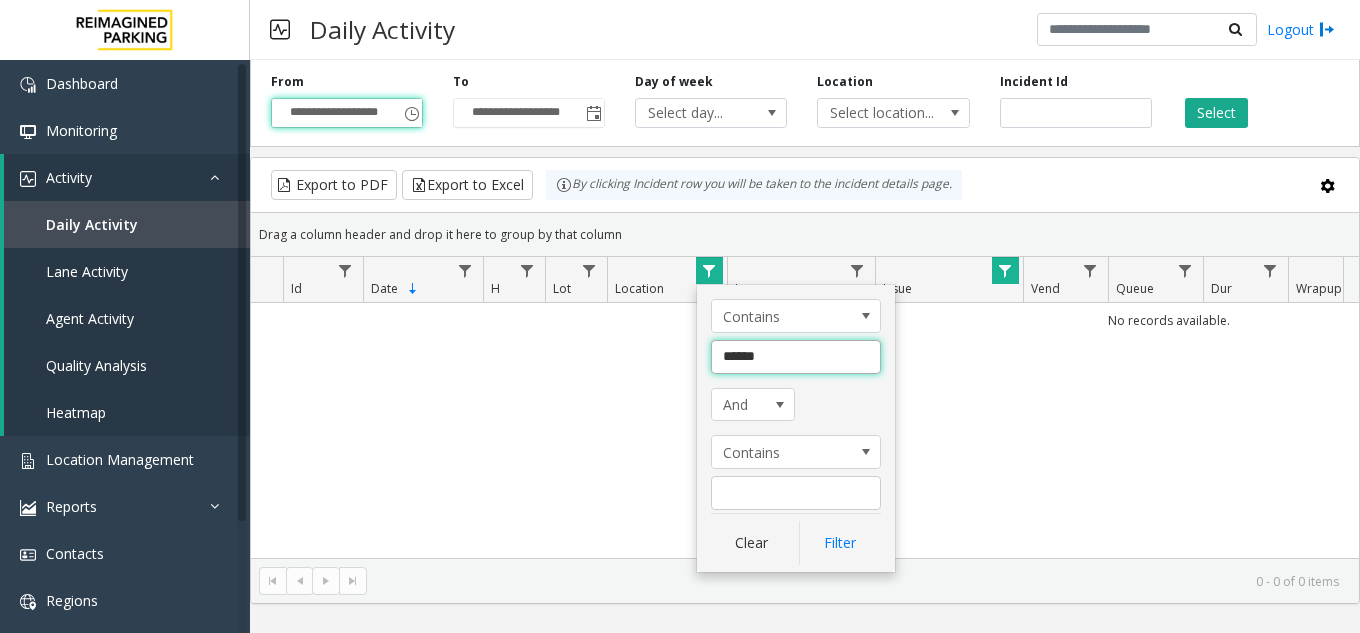 click on "******" 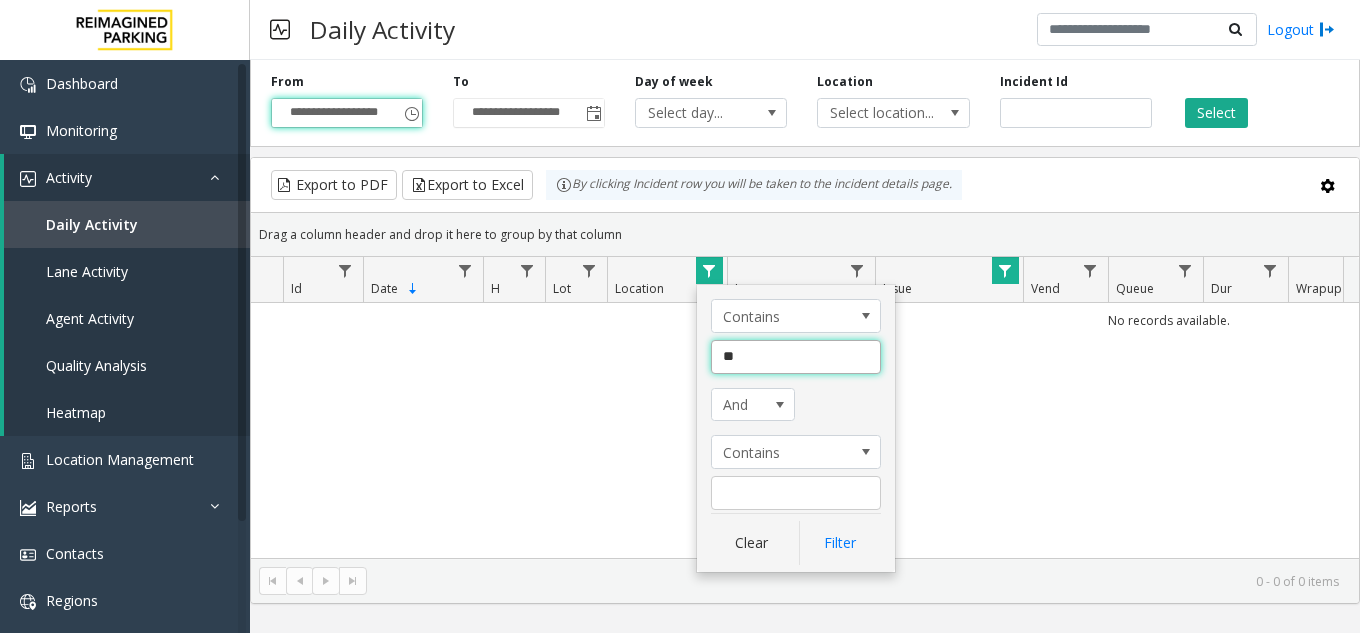 type on "*" 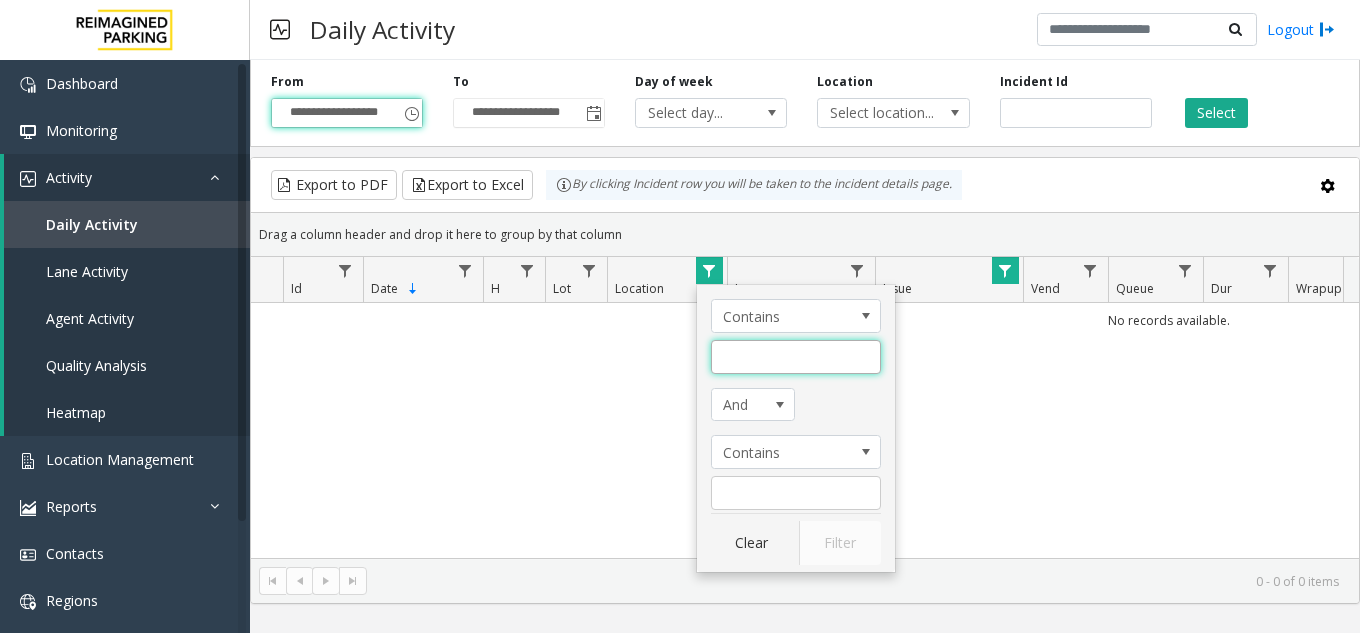 type on "*" 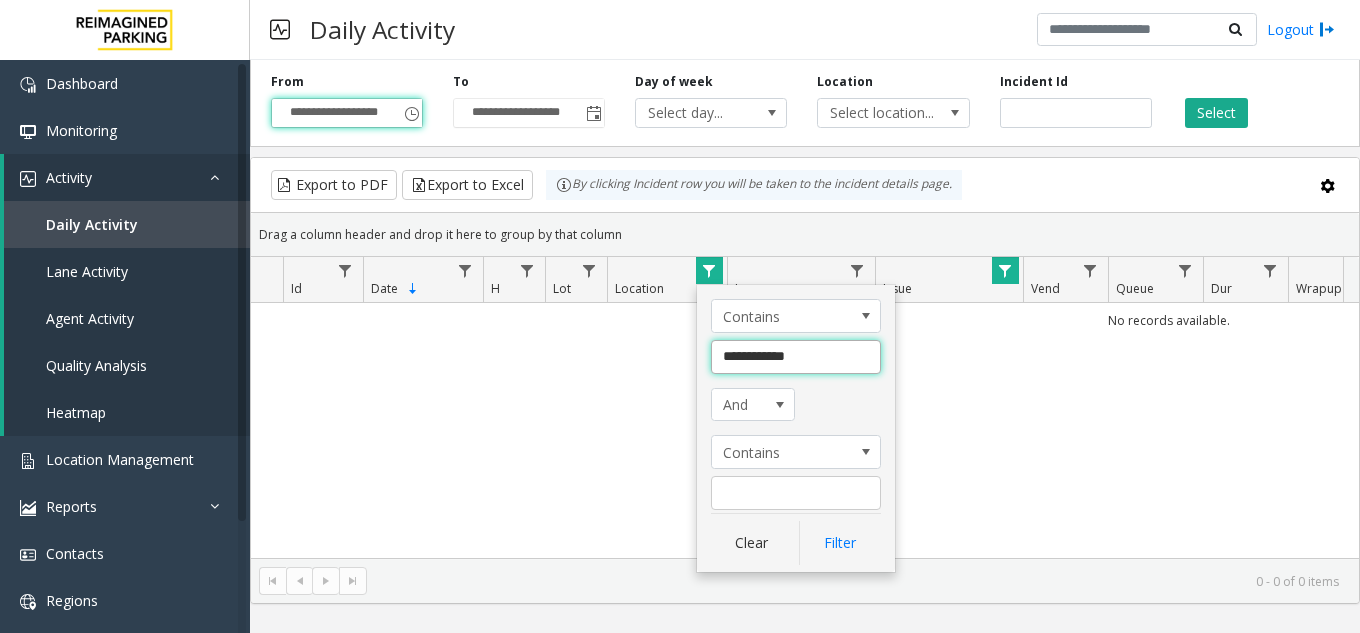 type on "**********" 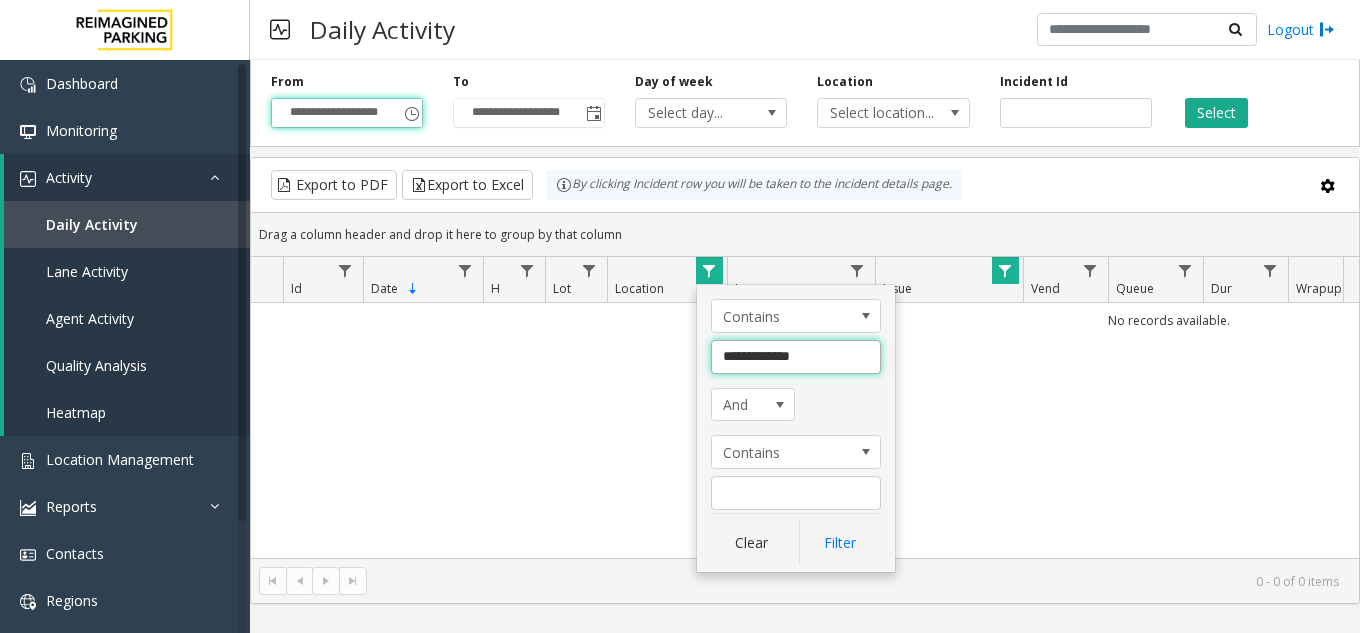 click on "Filter" 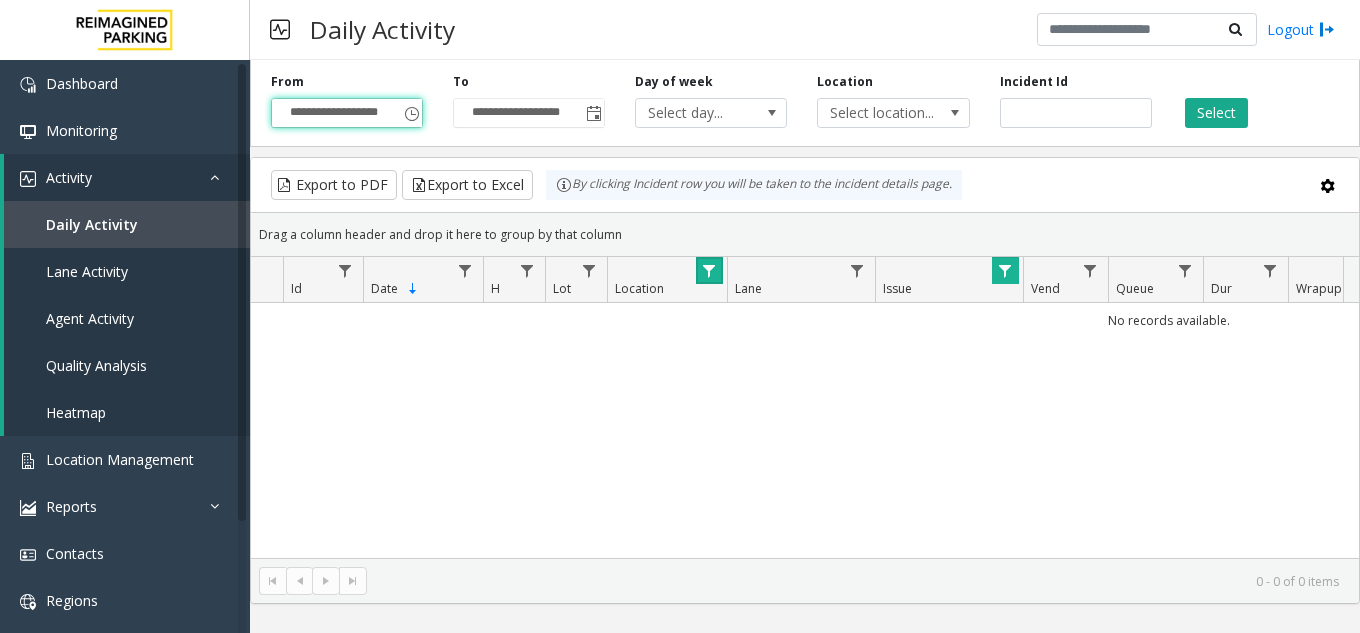 click 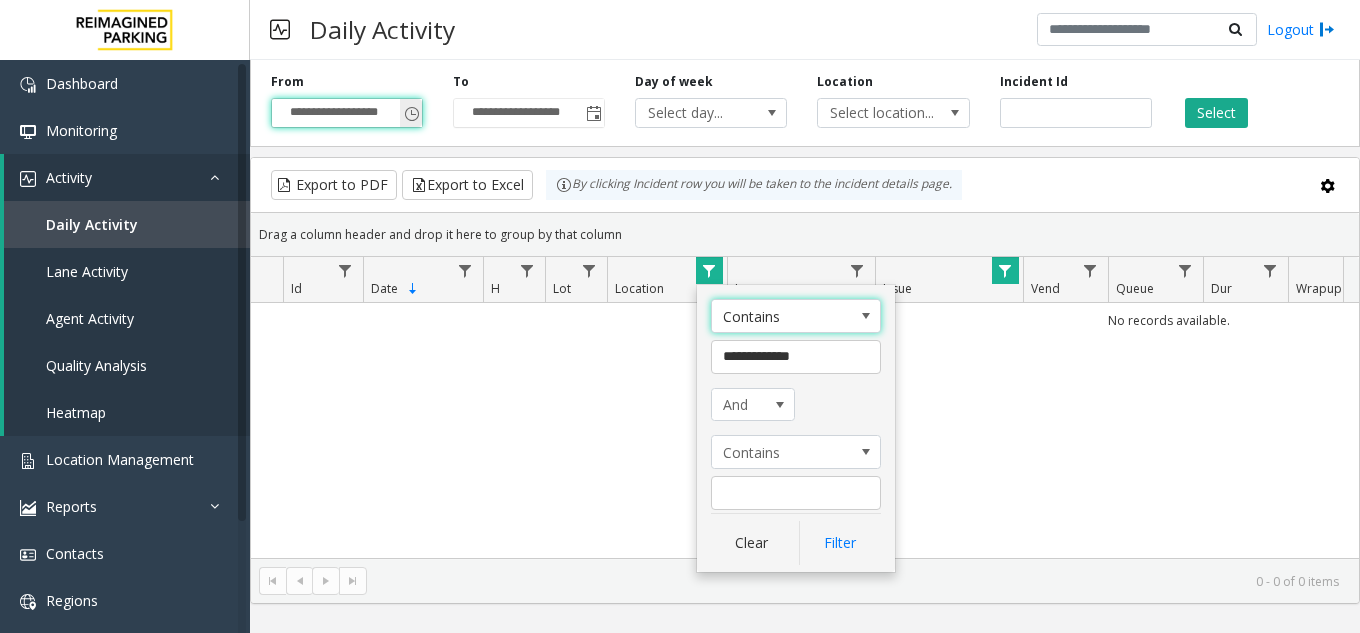 click 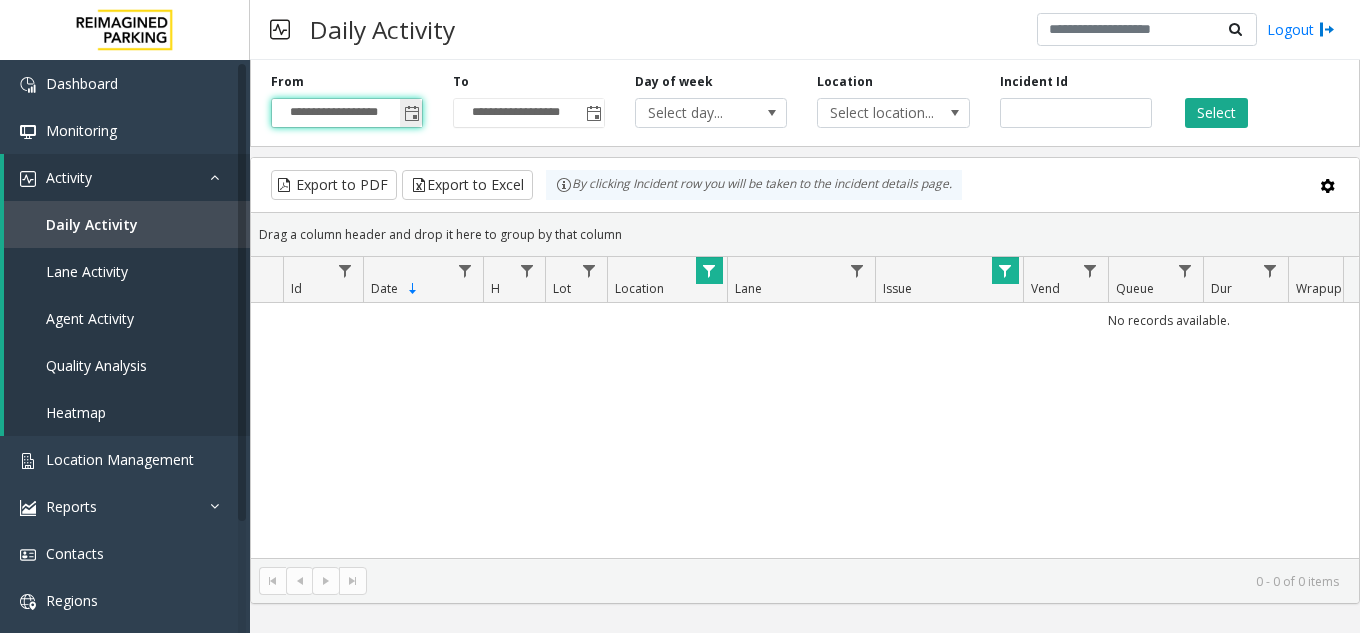 click 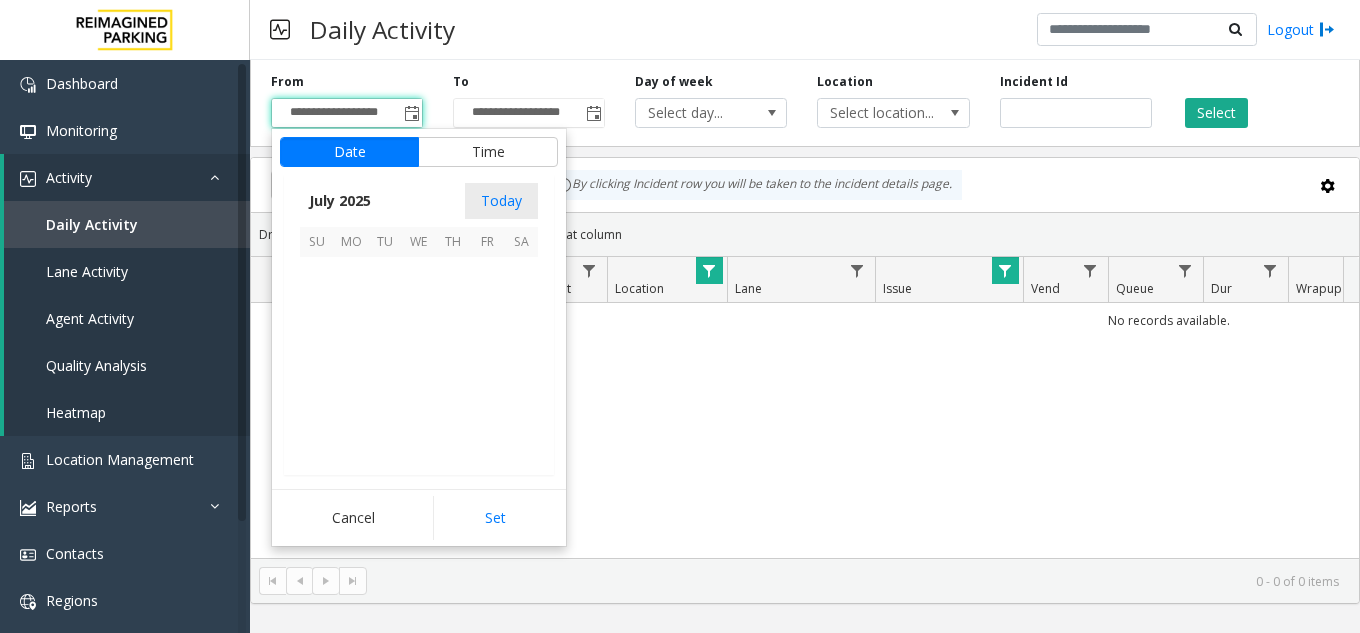scroll, scrollTop: 358428, scrollLeft: 0, axis: vertical 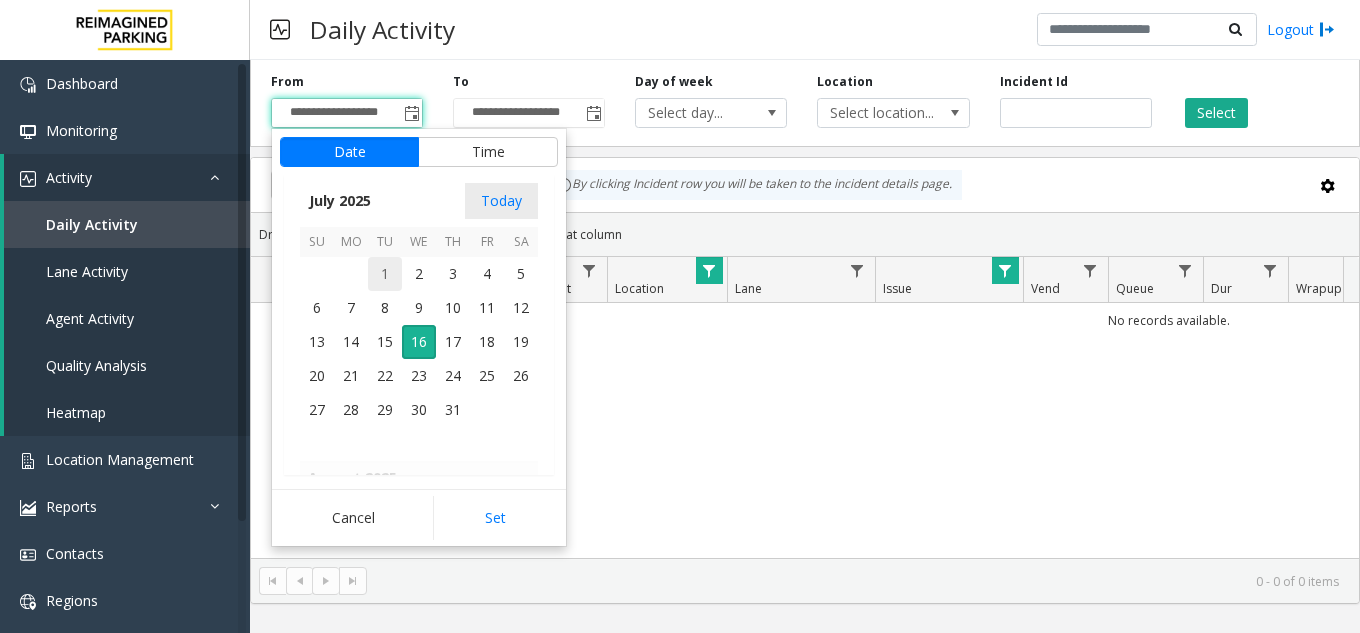 click on "1" at bounding box center [385, 274] 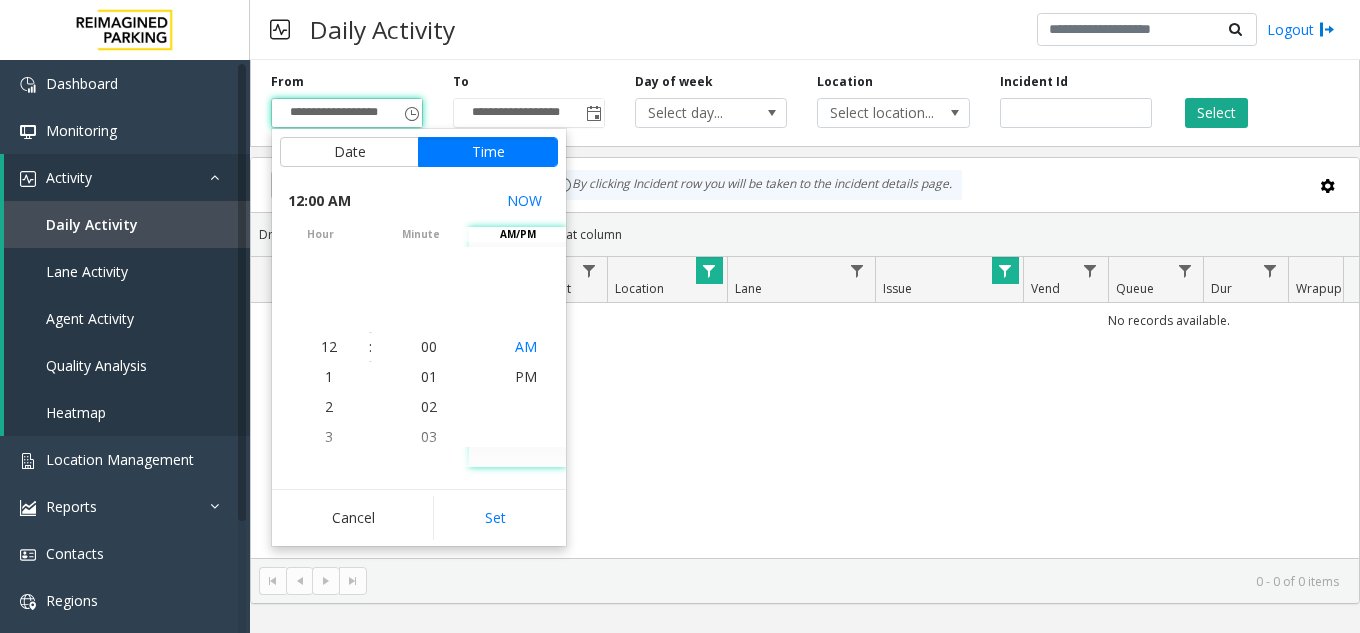 click on "AM" 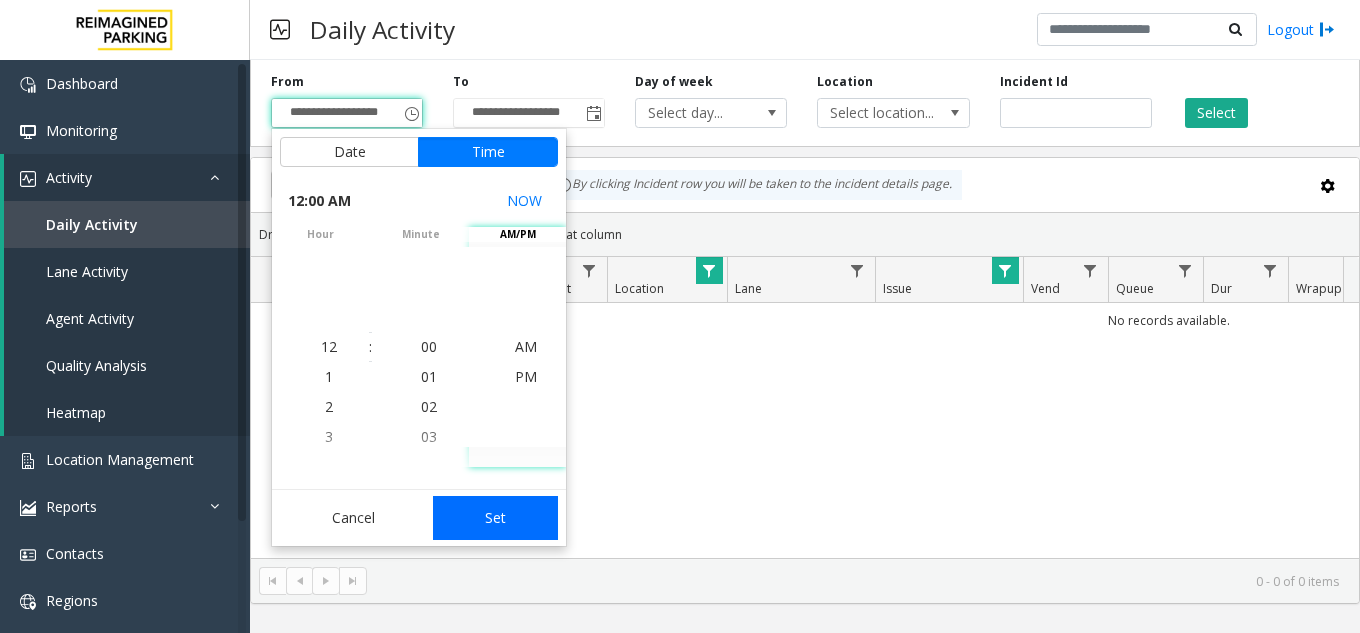 click on "Set" 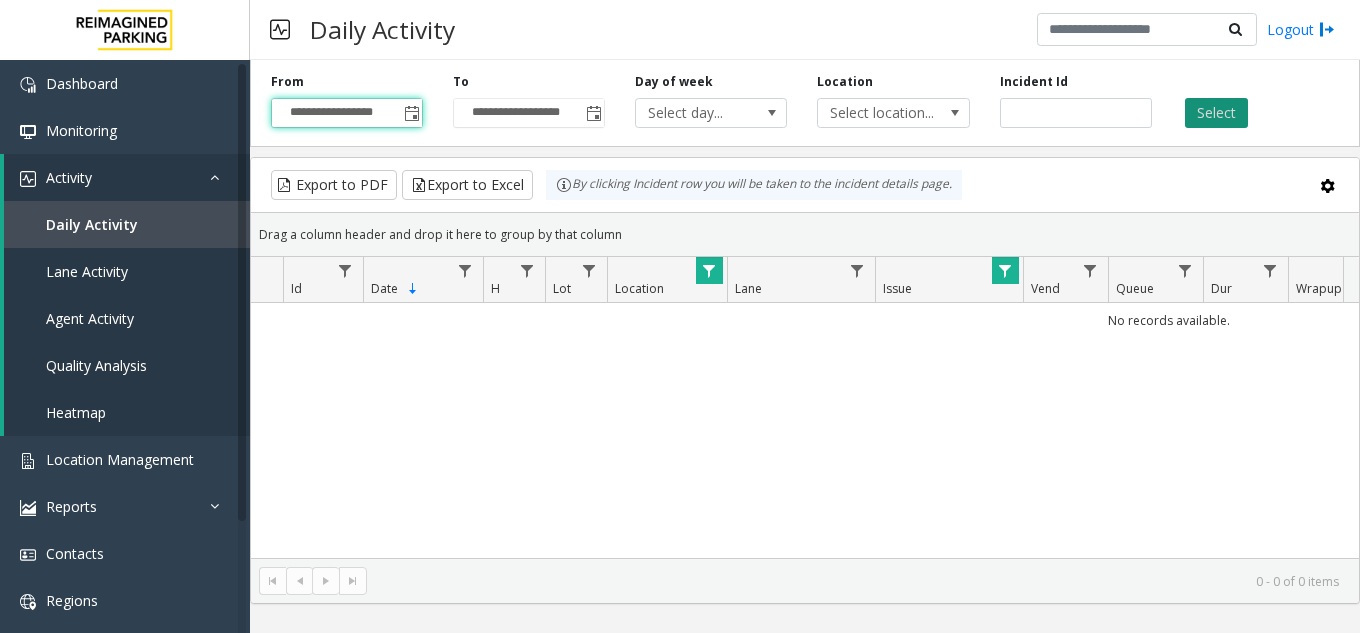 click on "Select" 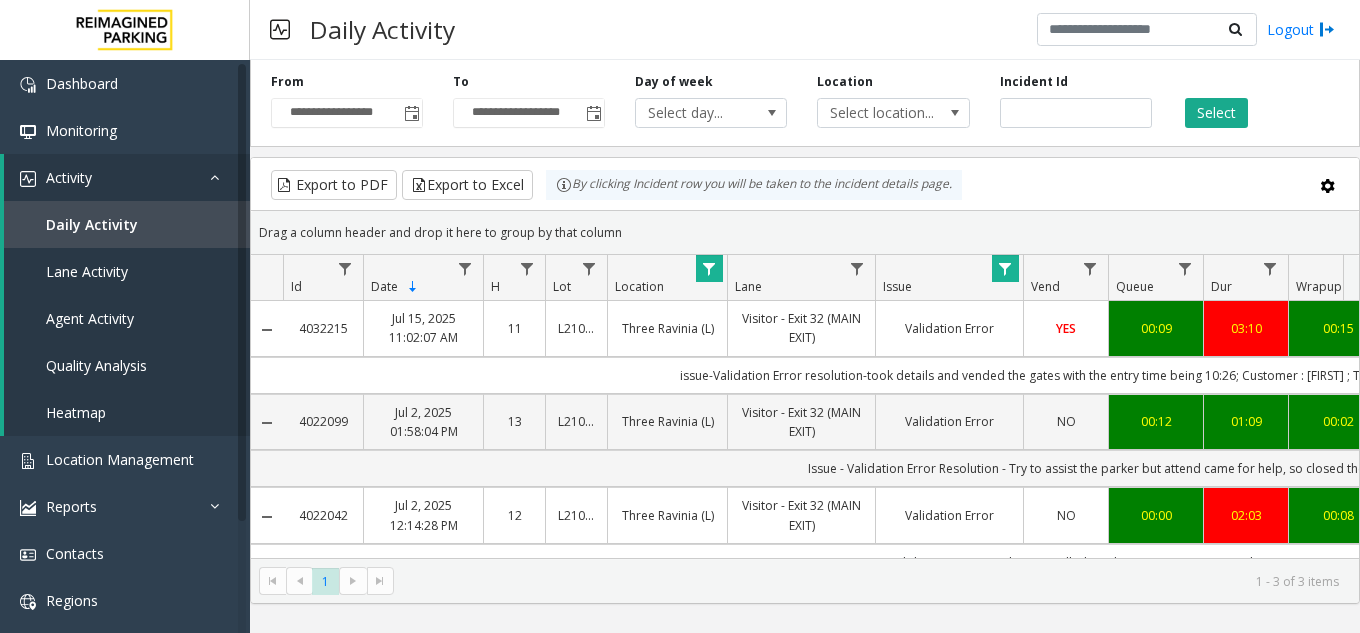 click 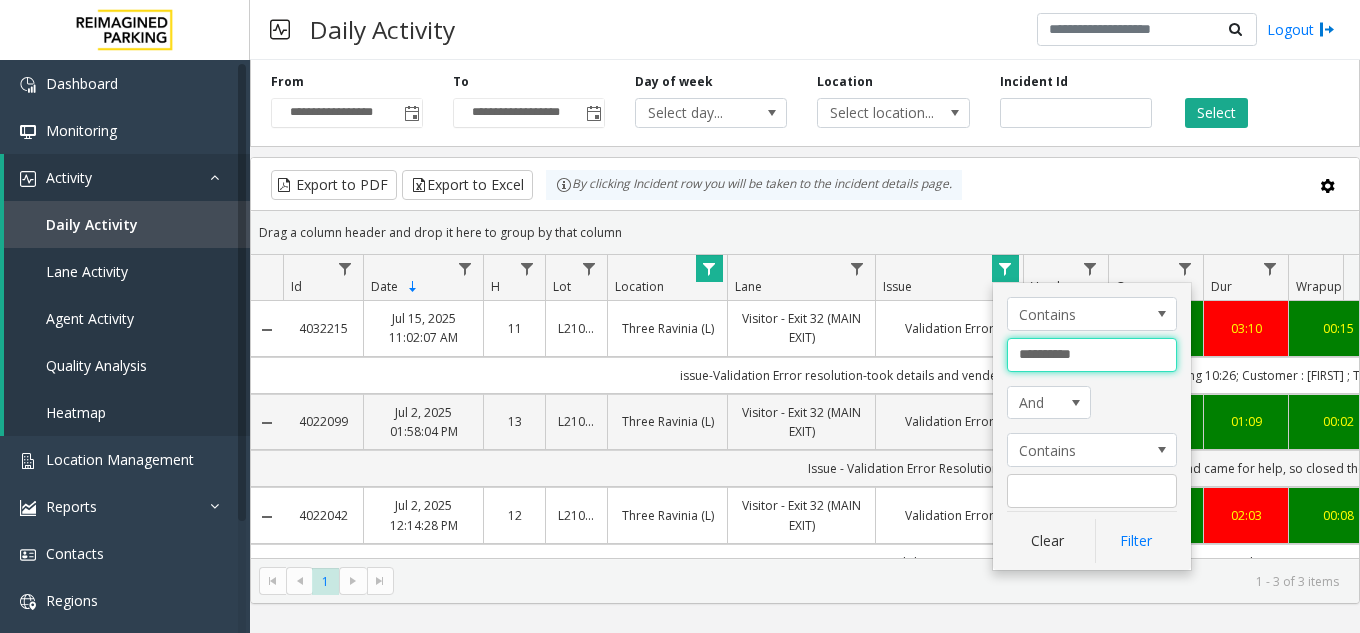 drag, startPoint x: 1103, startPoint y: 356, endPoint x: 877, endPoint y: 342, distance: 226.43321 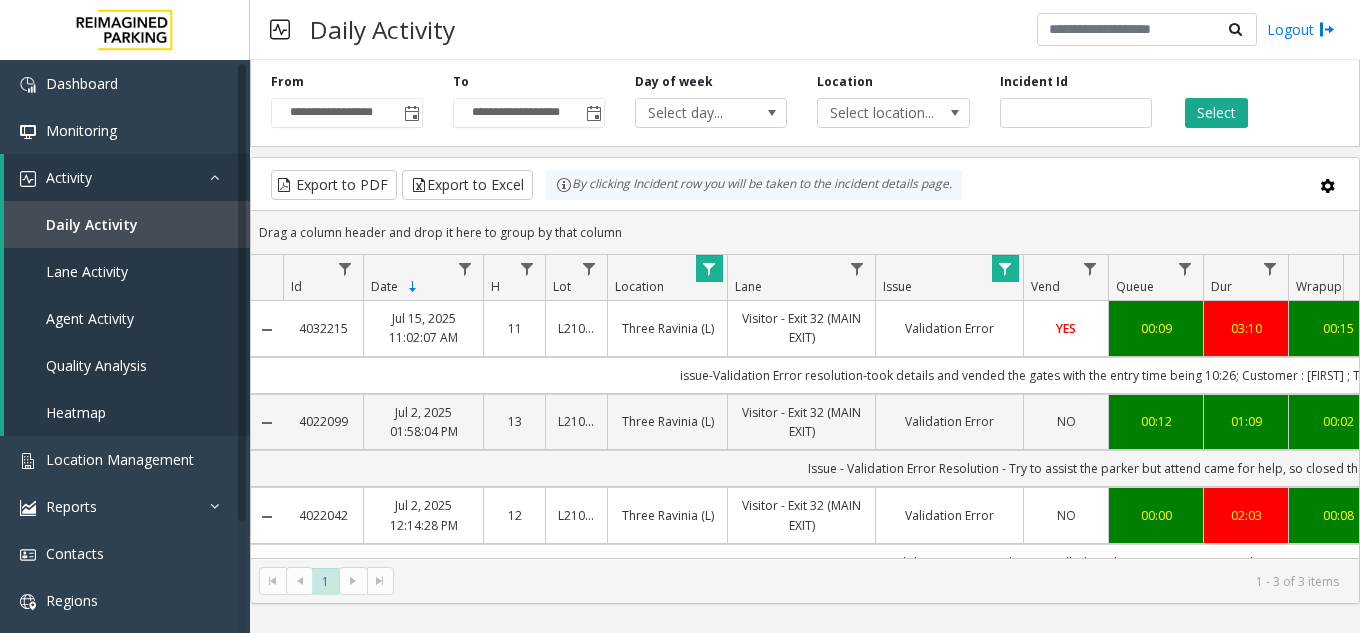 click 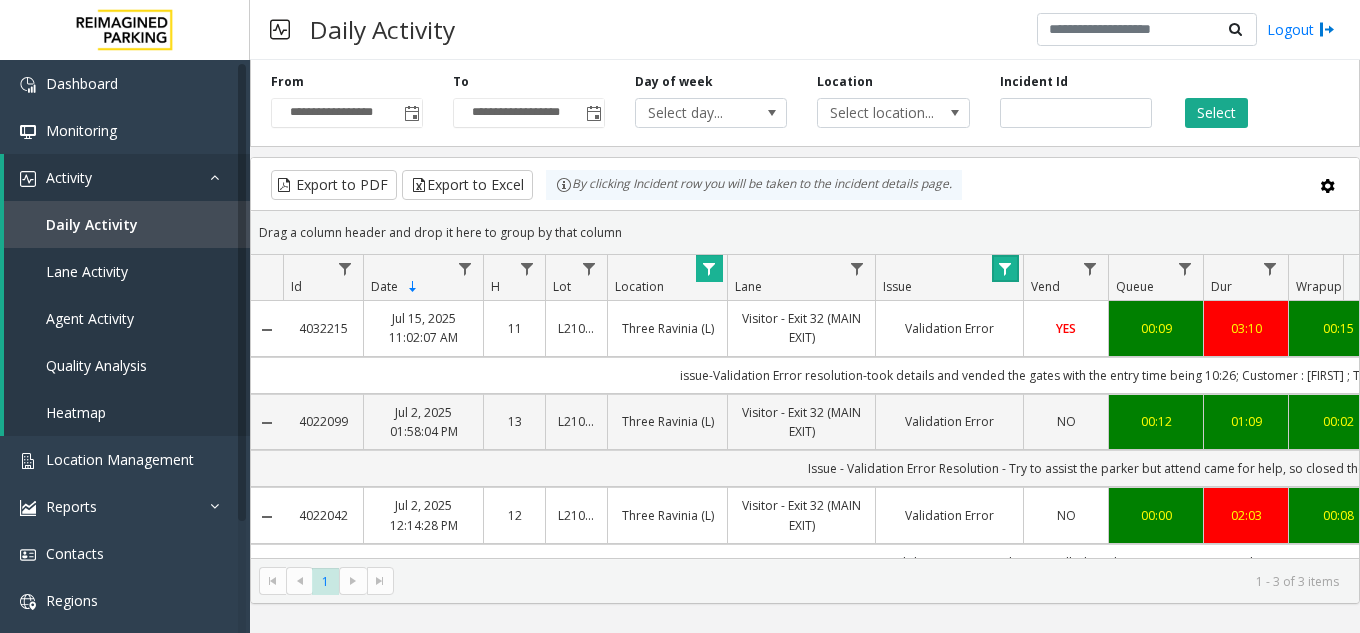 click 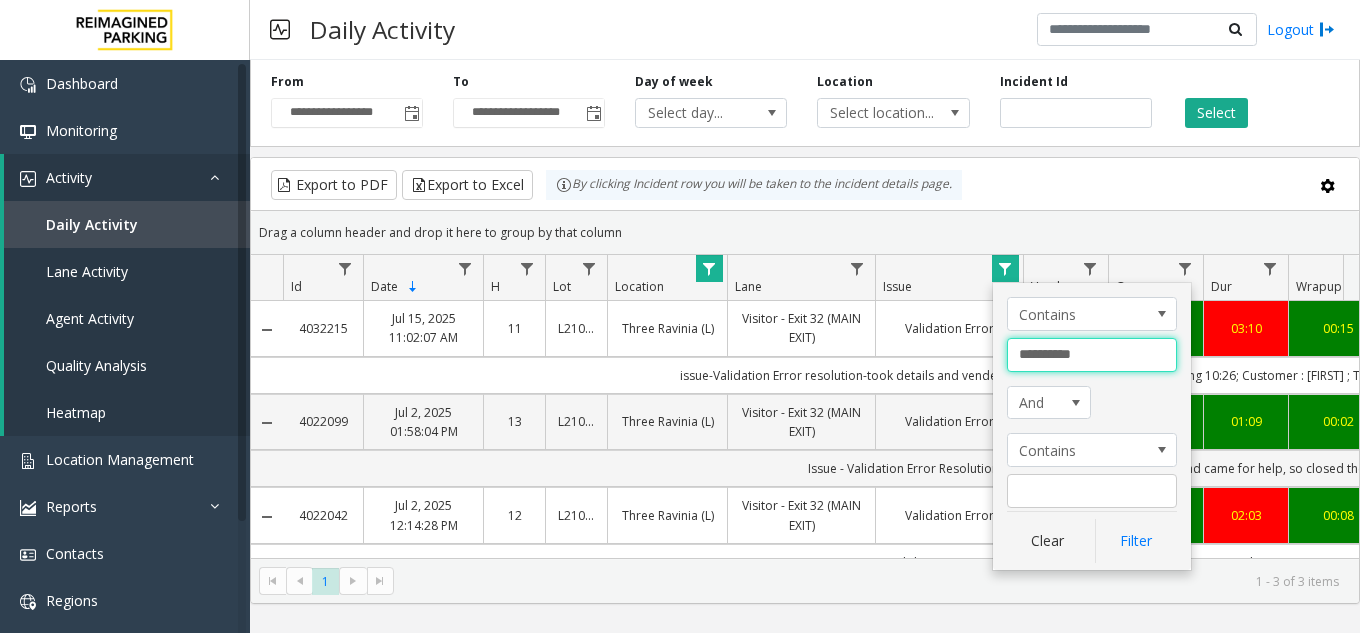 drag, startPoint x: 1086, startPoint y: 354, endPoint x: 925, endPoint y: 340, distance: 161.60754 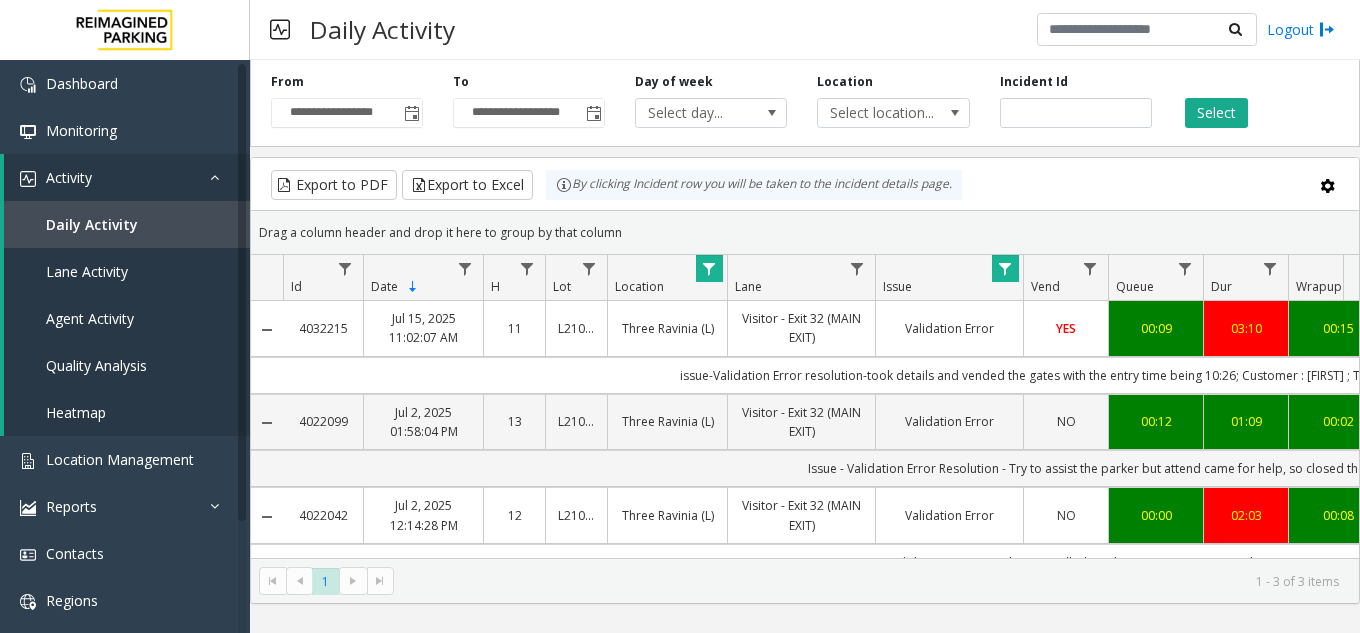 click 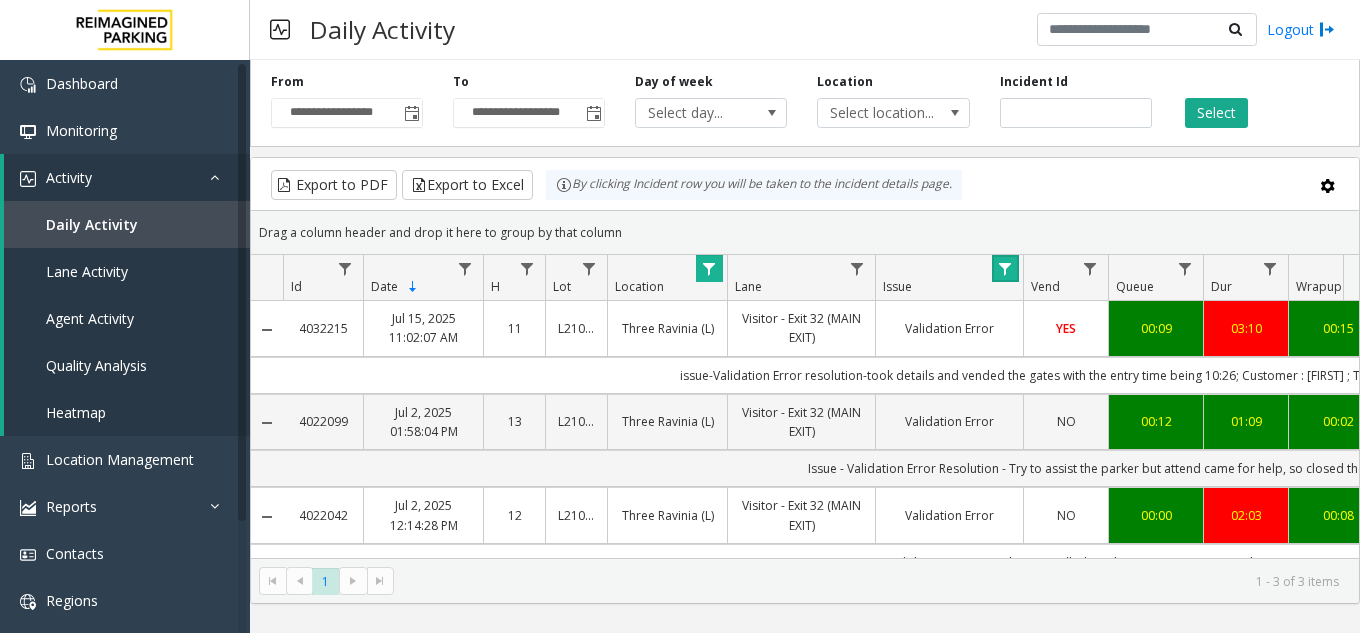 click 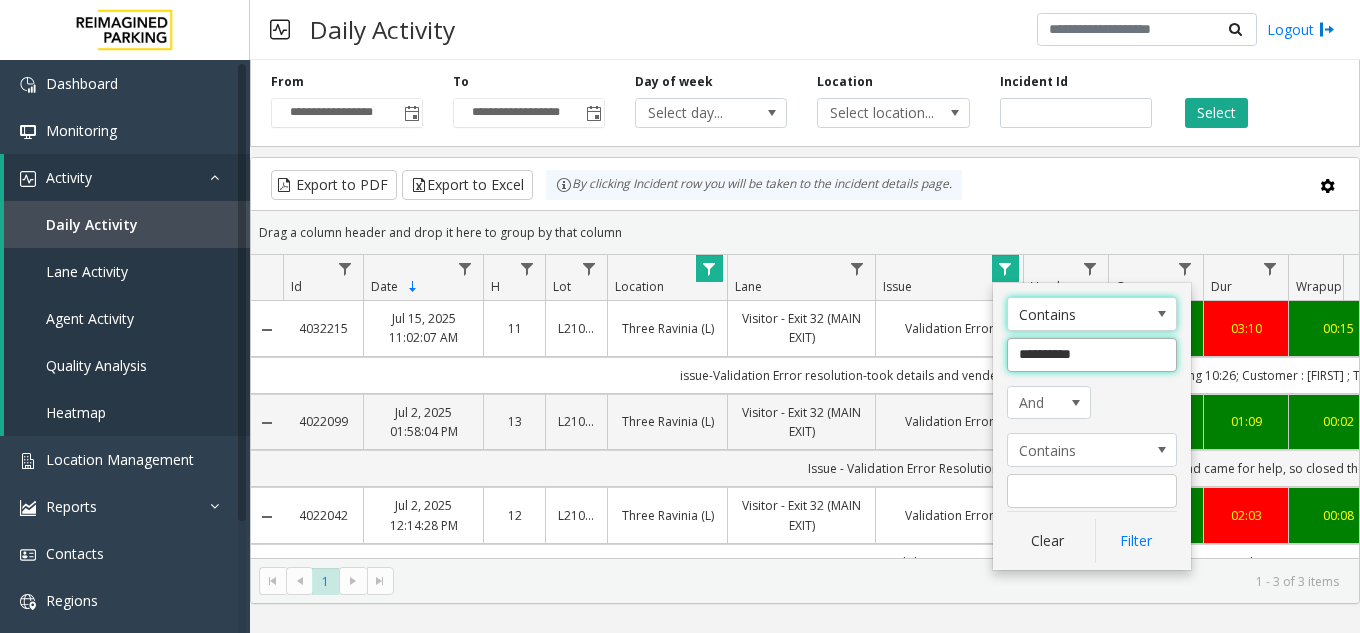click on "**********" 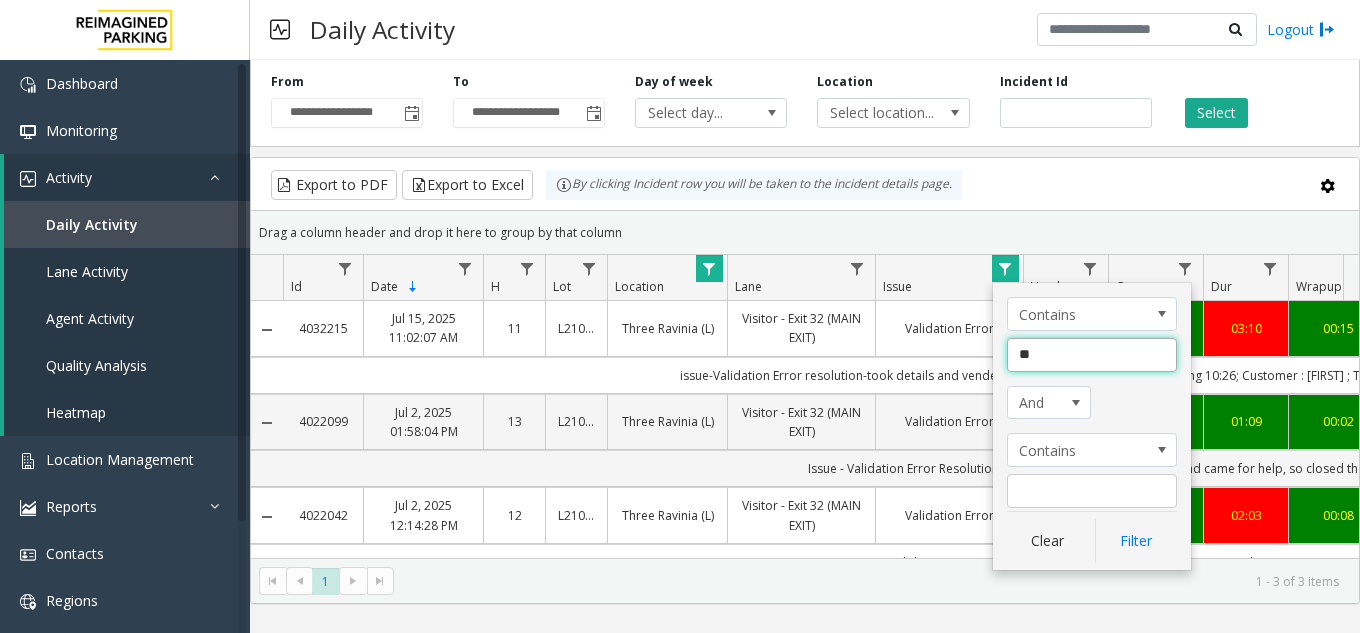 type on "*" 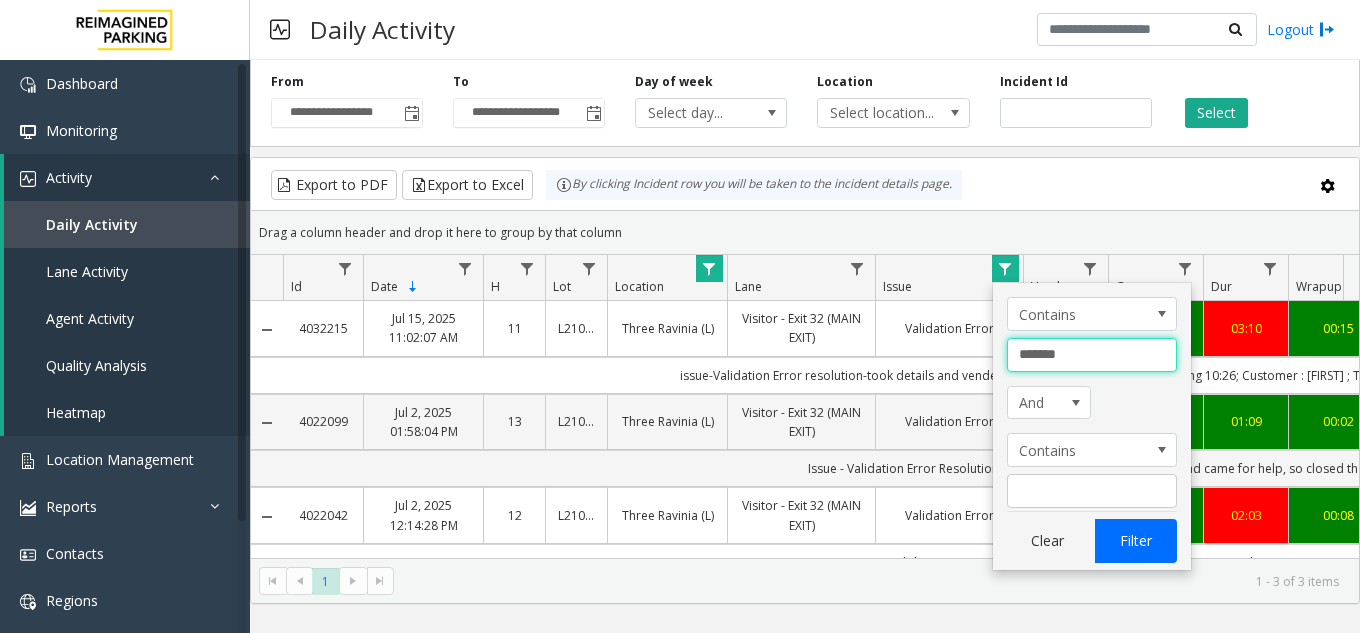 type on "*******" 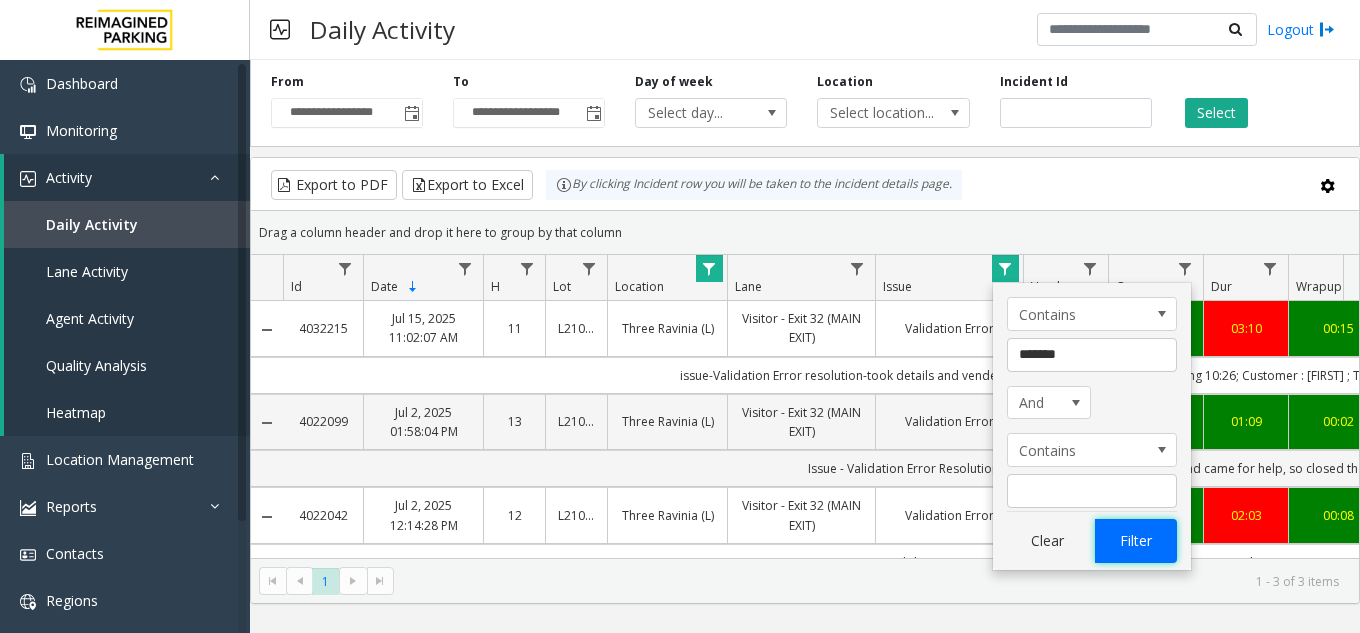 click on "Filter" 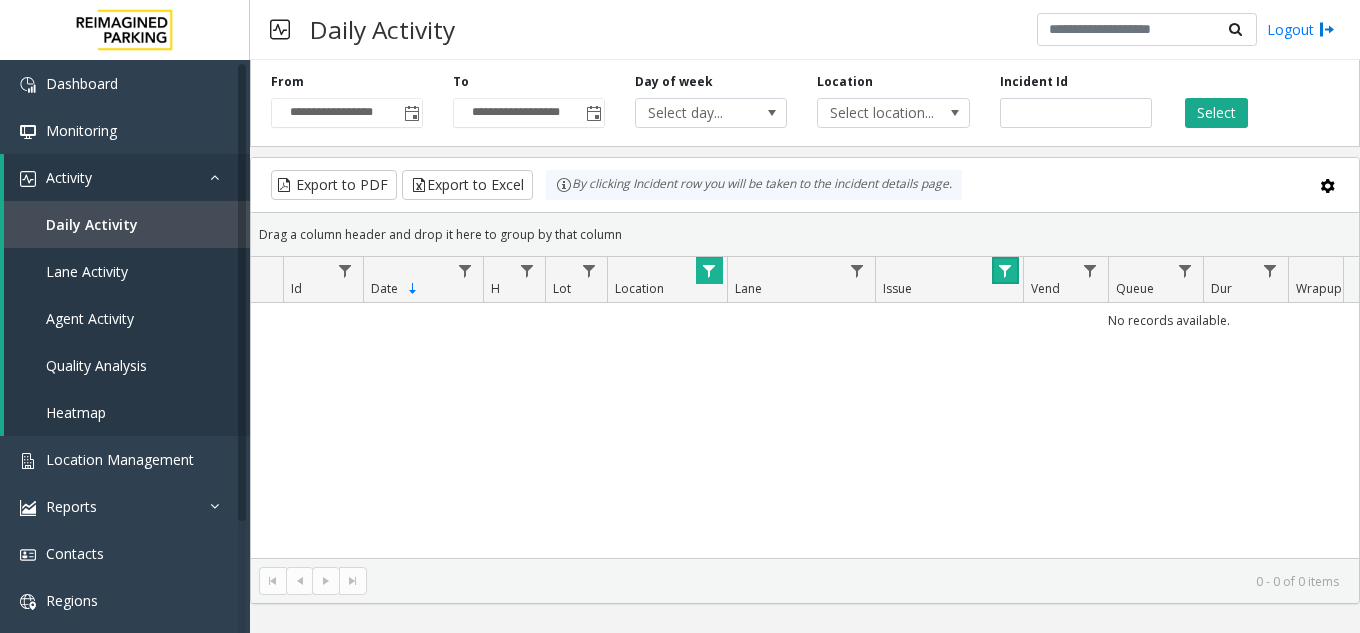 click 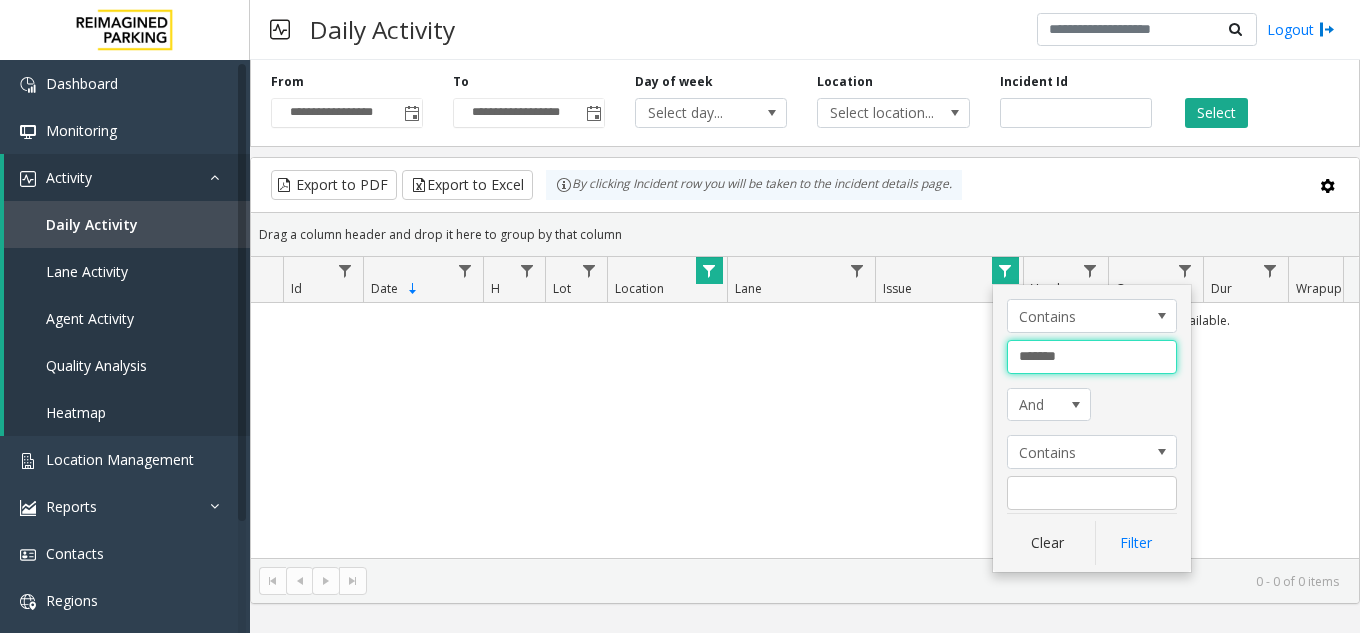 drag, startPoint x: 1086, startPoint y: 354, endPoint x: 959, endPoint y: 350, distance: 127.06297 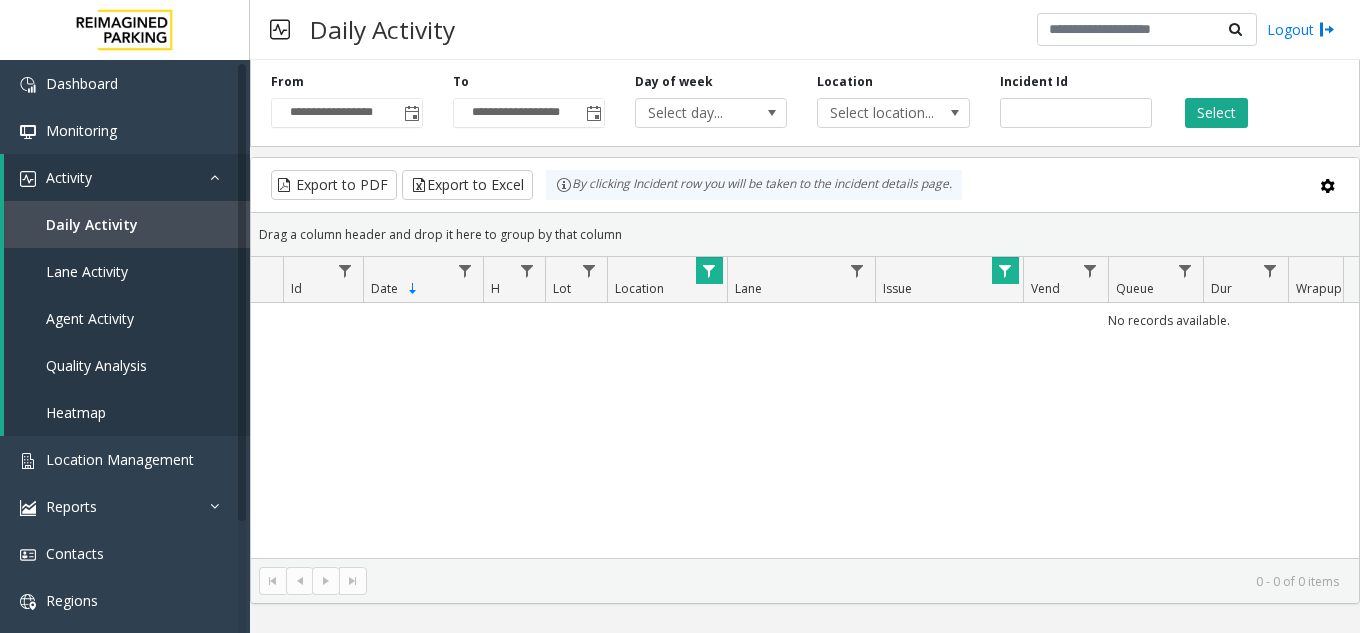 click 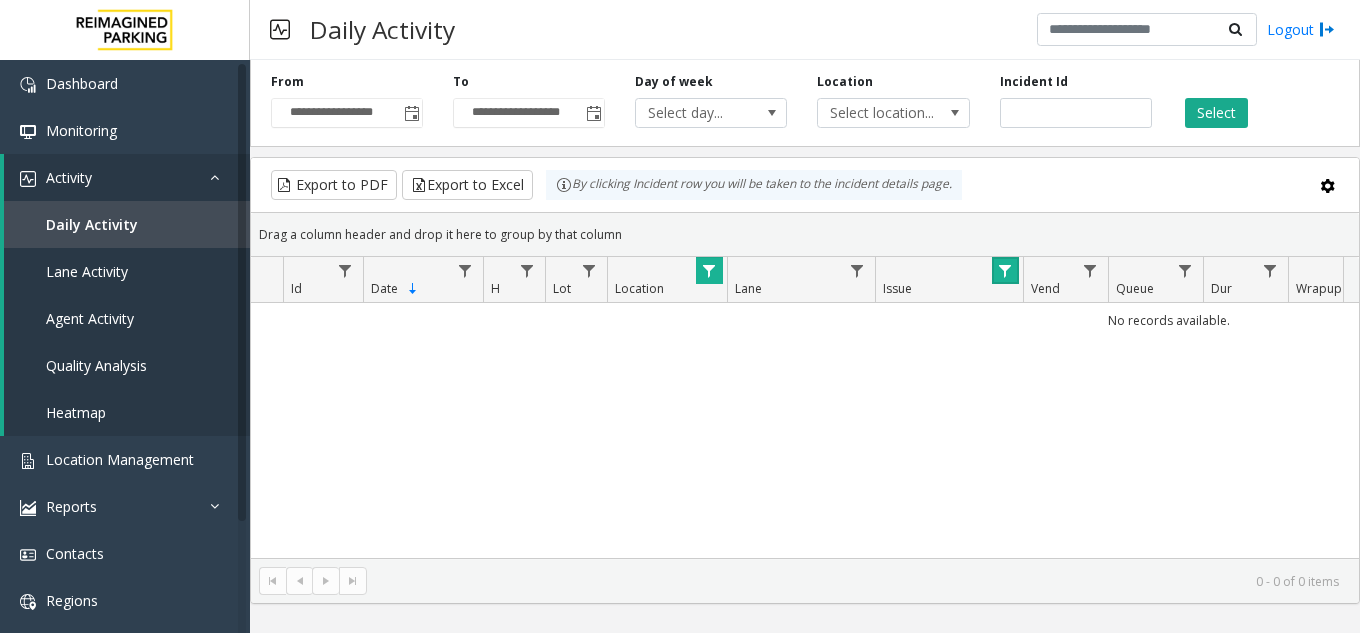 click 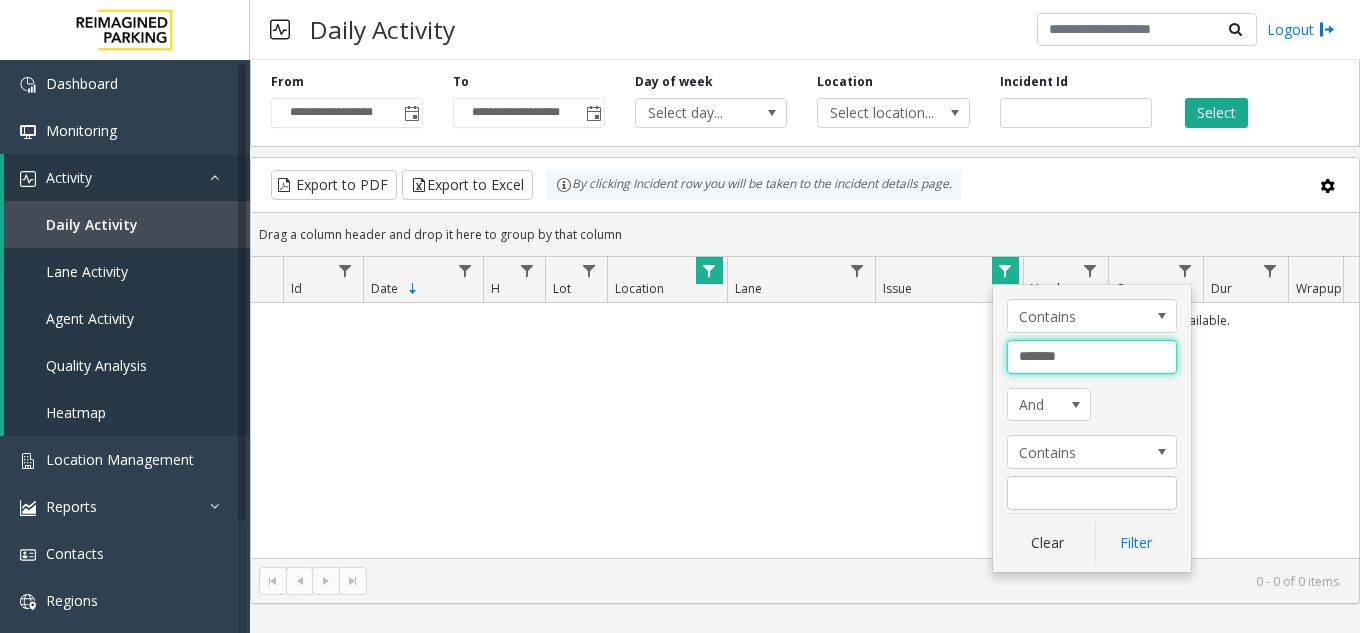 drag, startPoint x: 1087, startPoint y: 360, endPoint x: 989, endPoint y: 349, distance: 98.61542 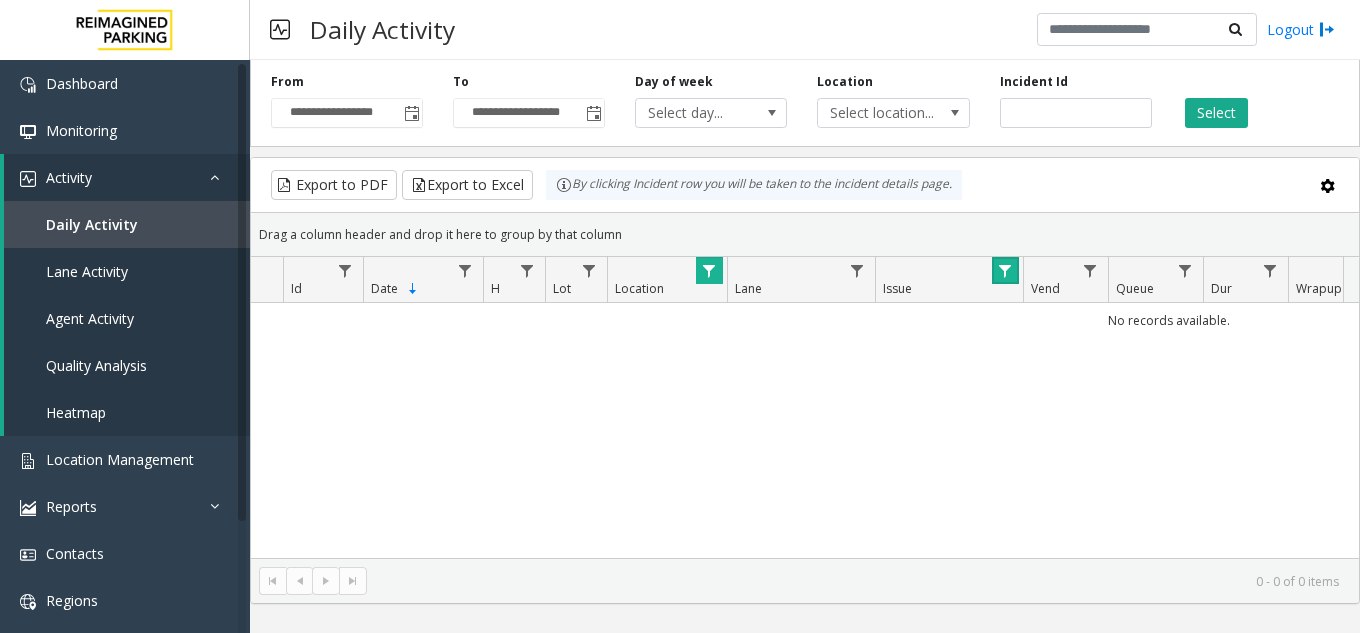 click 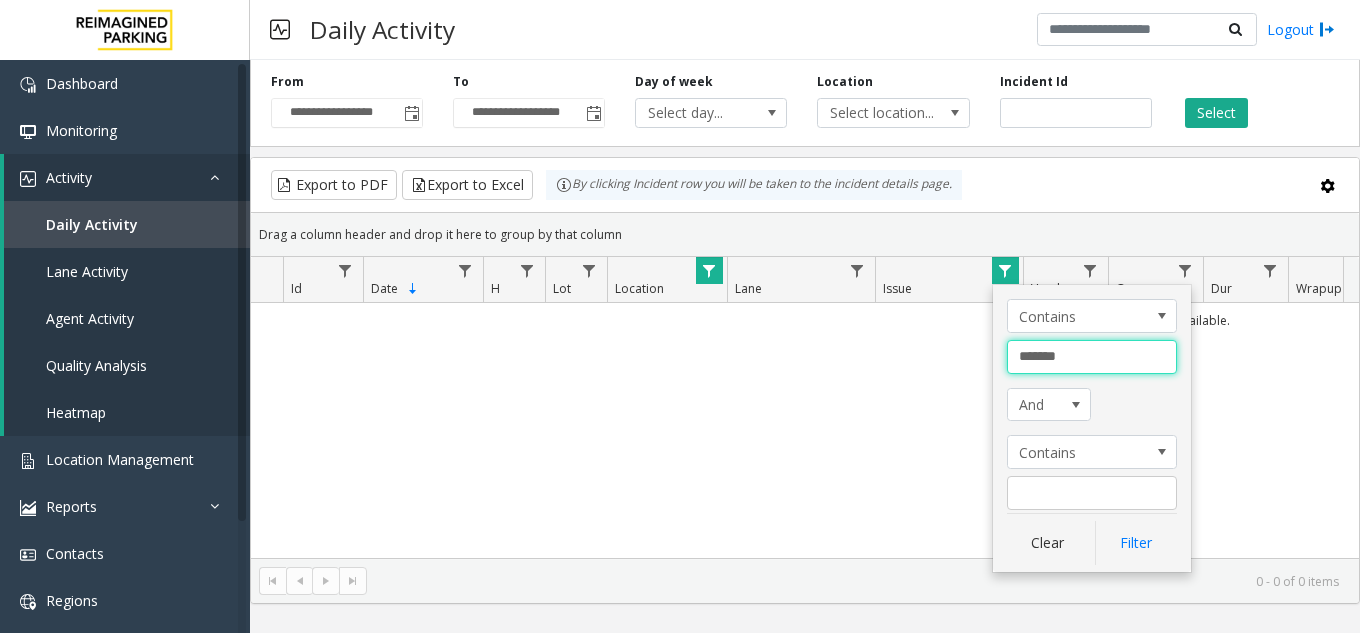 drag, startPoint x: 1088, startPoint y: 362, endPoint x: 1003, endPoint y: 341, distance: 87.555695 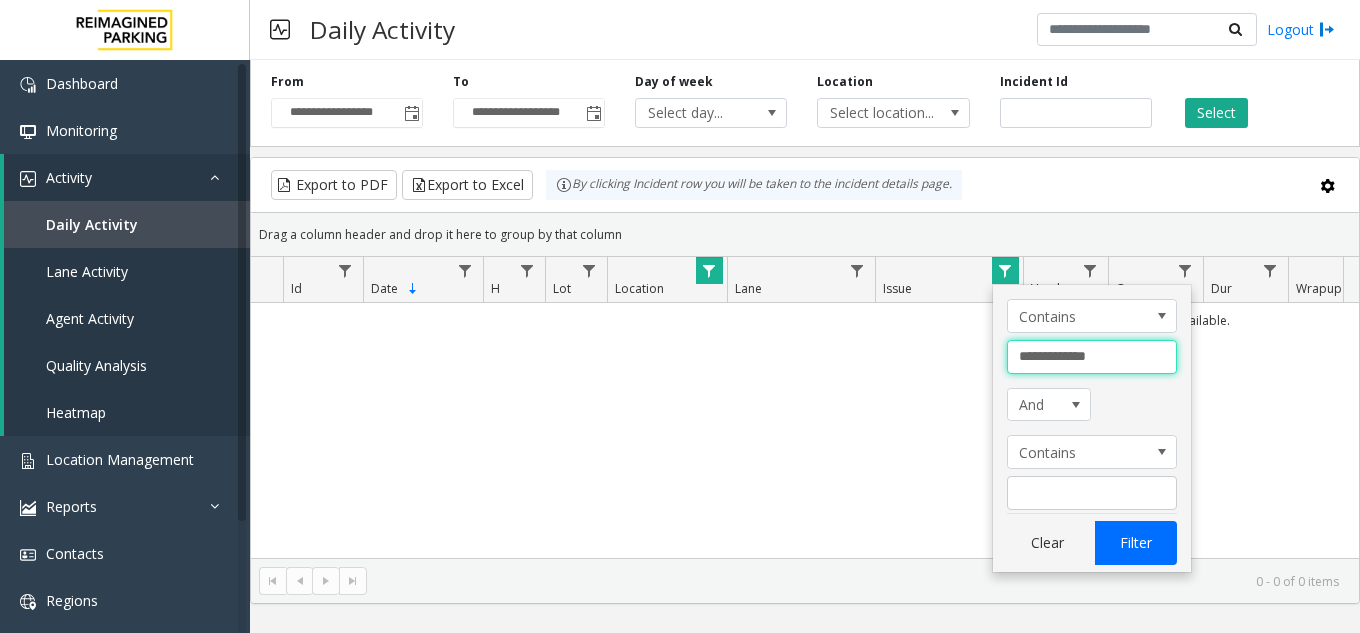 type on "**********" 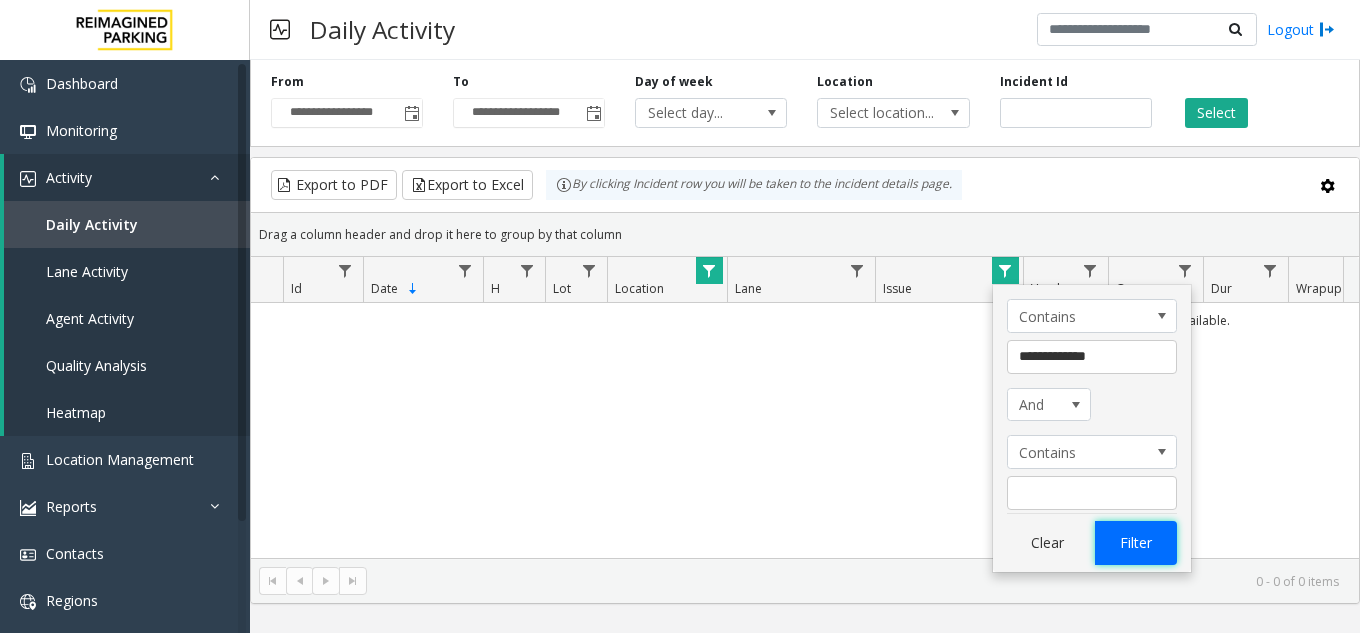 click on "Filter" 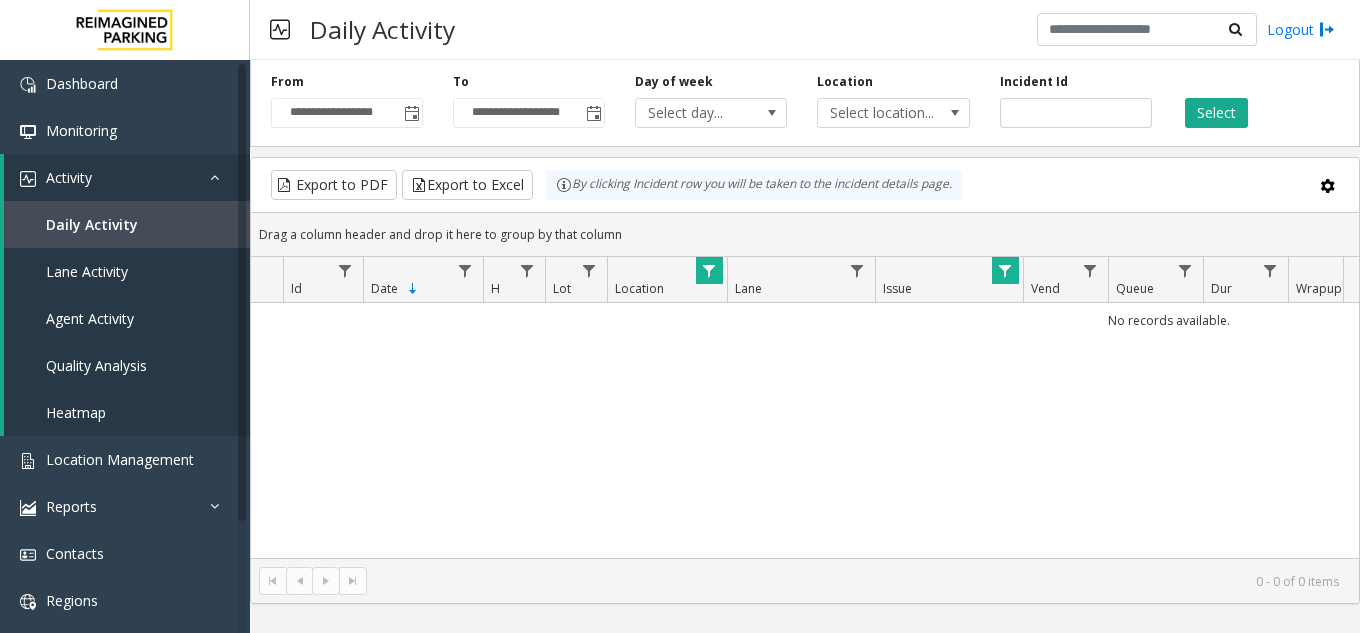 click on "Drag a column header and drop it here to group by that column" 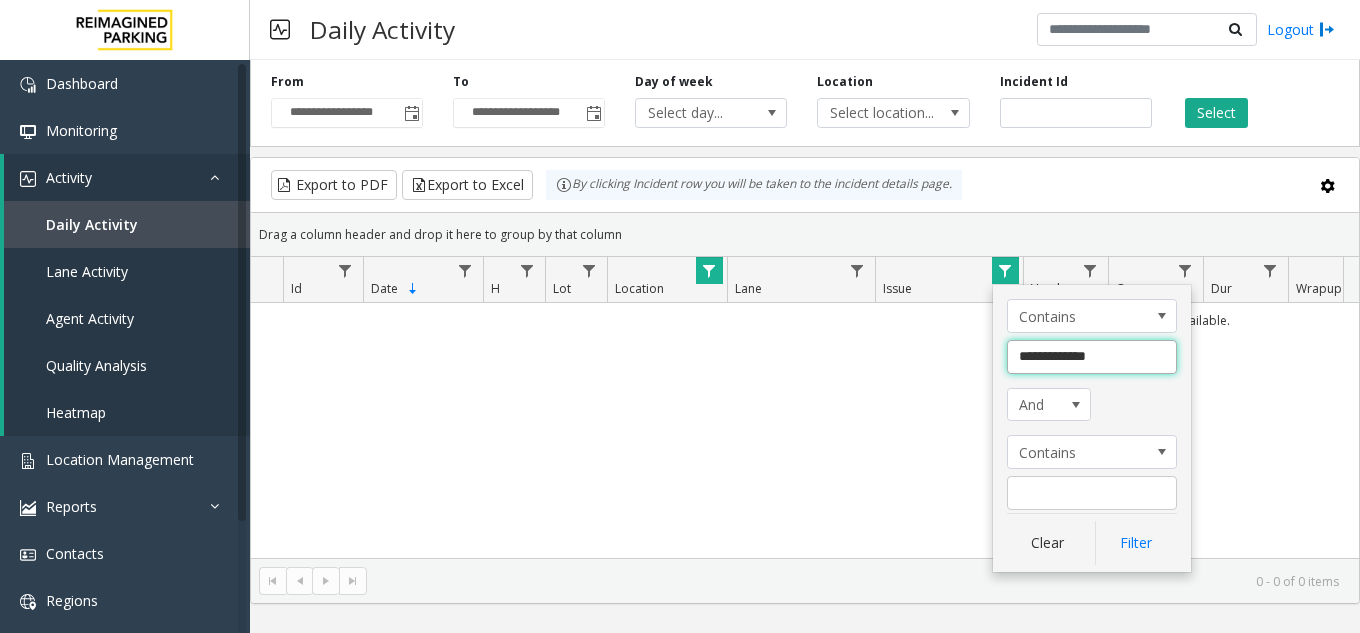 drag, startPoint x: 1094, startPoint y: 354, endPoint x: 1019, endPoint y: 344, distance: 75.66373 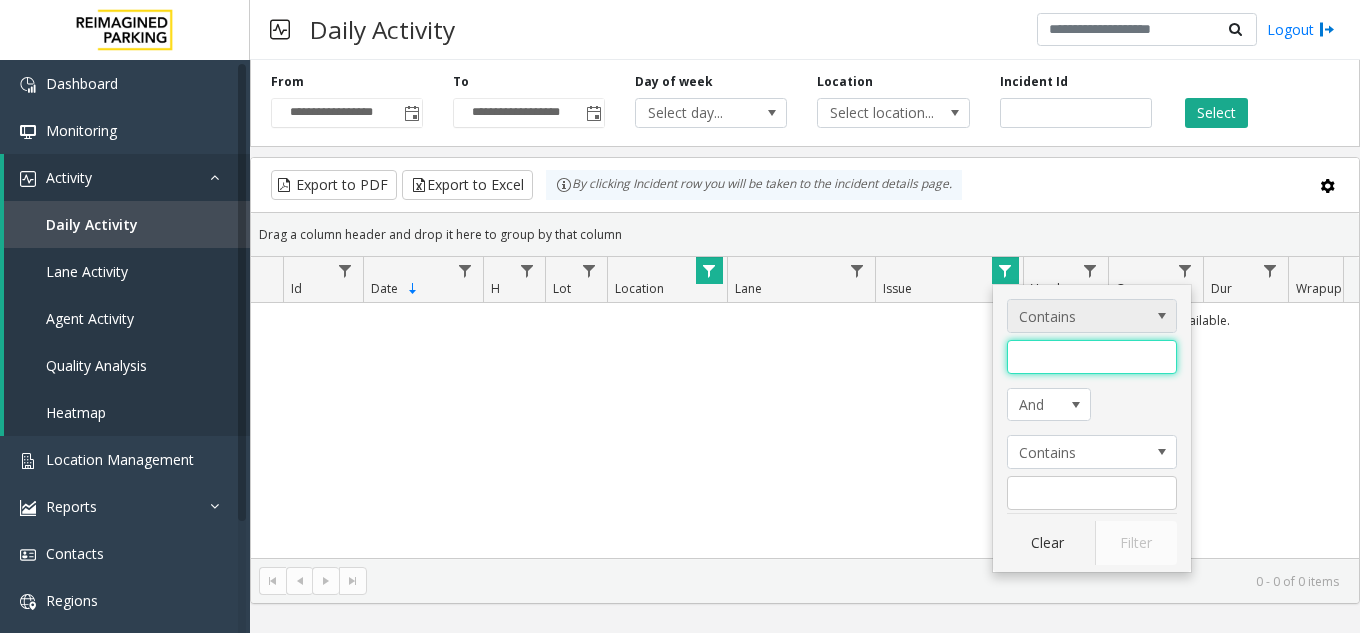 type 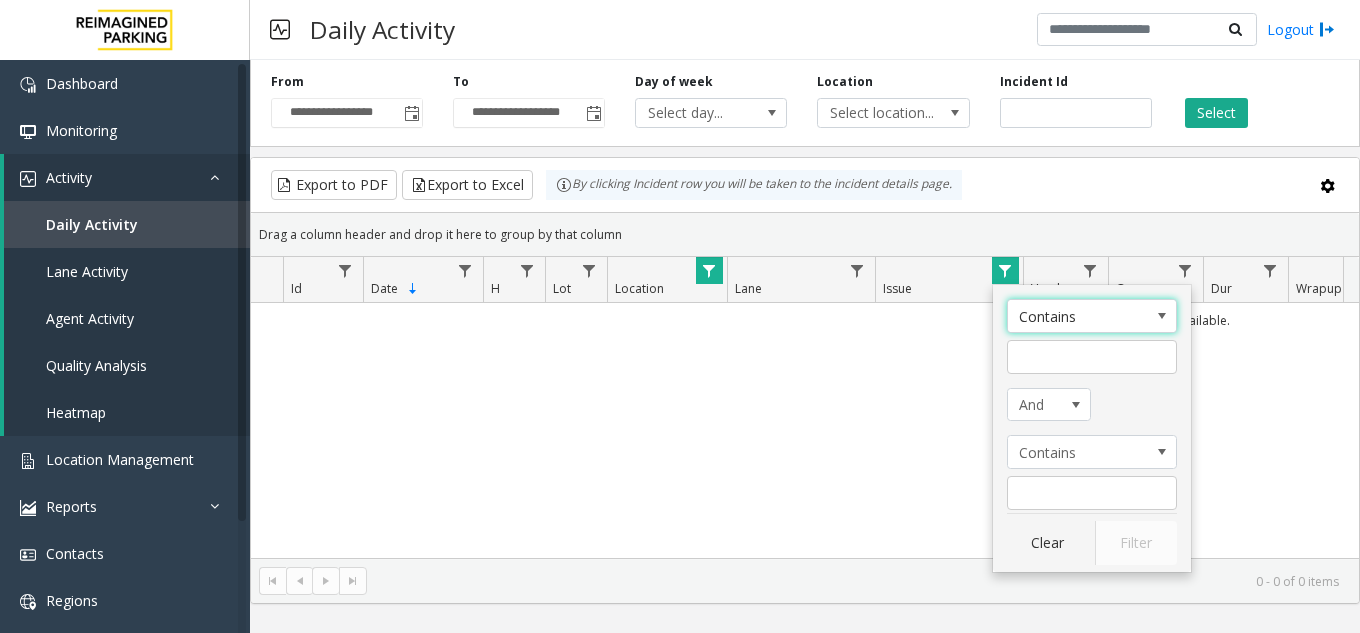 click on "Contains" at bounding box center (1075, 316) 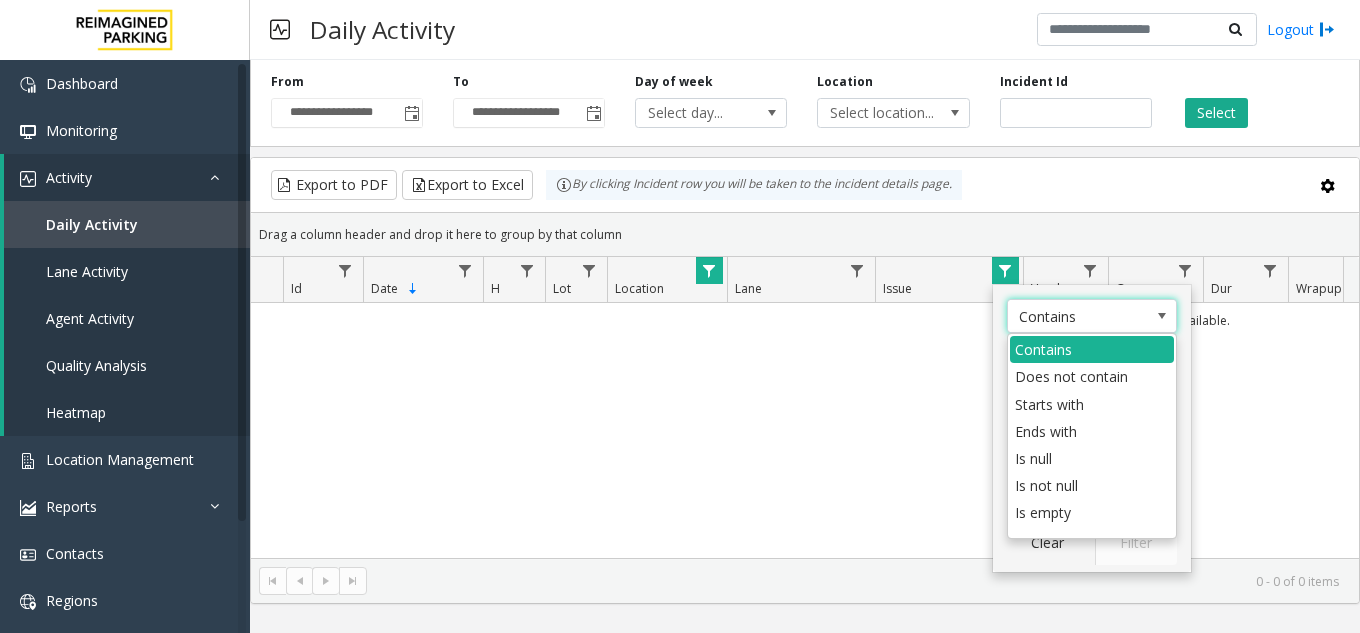 scroll, scrollTop: 72, scrollLeft: 0, axis: vertical 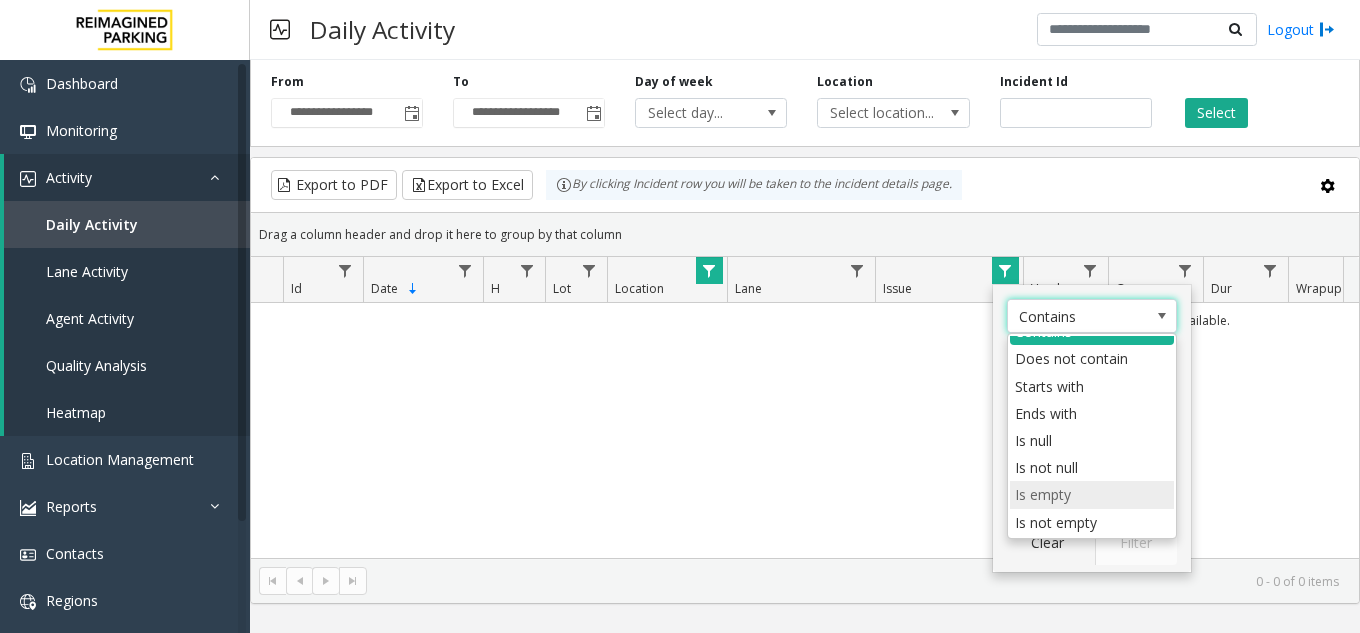 click on "Is empty" at bounding box center [1092, 494] 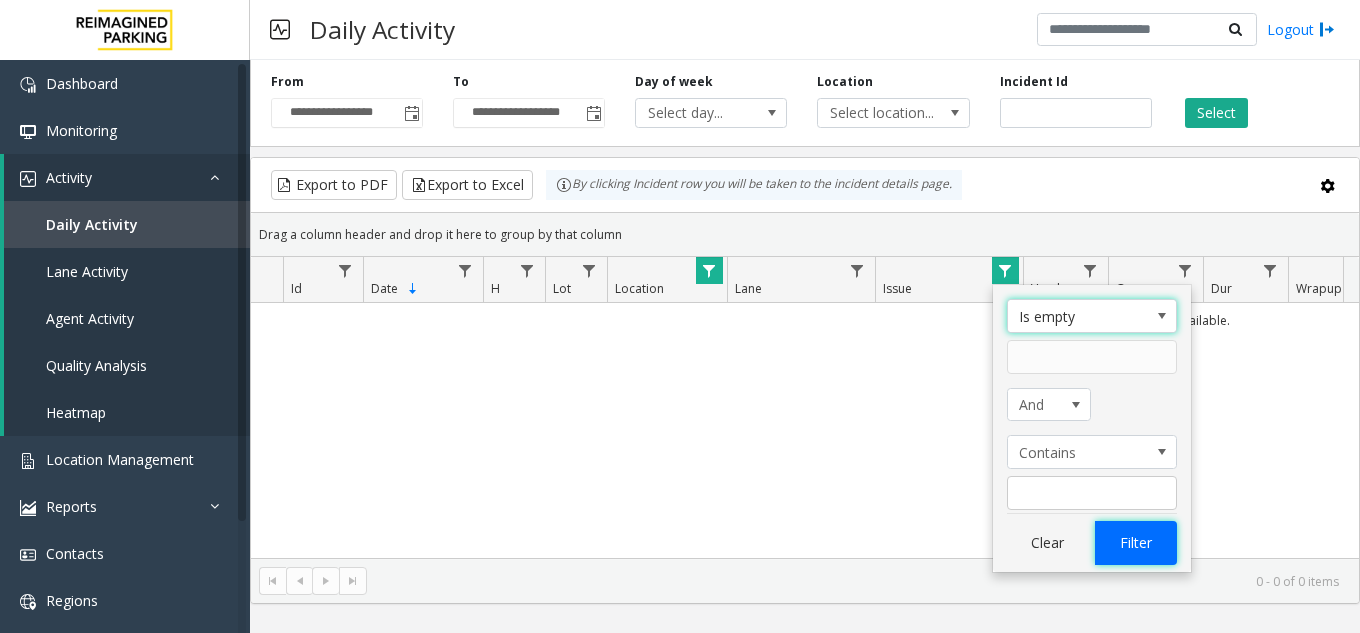 click on "Filter" 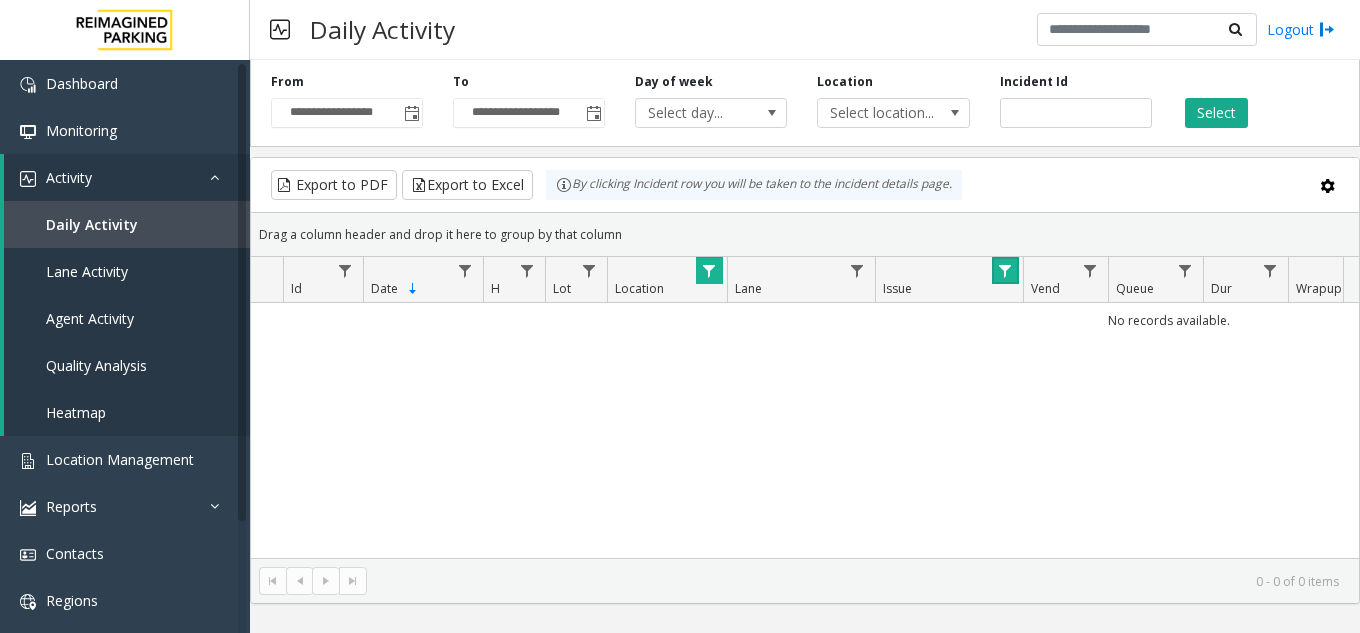 click 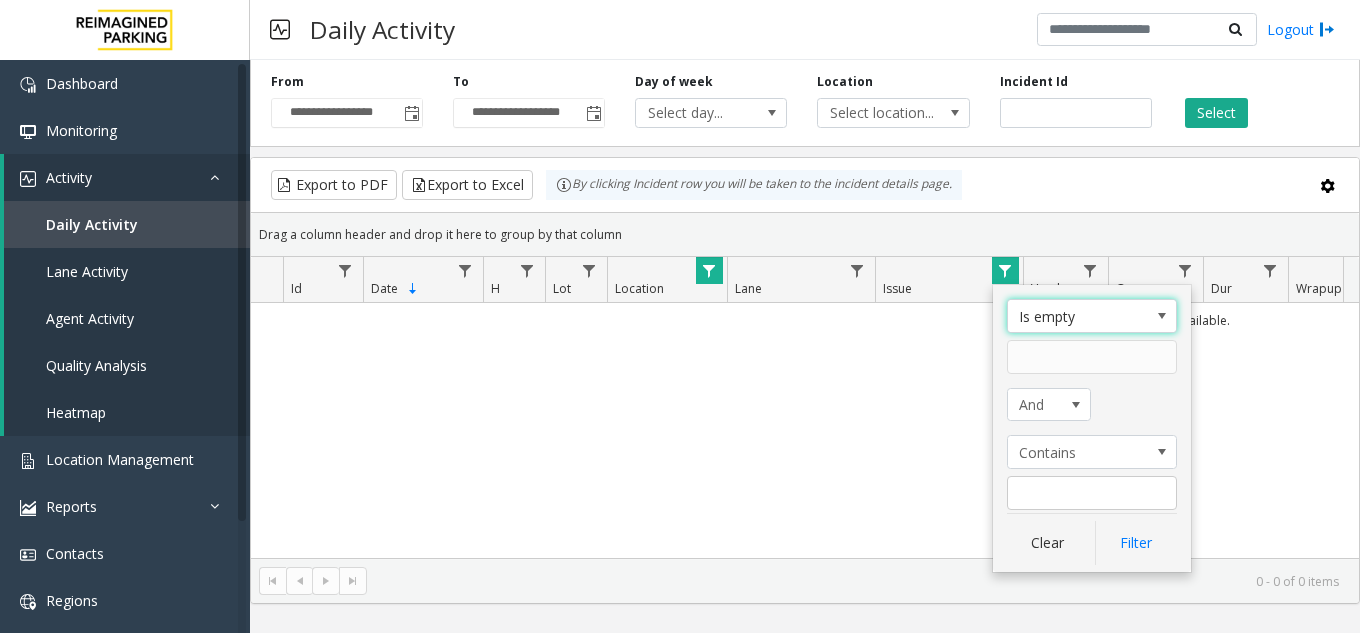 click on "Is empty" at bounding box center (1075, 316) 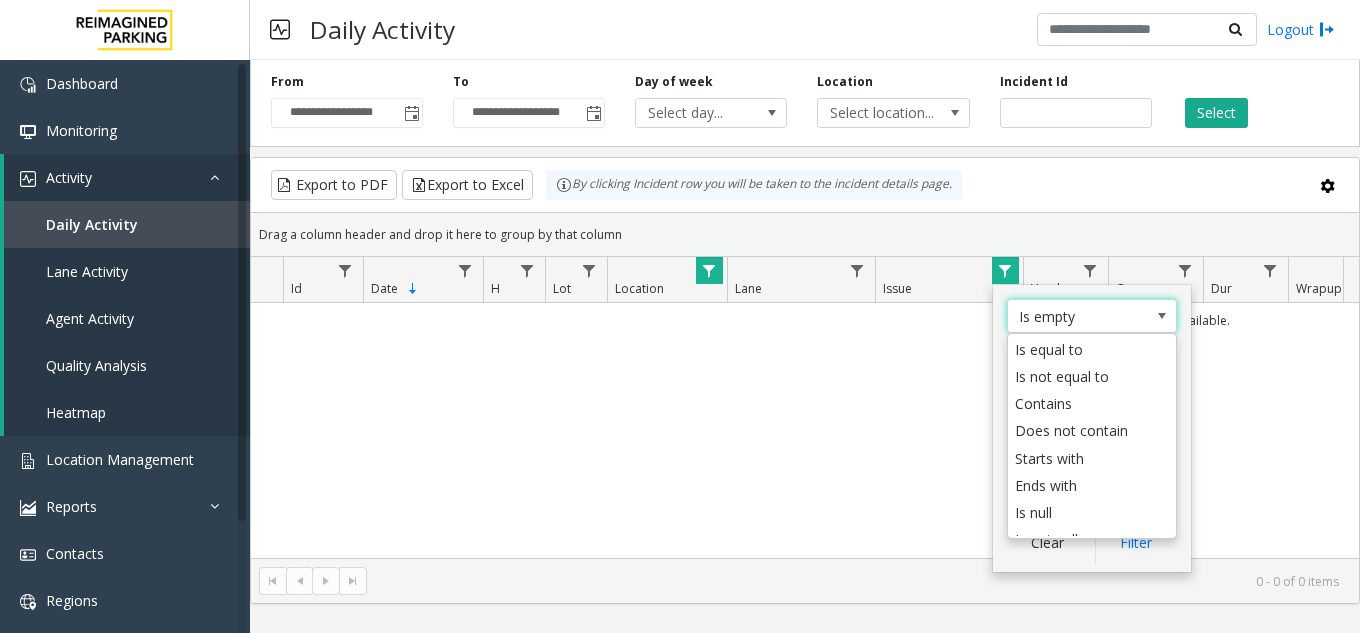 scroll, scrollTop: 45, scrollLeft: 0, axis: vertical 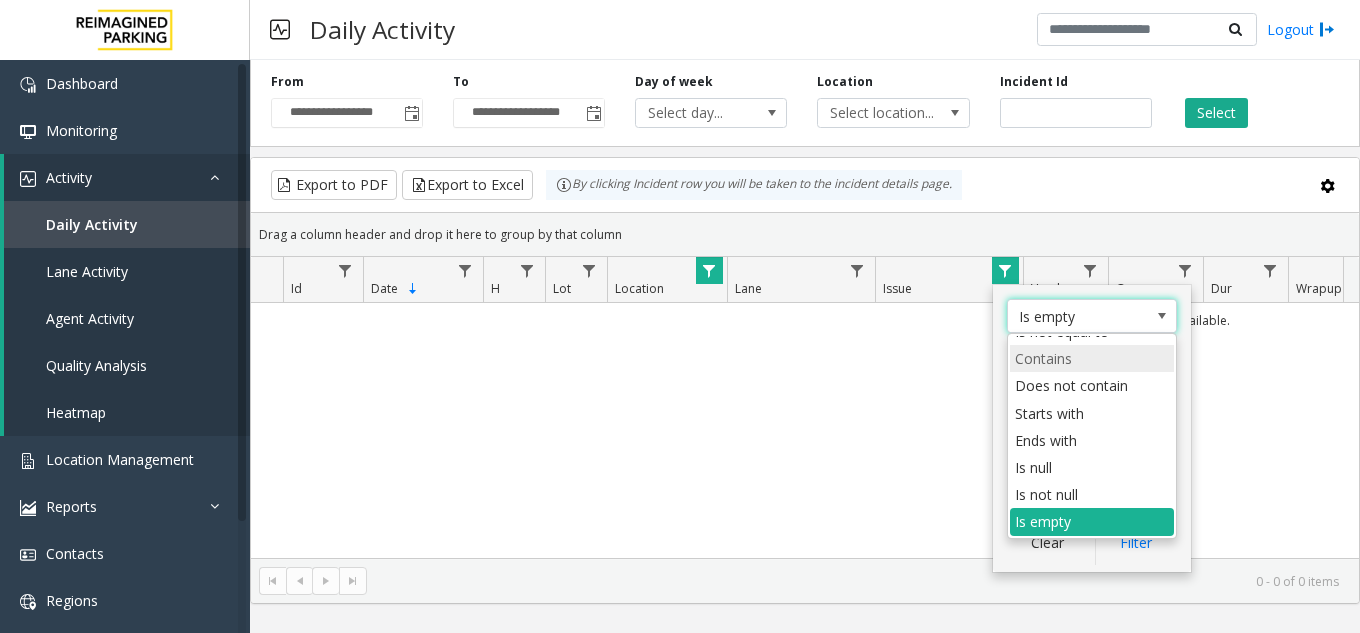 click on "Contains" at bounding box center (1092, 358) 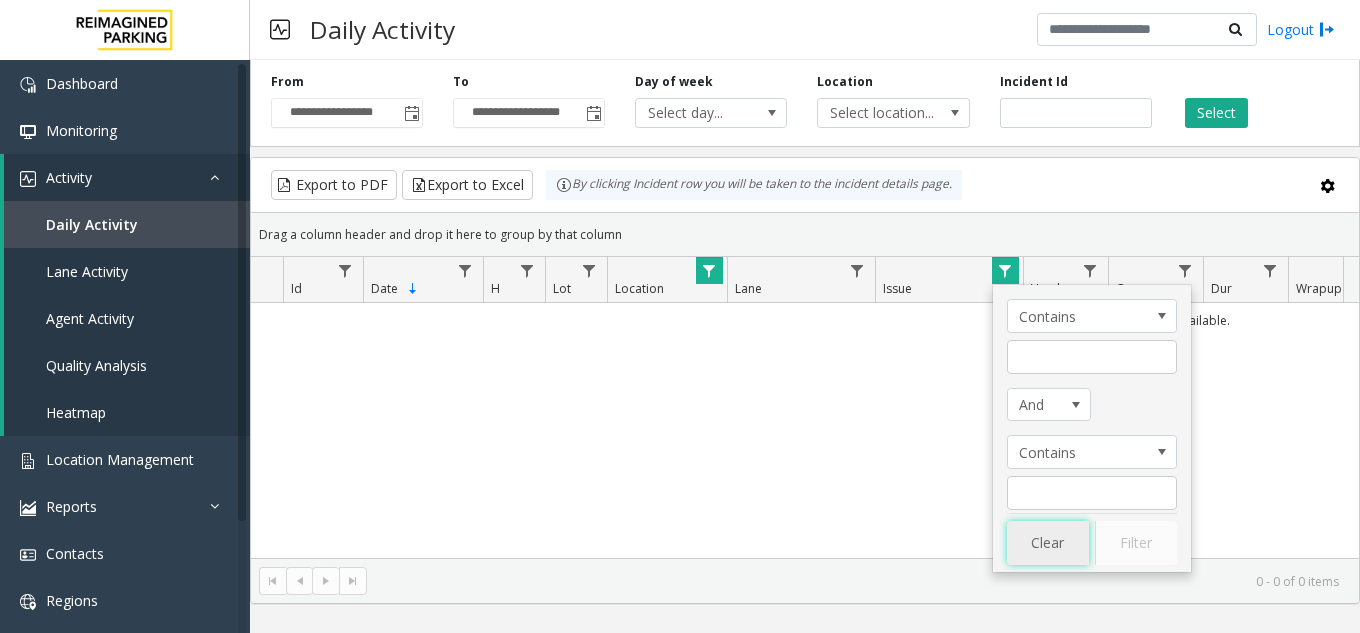 click on "Clear" 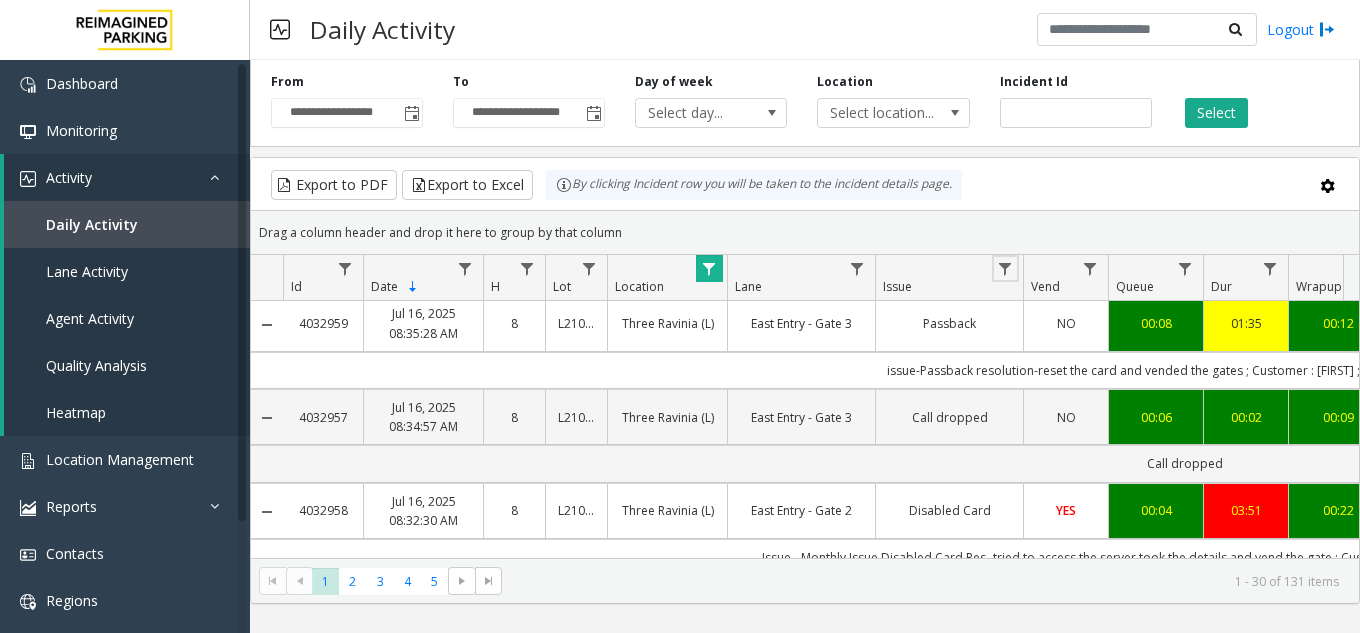 scroll, scrollTop: 200, scrollLeft: 0, axis: vertical 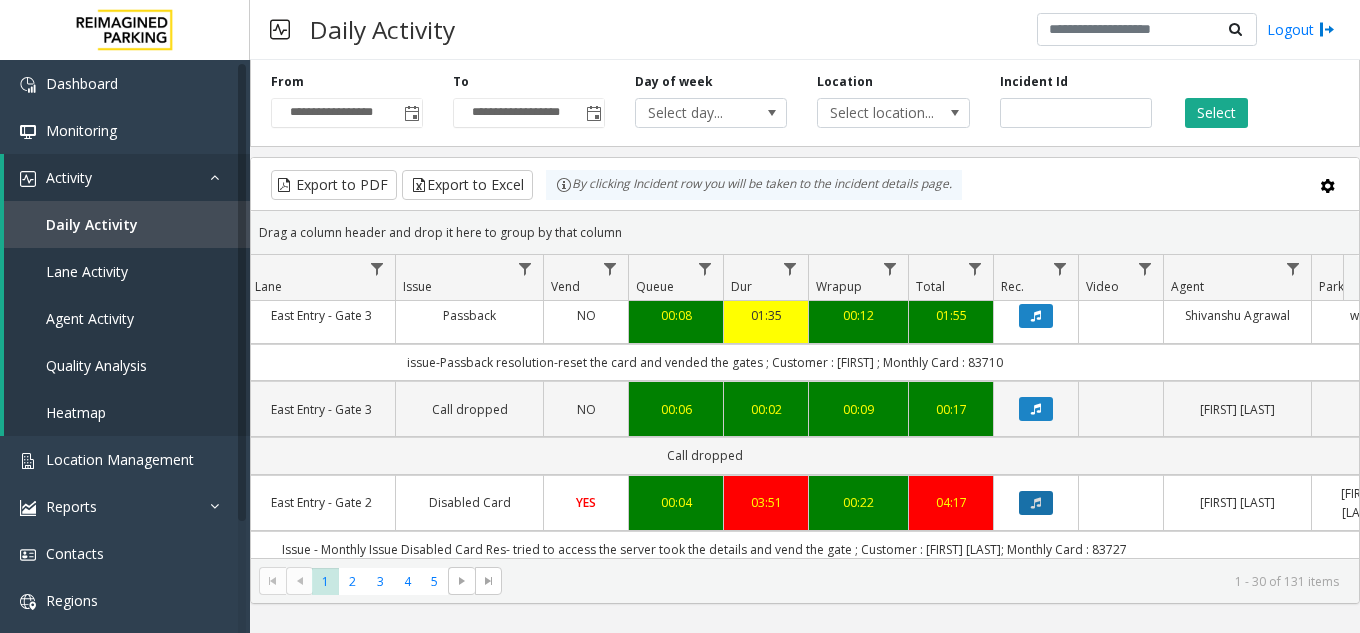 click 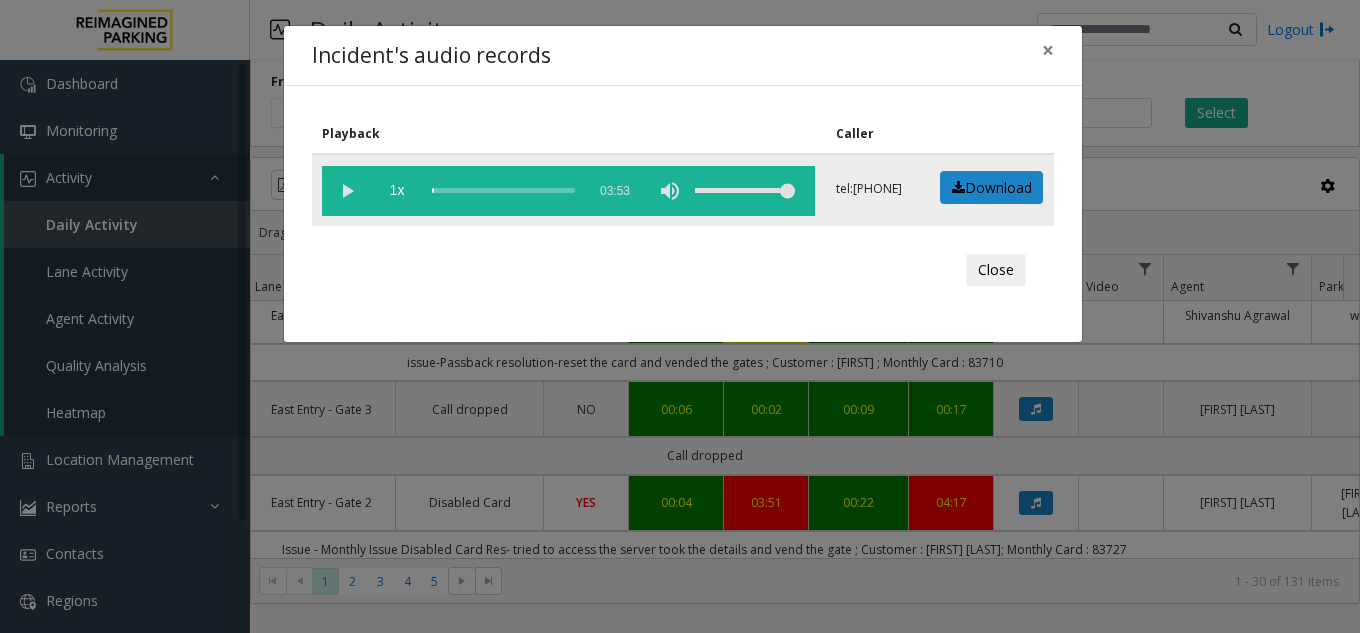 click 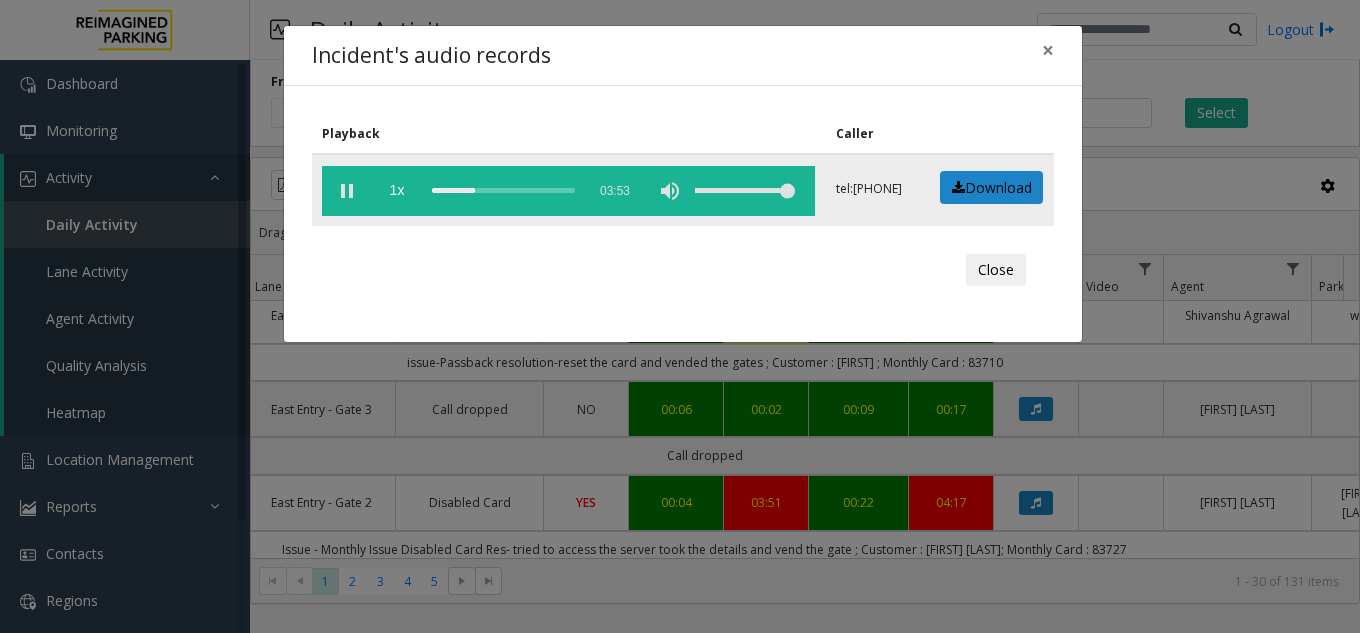 click 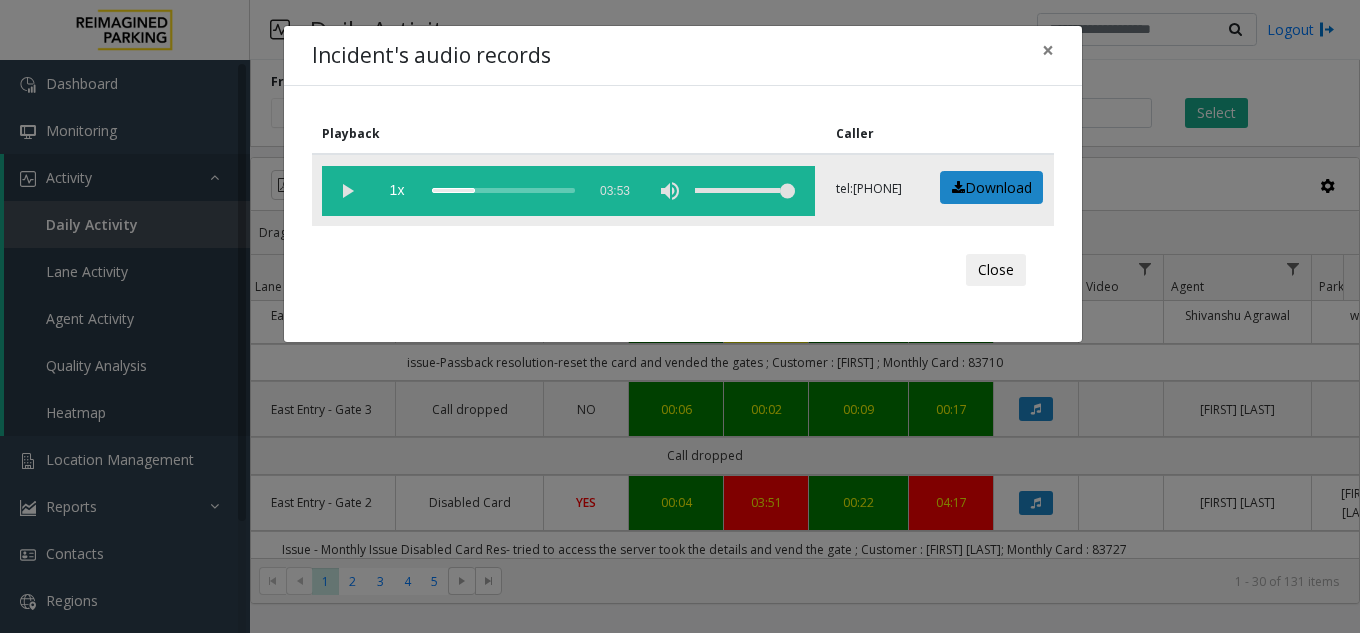 click 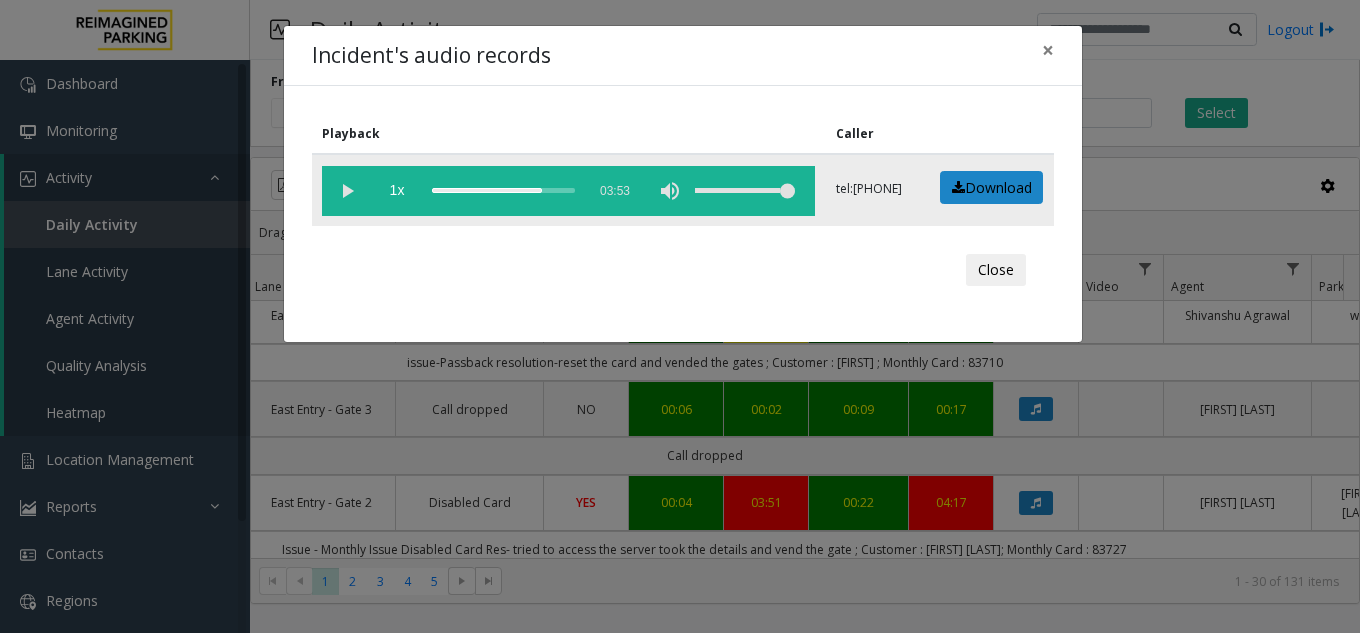 drag, startPoint x: 468, startPoint y: 187, endPoint x: 430, endPoint y: 186, distance: 38.013157 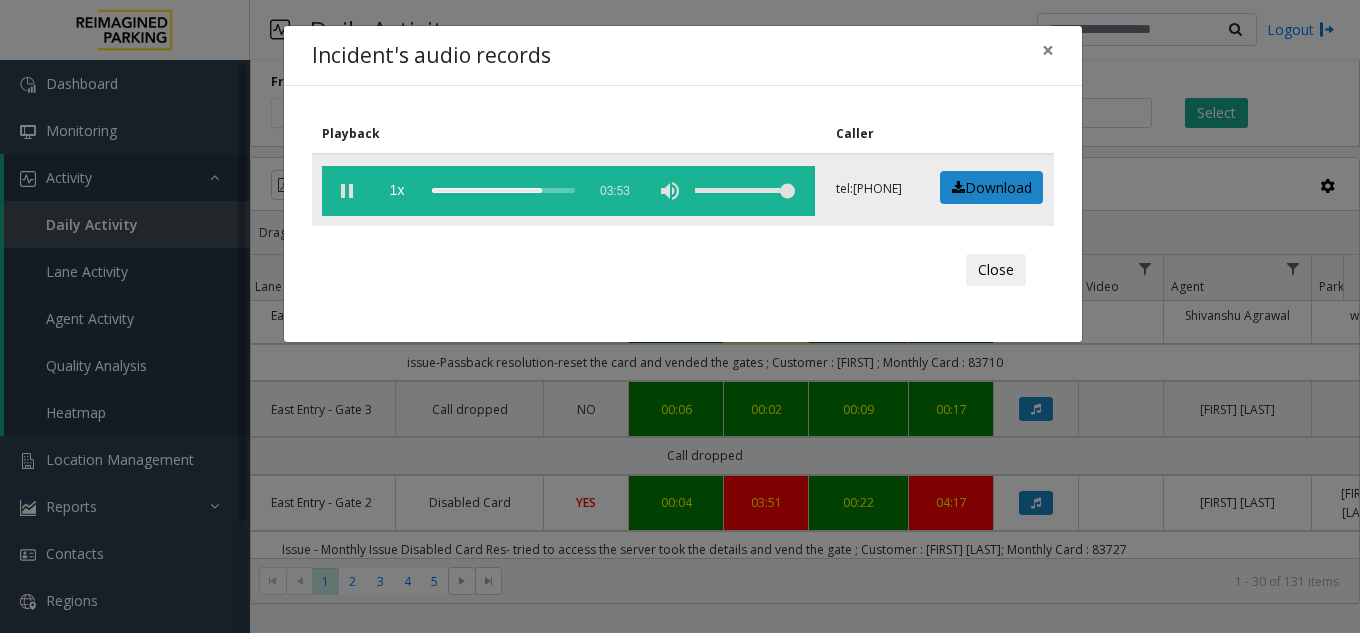 click 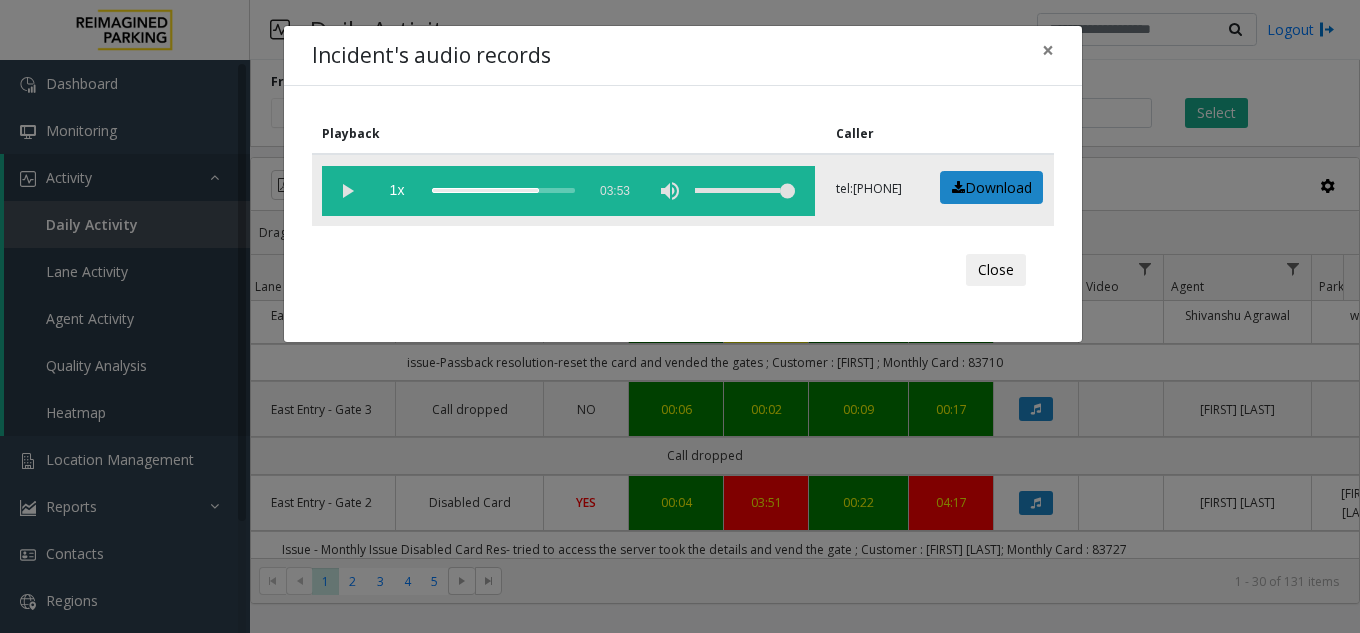 drag, startPoint x: 531, startPoint y: 188, endPoint x: 427, endPoint y: 190, distance: 104.019226 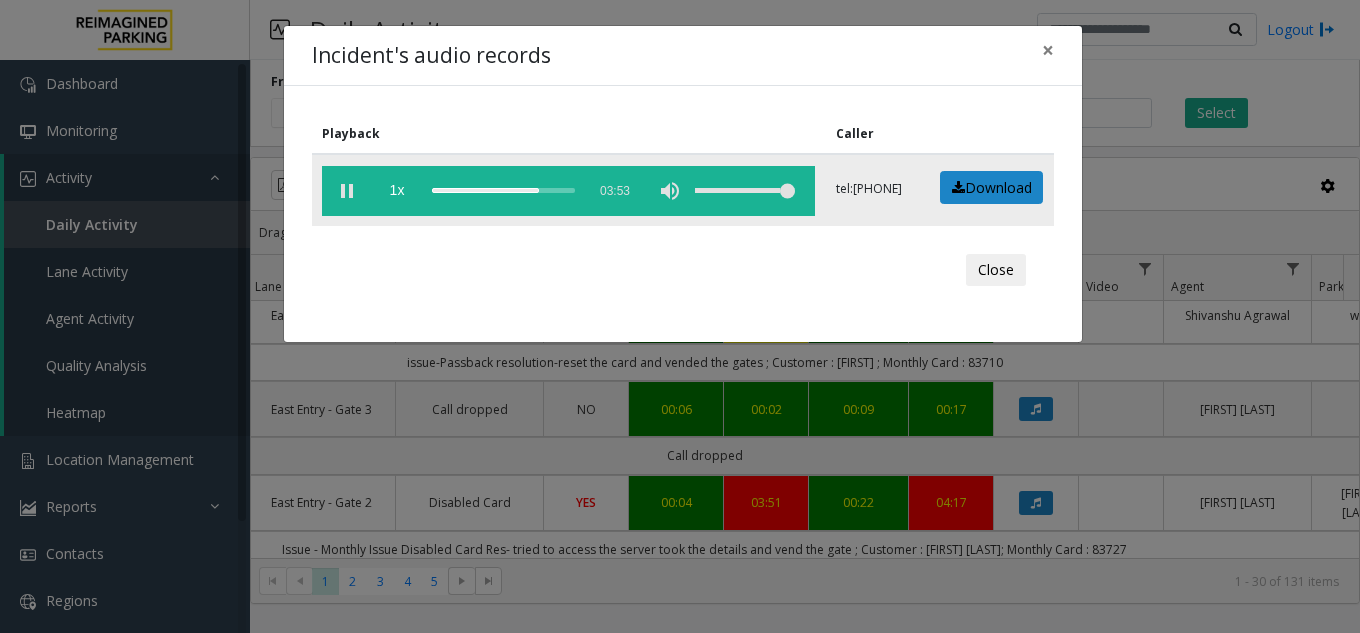 click on "1x  03:53" 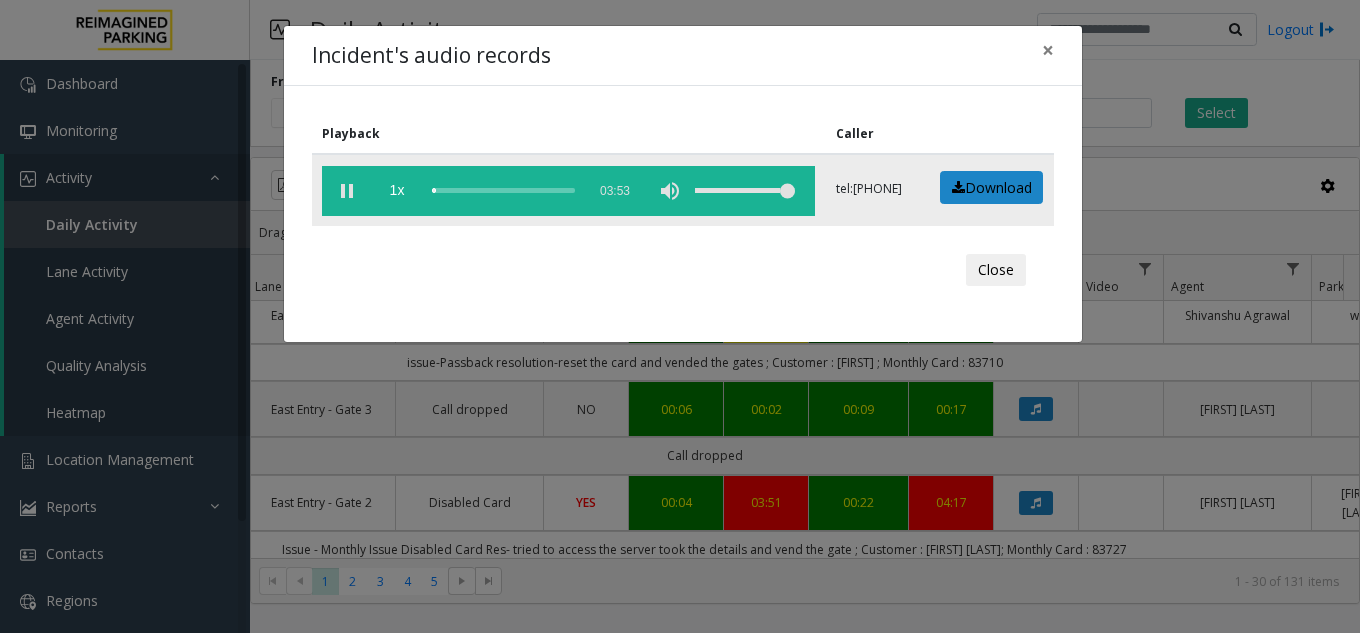 drag, startPoint x: 534, startPoint y: 190, endPoint x: 436, endPoint y: 187, distance: 98.045906 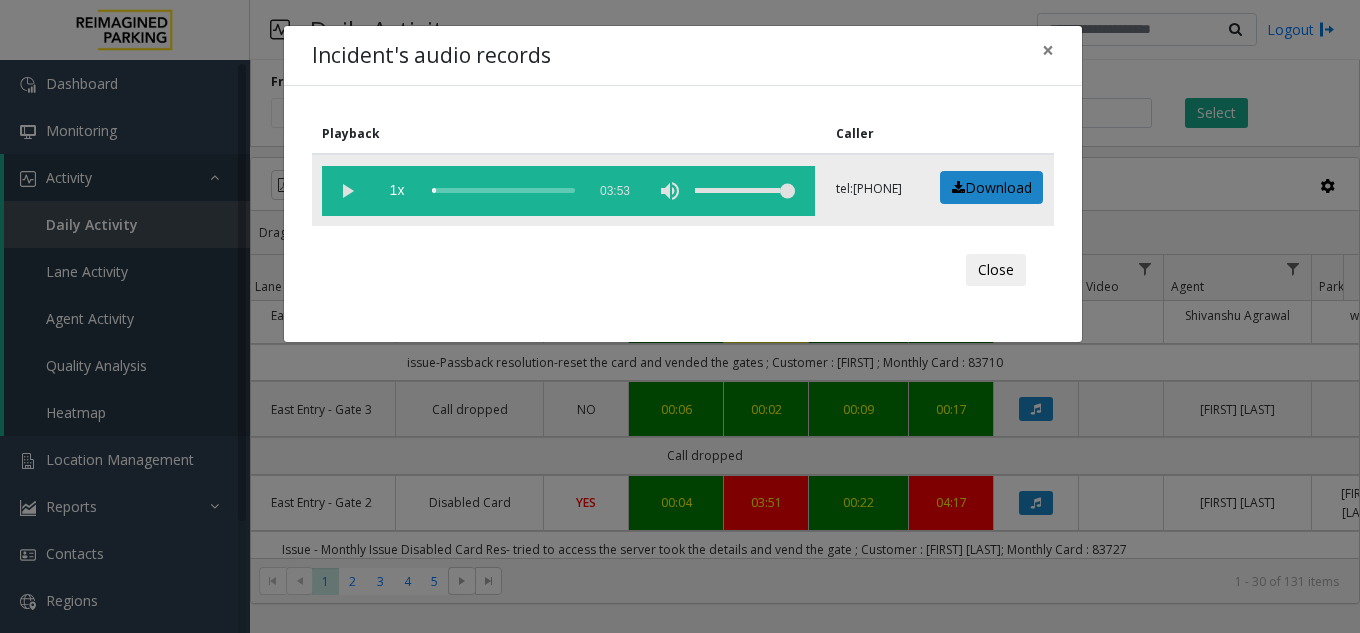 click 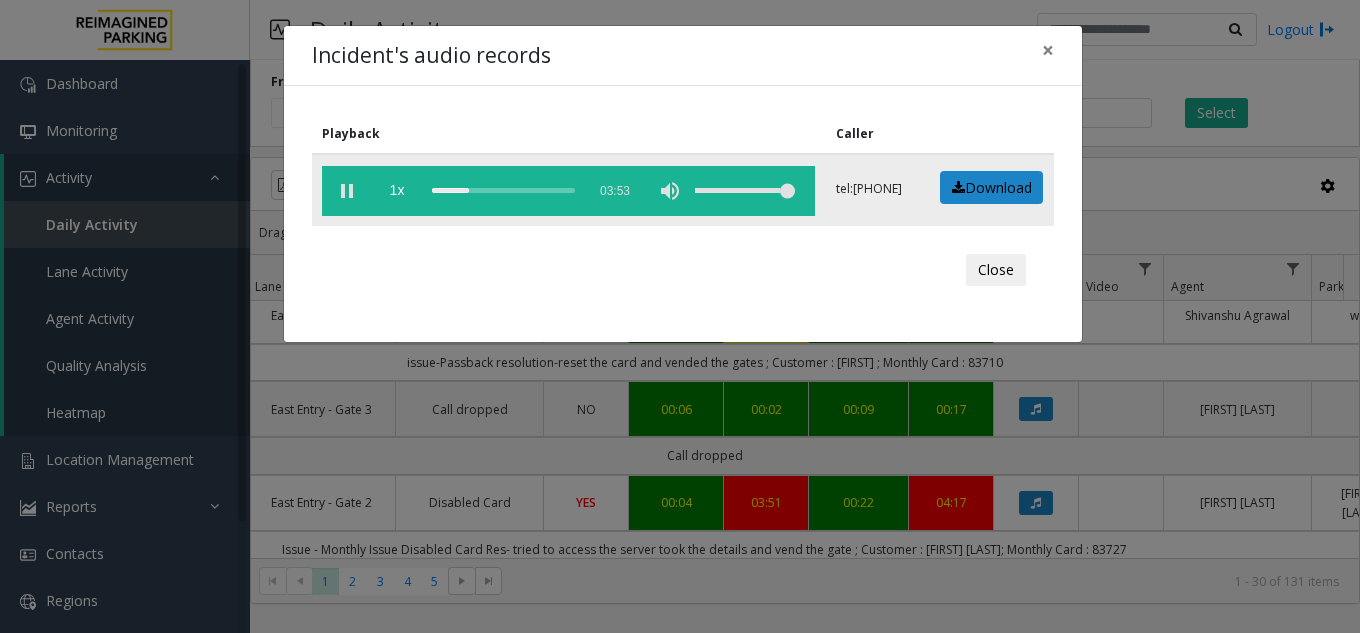 click 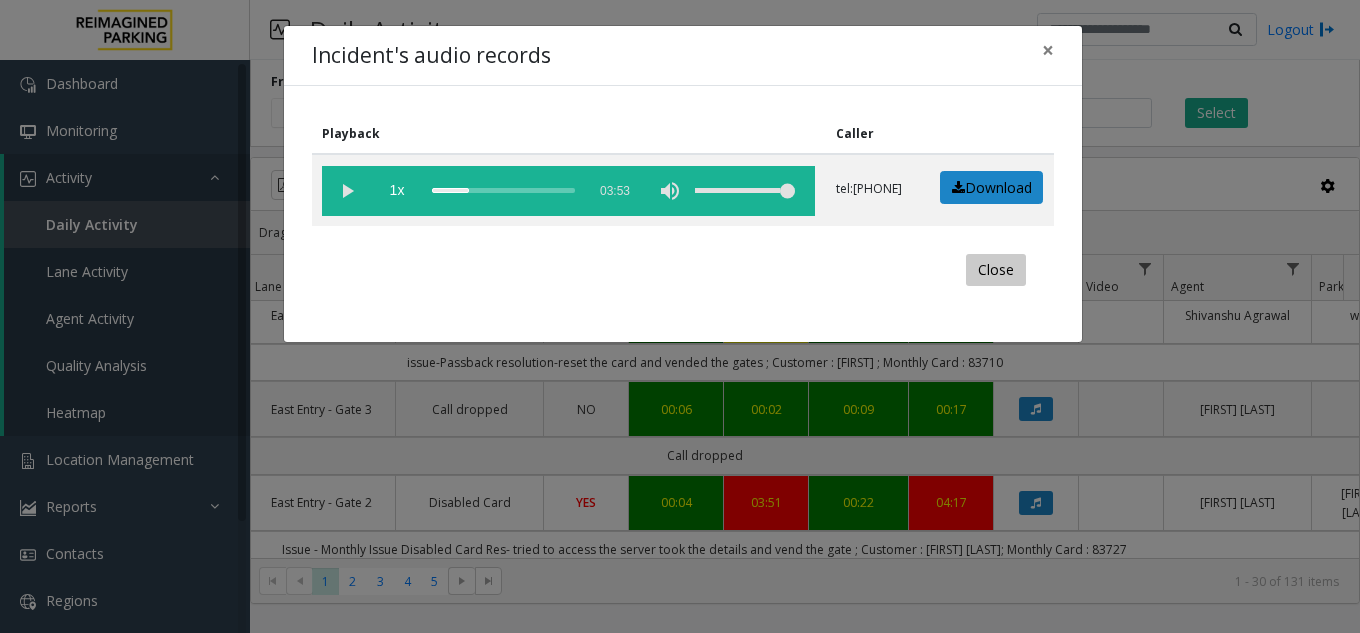 click on "Close" 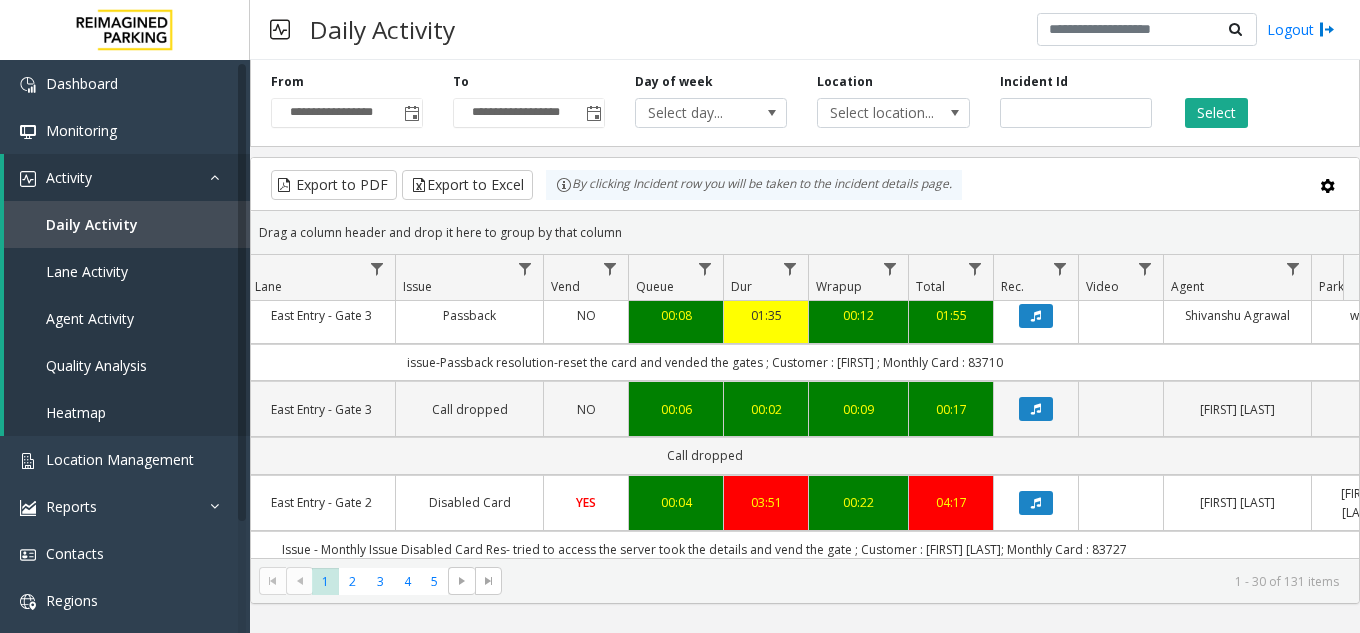 scroll, scrollTop: 200, scrollLeft: 335, axis: both 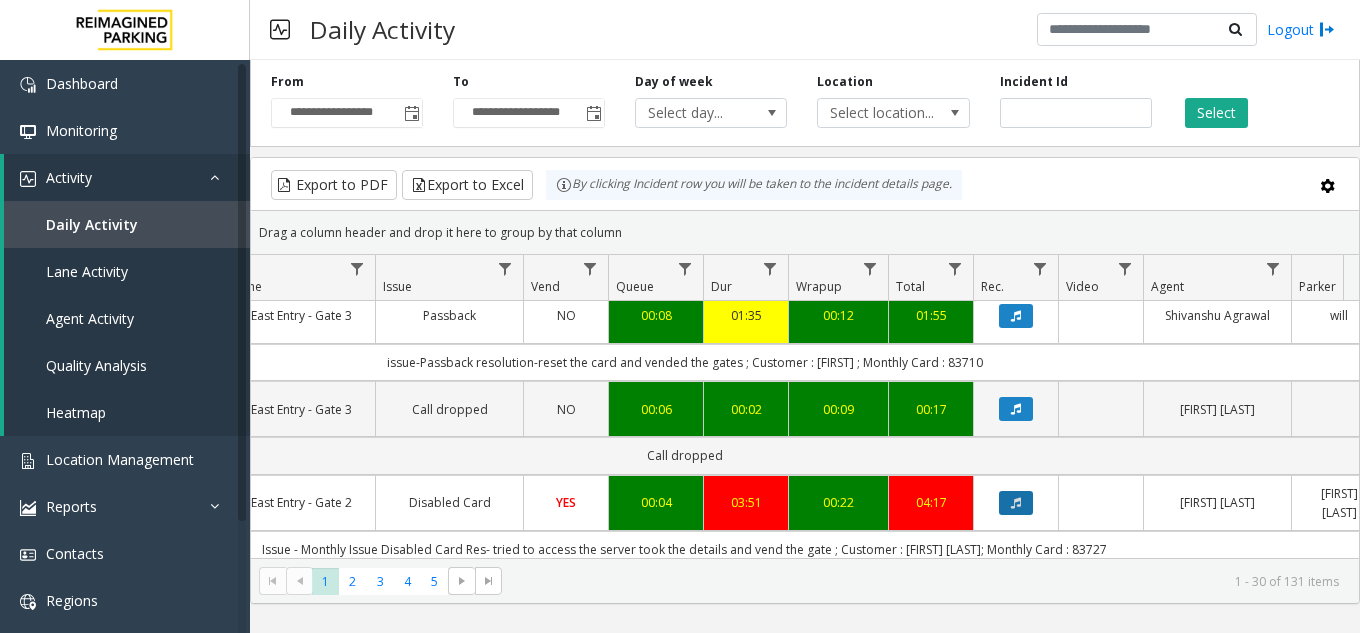 click 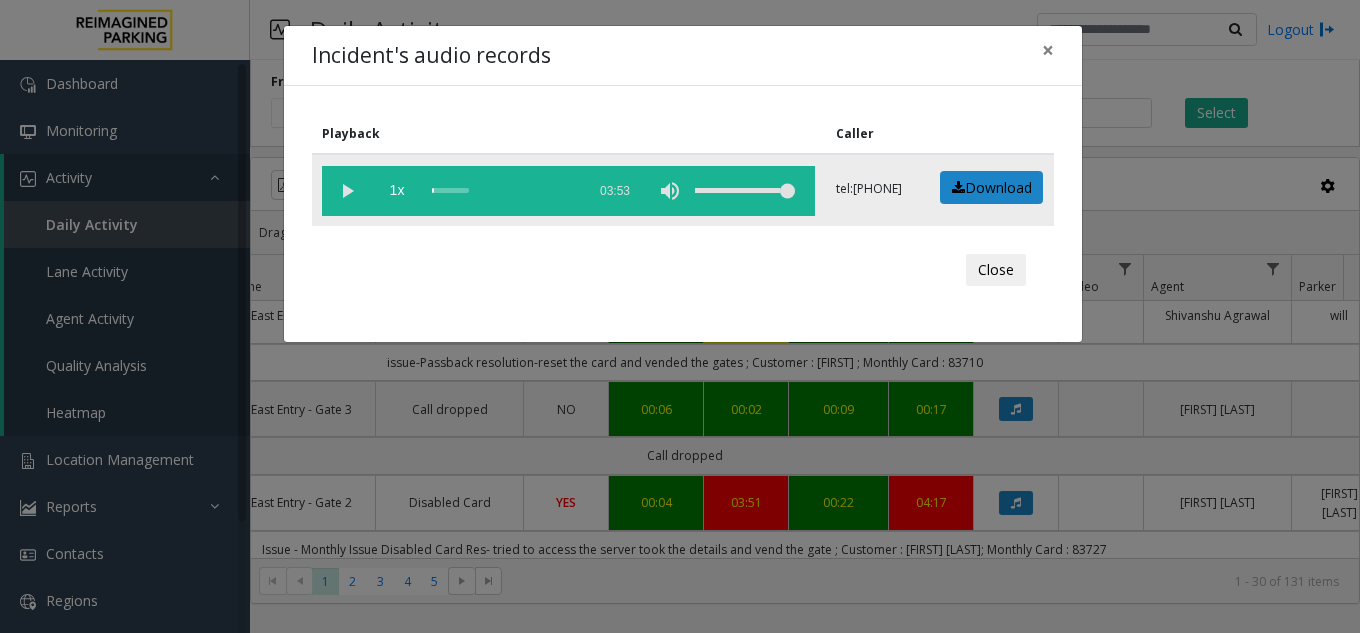 click 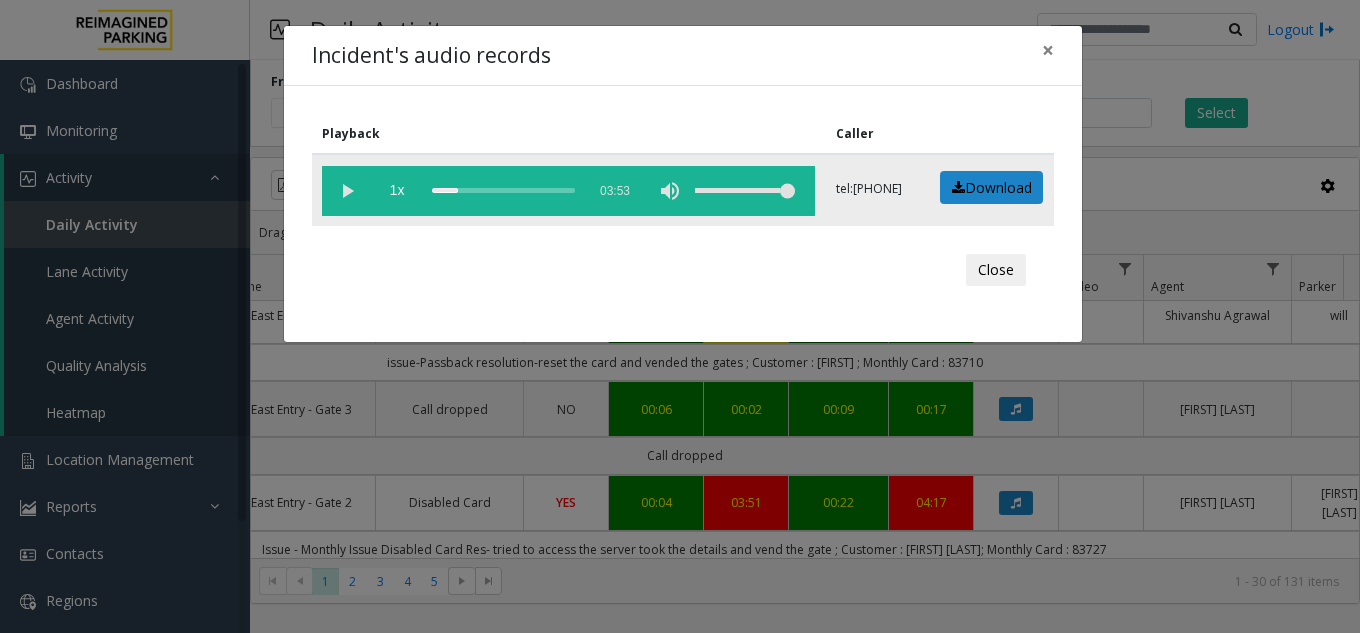 click 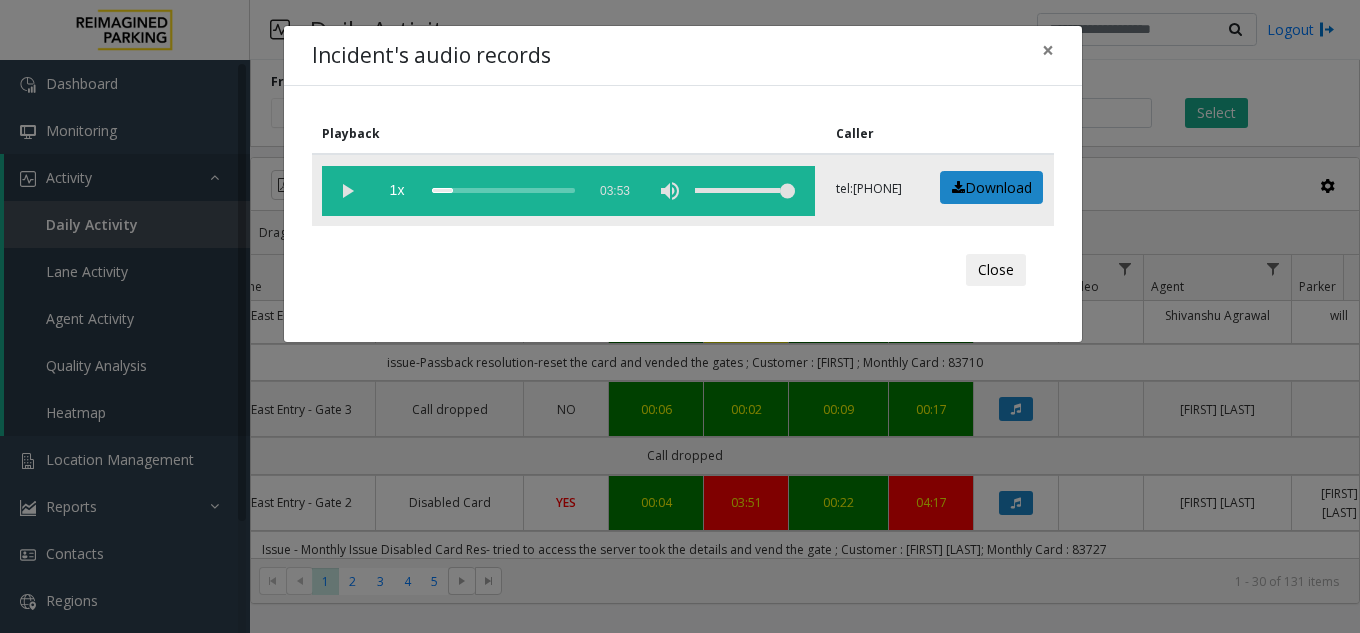 click 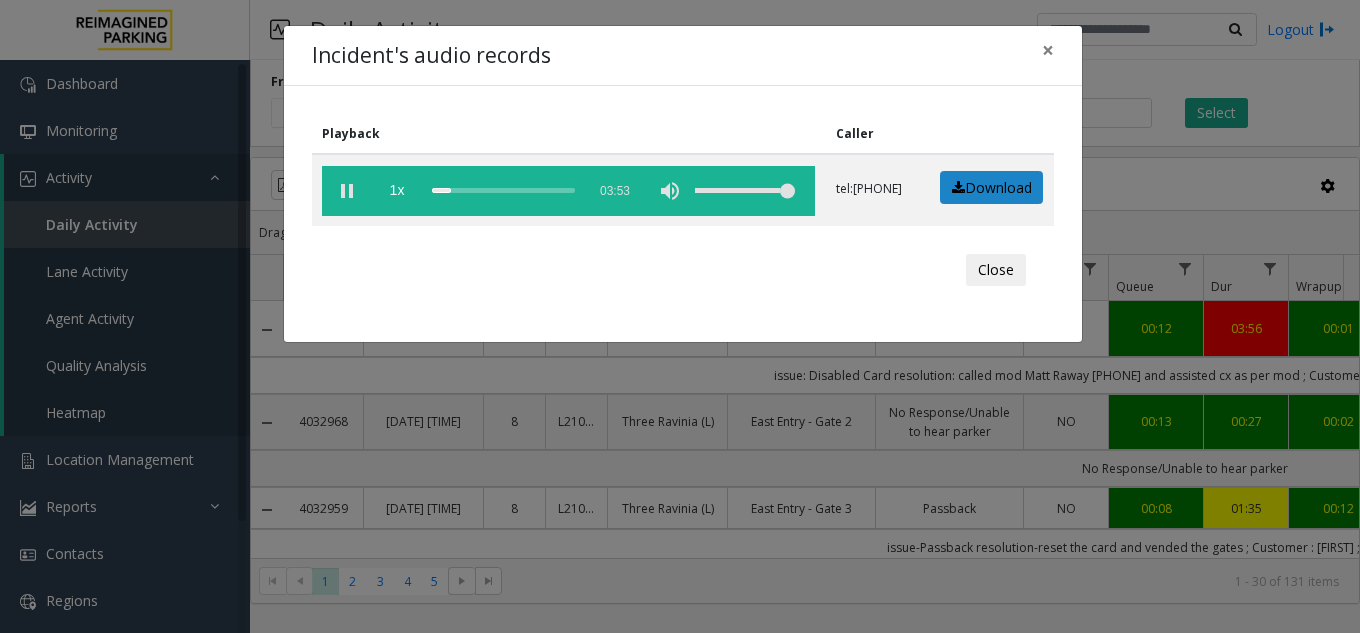 scroll, scrollTop: 0, scrollLeft: 0, axis: both 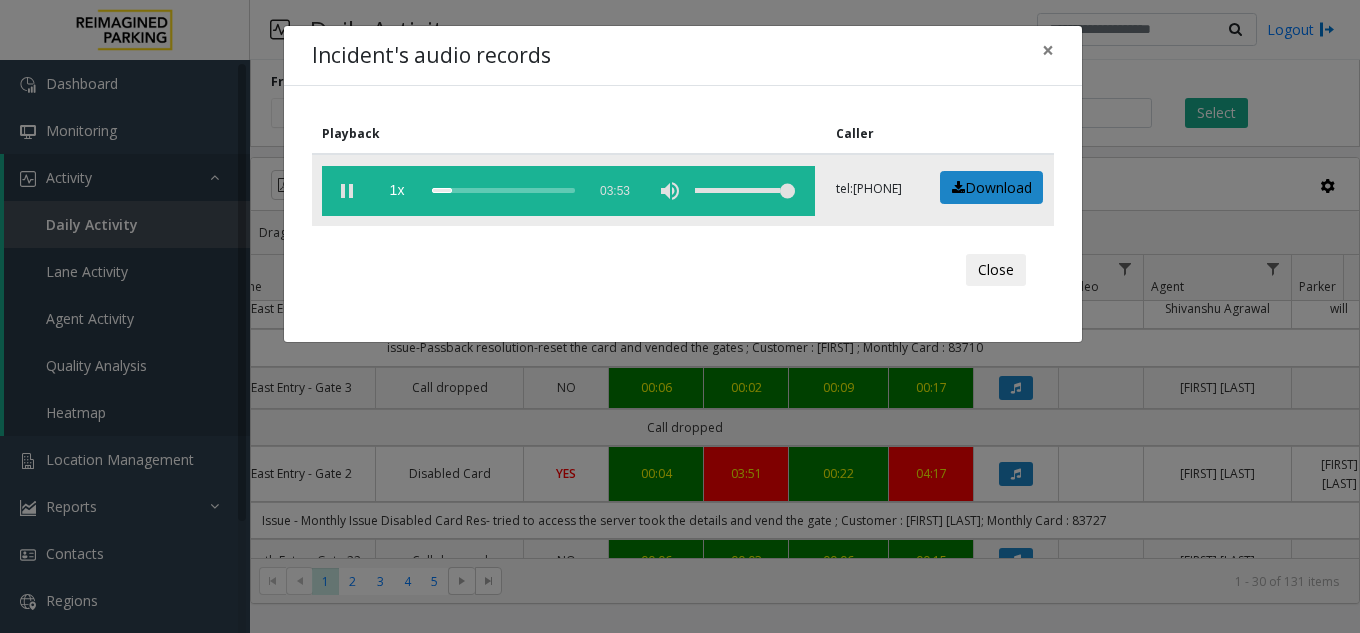 click 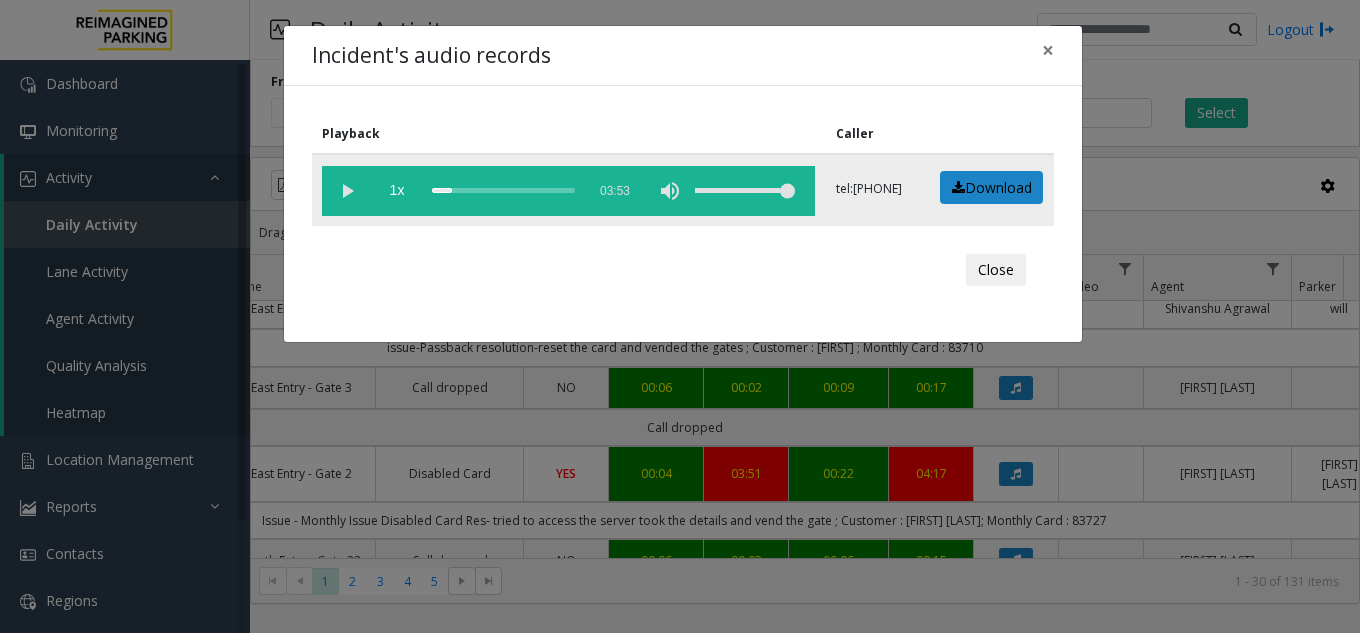 click 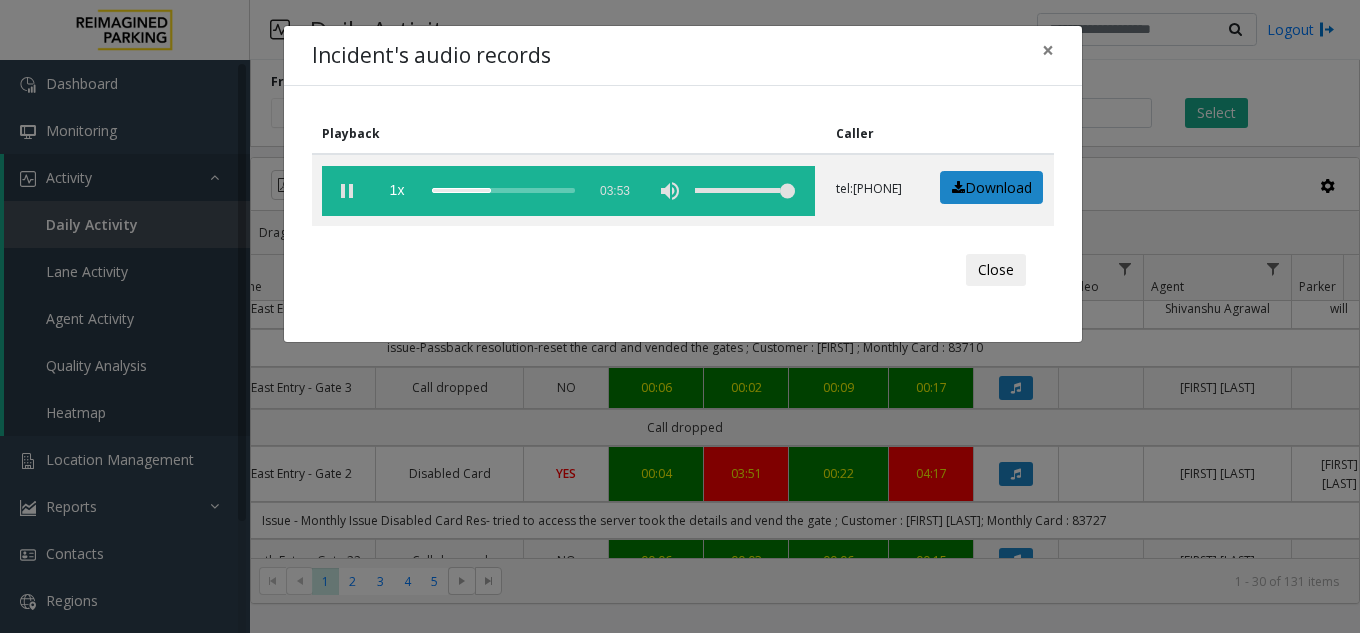 drag, startPoint x: 845, startPoint y: 547, endPoint x: 874, endPoint y: 547, distance: 29 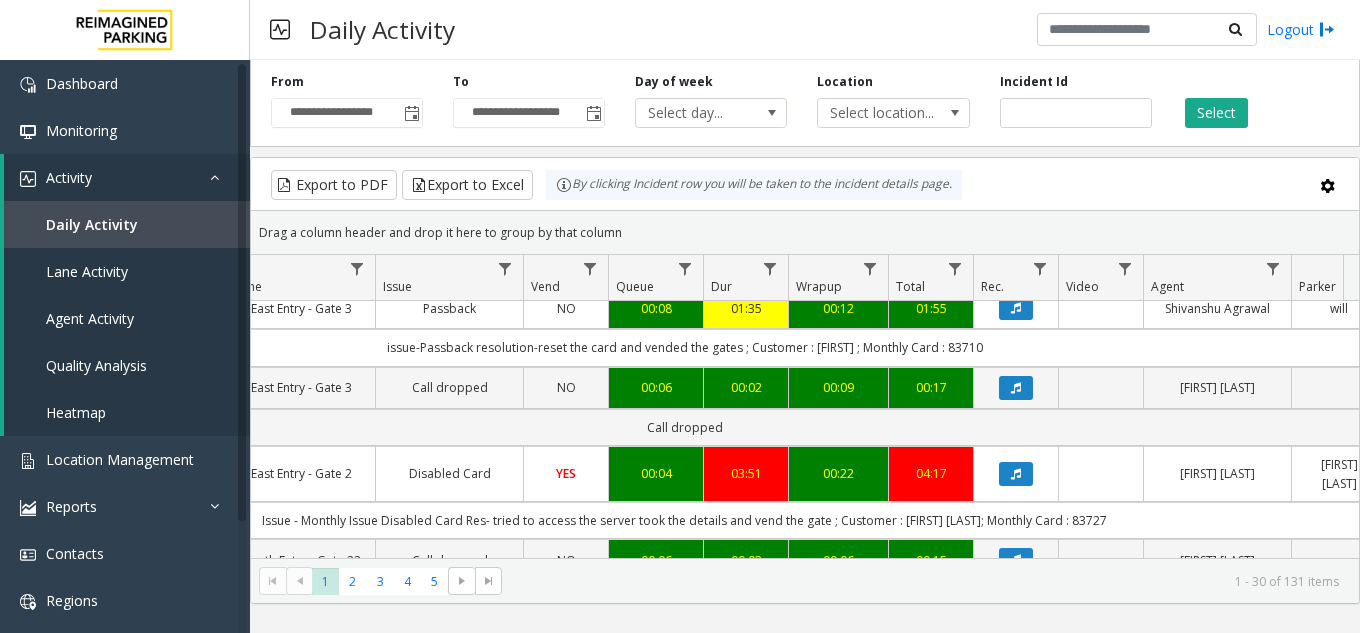 scroll, scrollTop: 200, scrollLeft: 735, axis: both 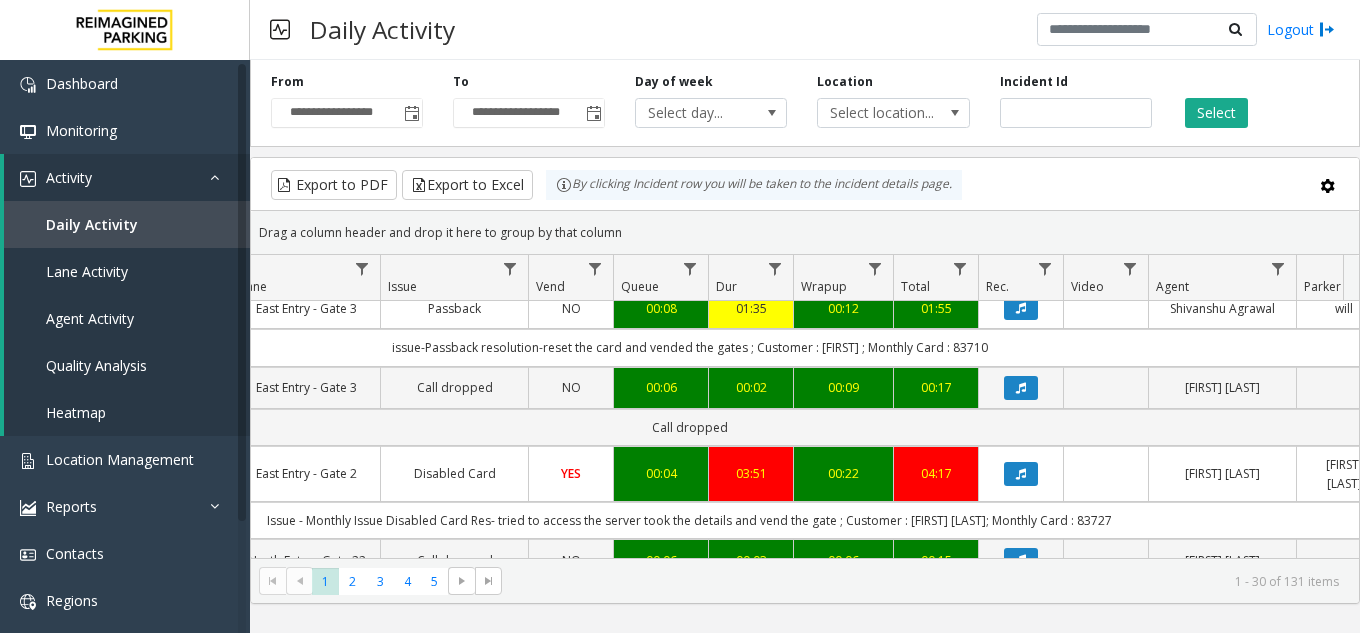 click 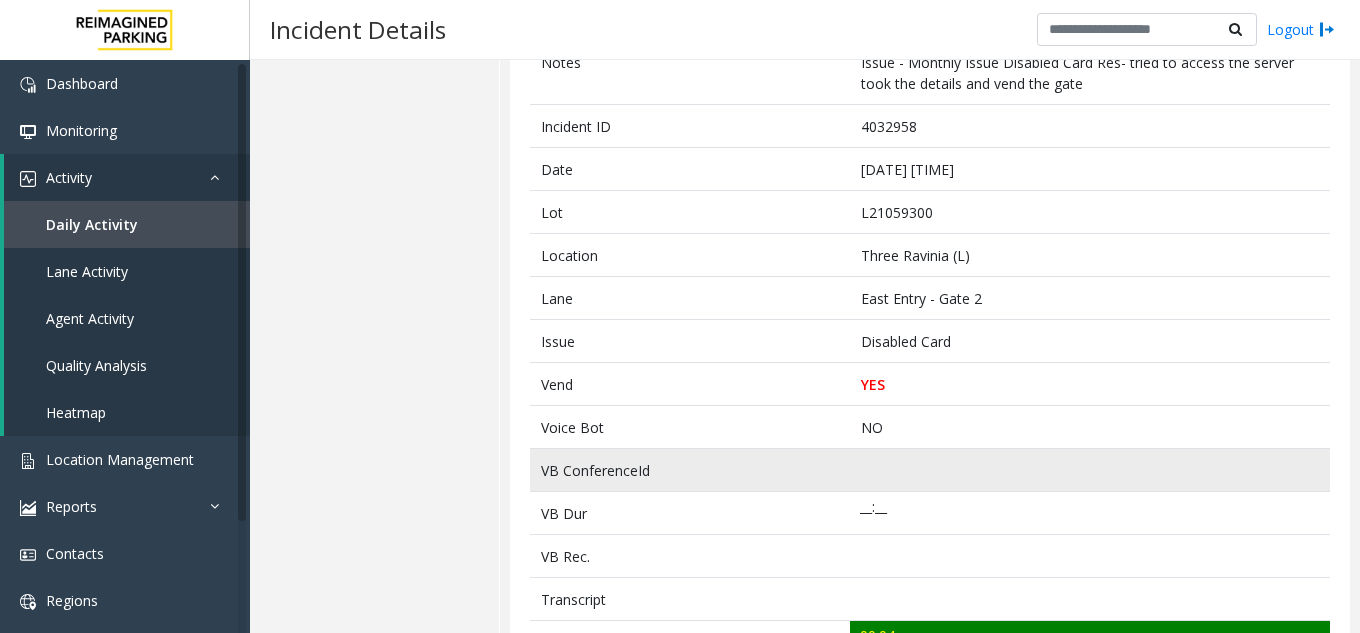 scroll, scrollTop: 400, scrollLeft: 0, axis: vertical 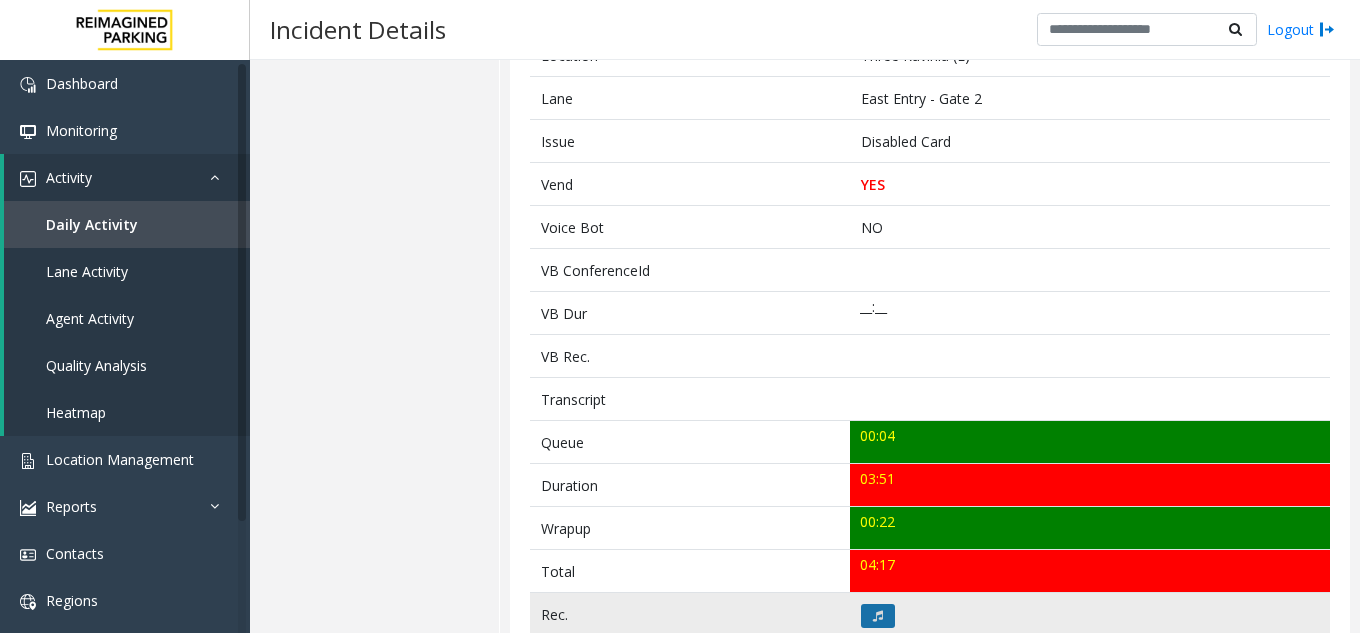 click 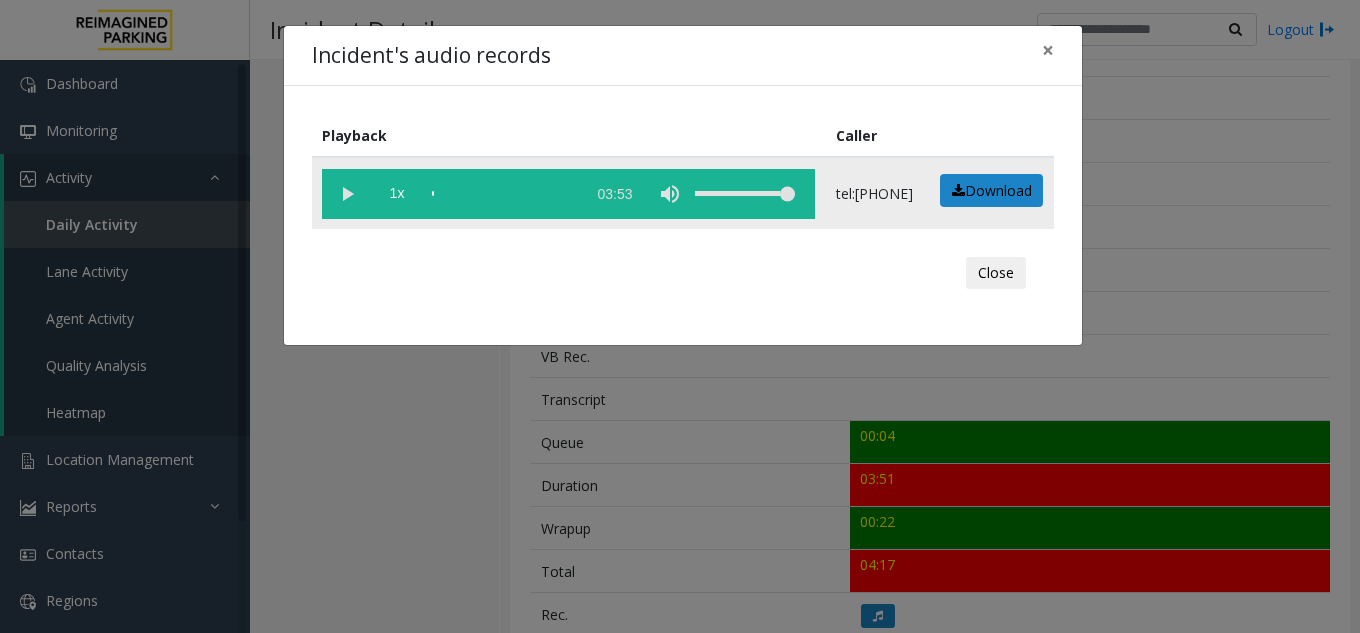 click 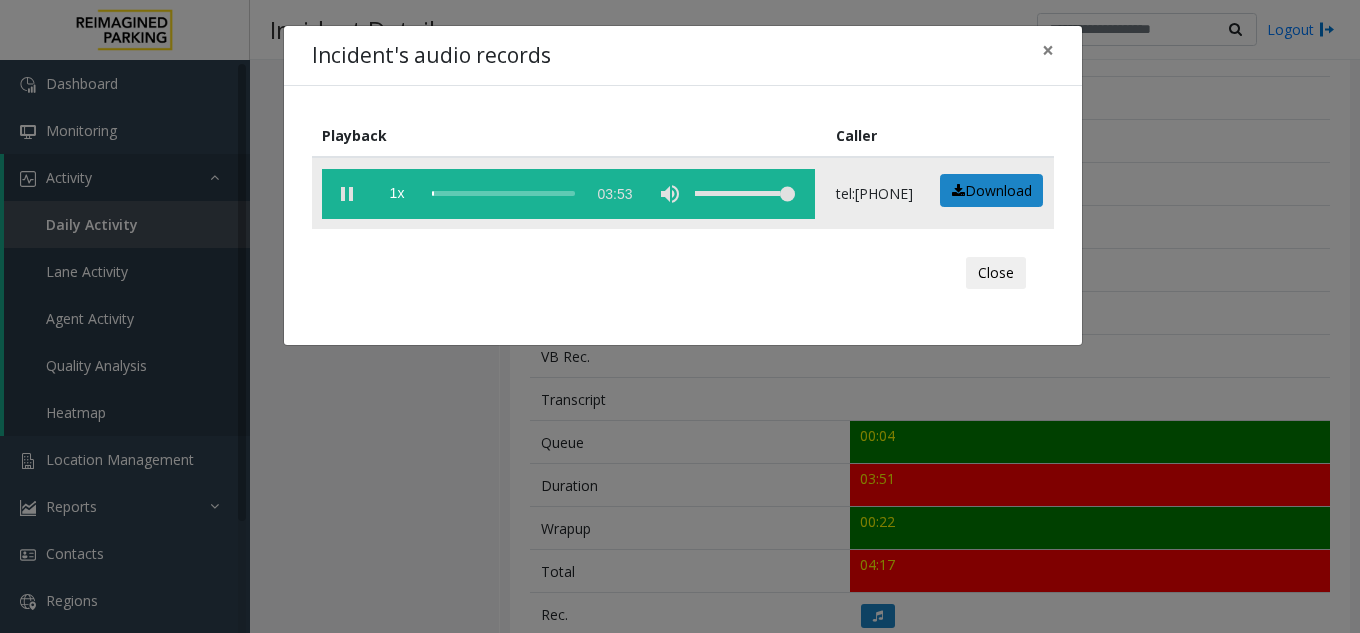 click 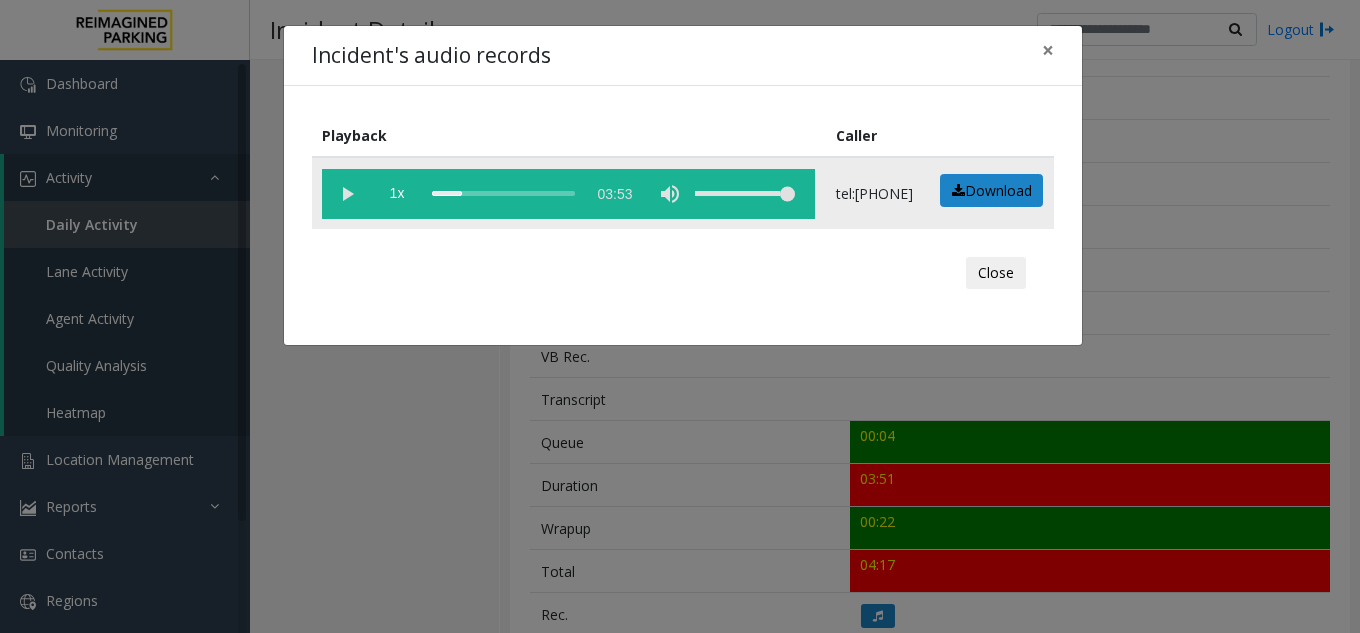 click 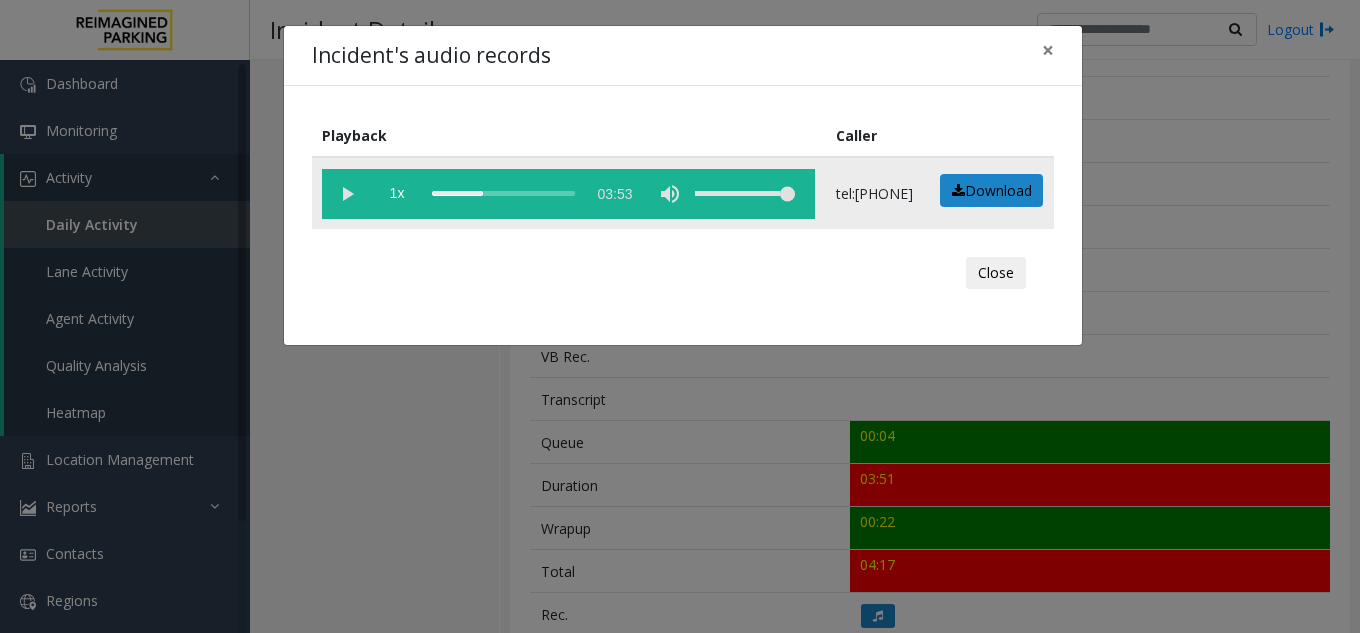 click 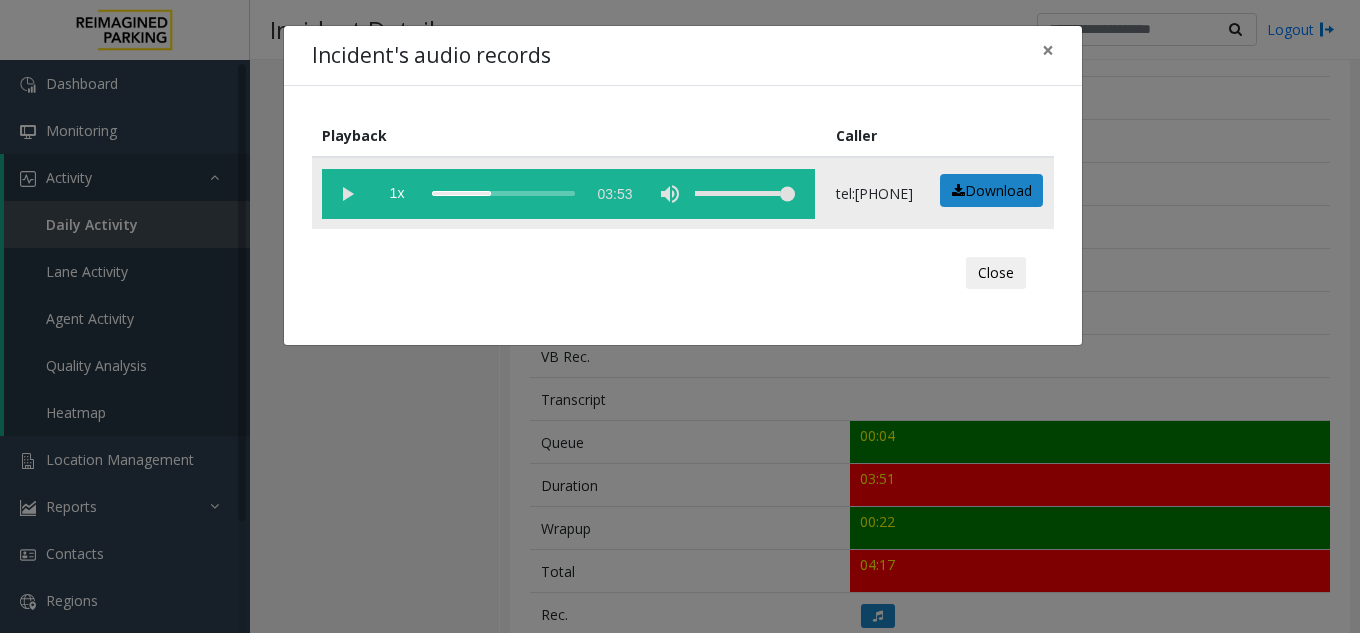 click 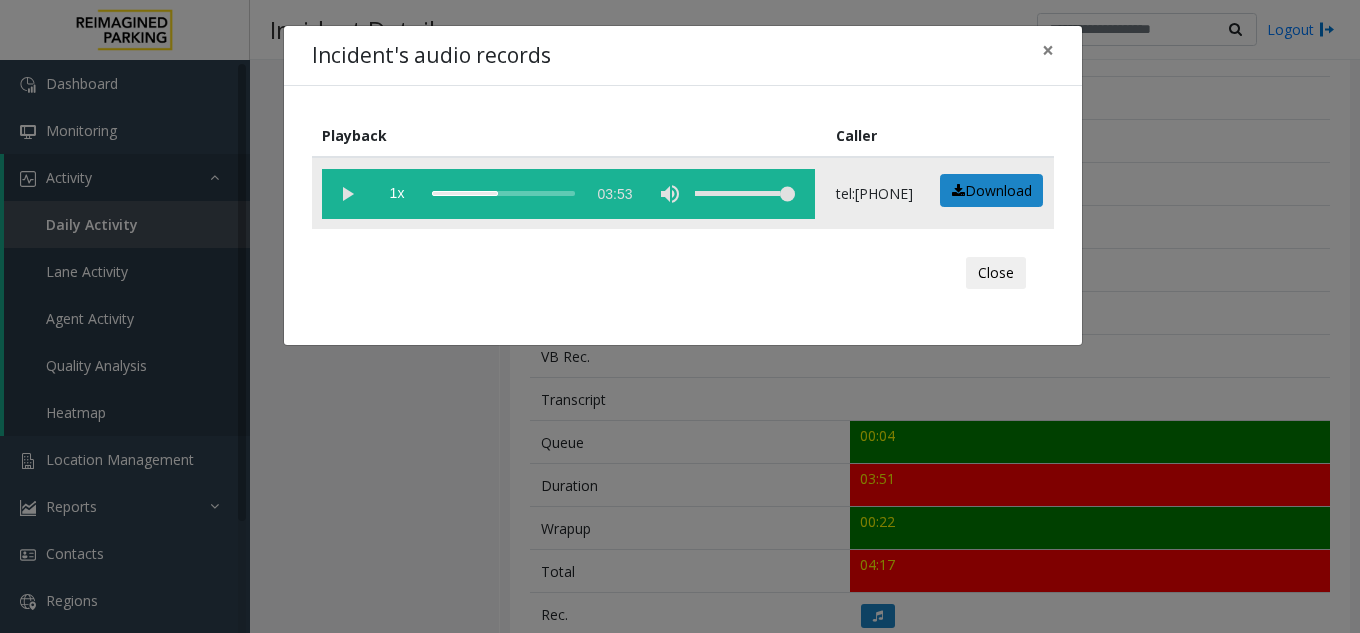 click 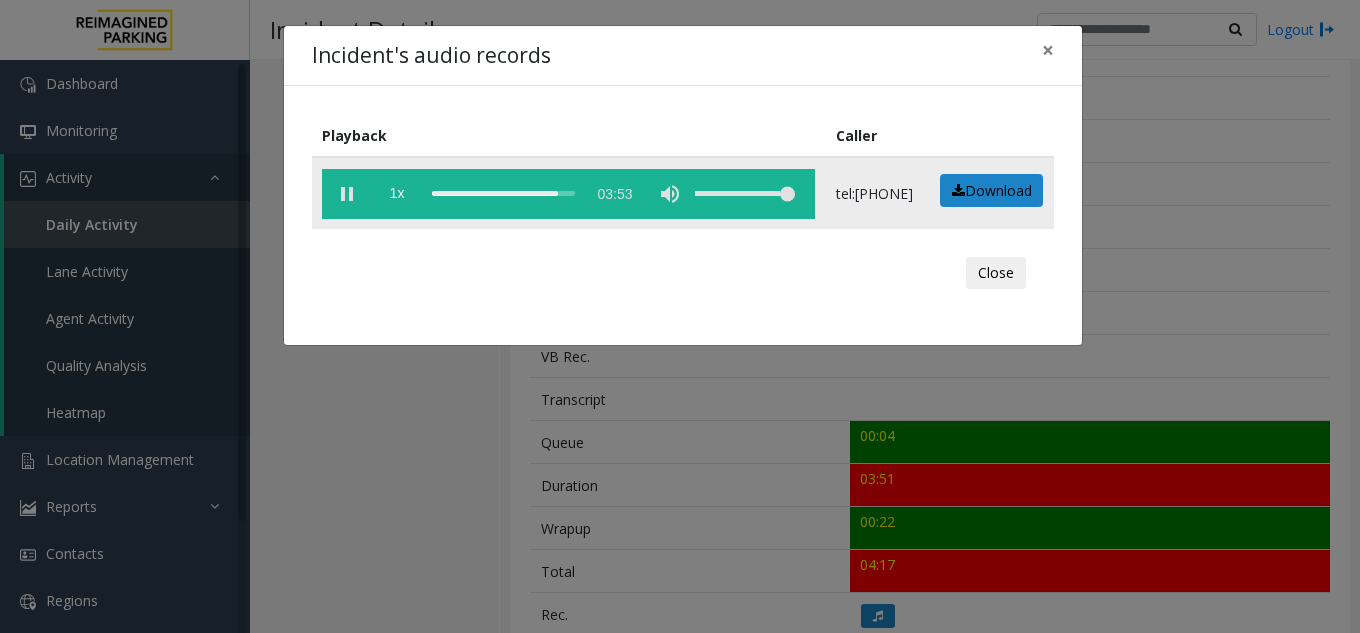 click 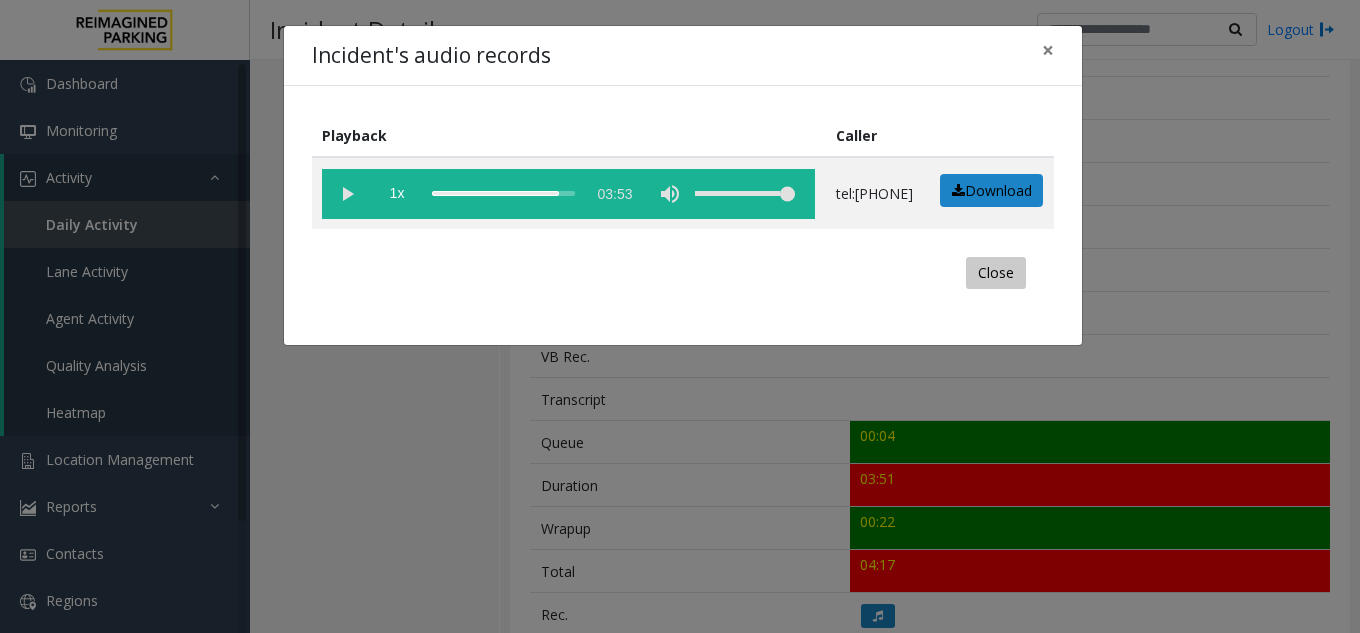 click on "Close" 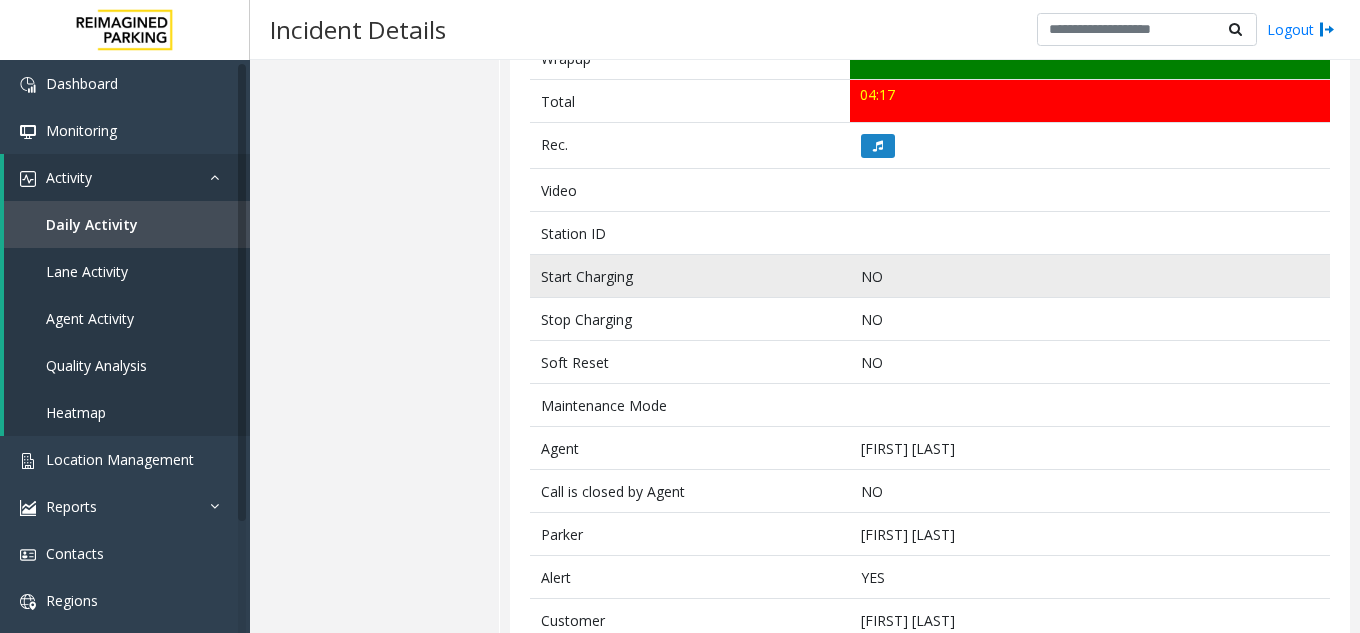 scroll, scrollTop: 965, scrollLeft: 0, axis: vertical 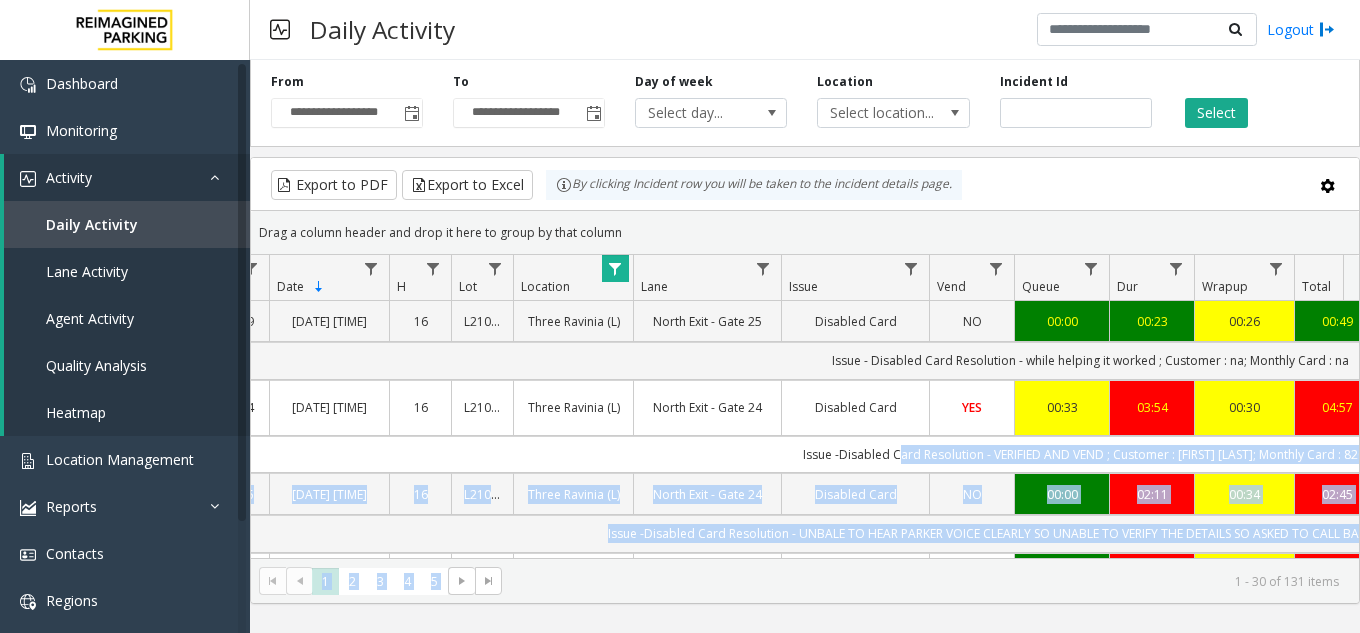 drag, startPoint x: 828, startPoint y: 561, endPoint x: 871, endPoint y: 555, distance: 43.416588 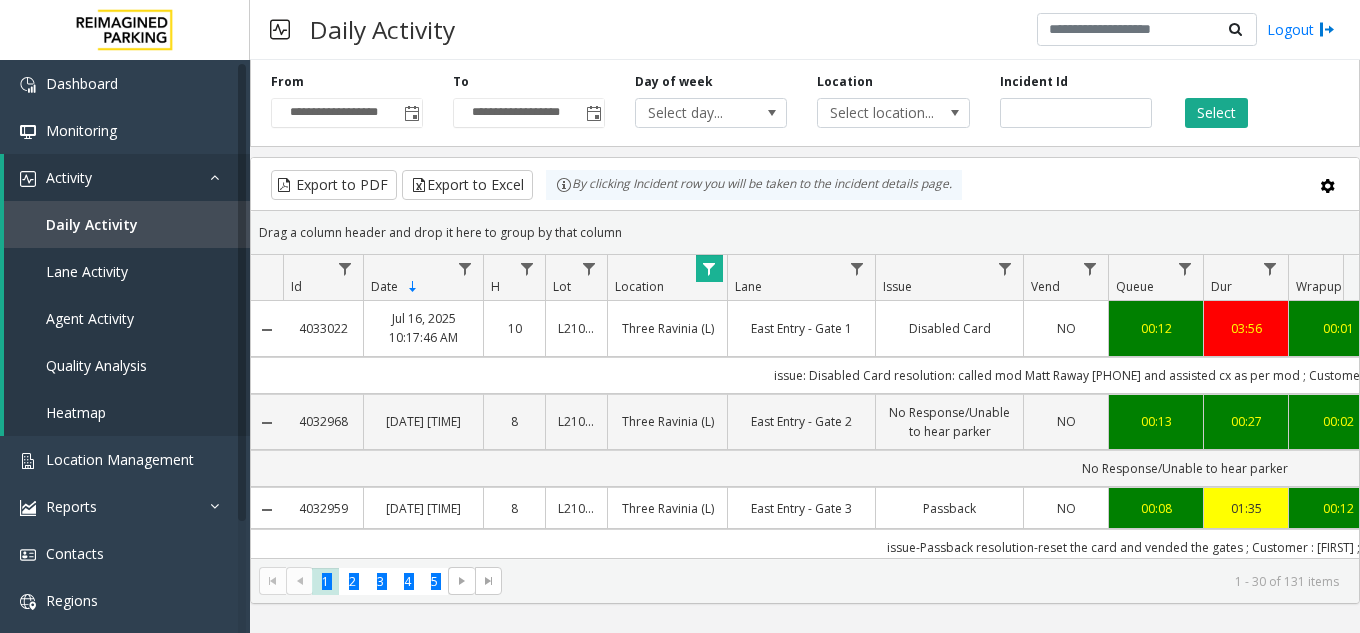scroll, scrollTop: 0, scrollLeft: 78, axis: horizontal 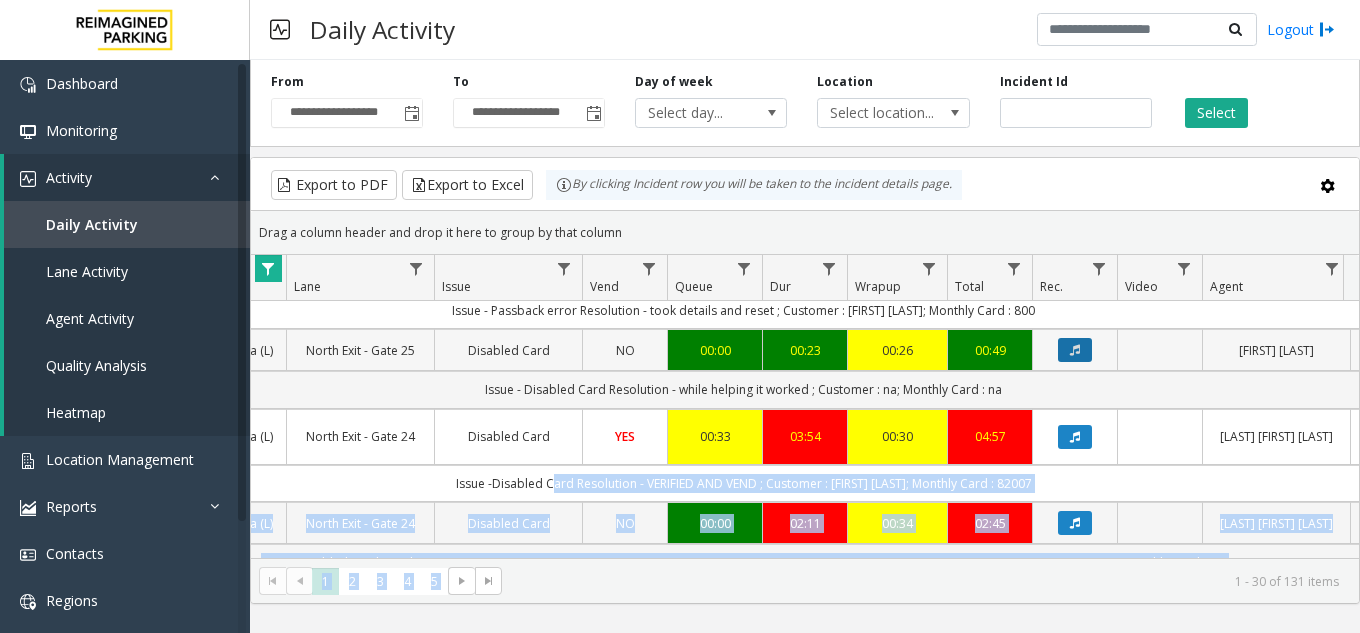 click 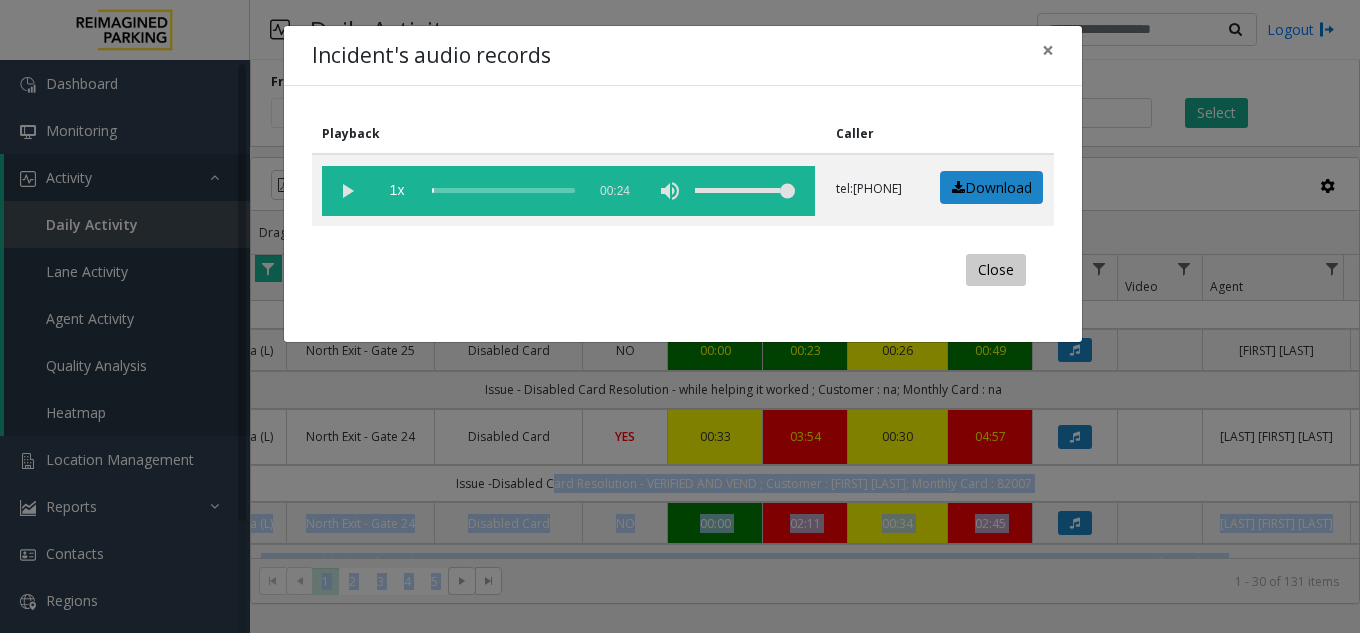 click on "Close" 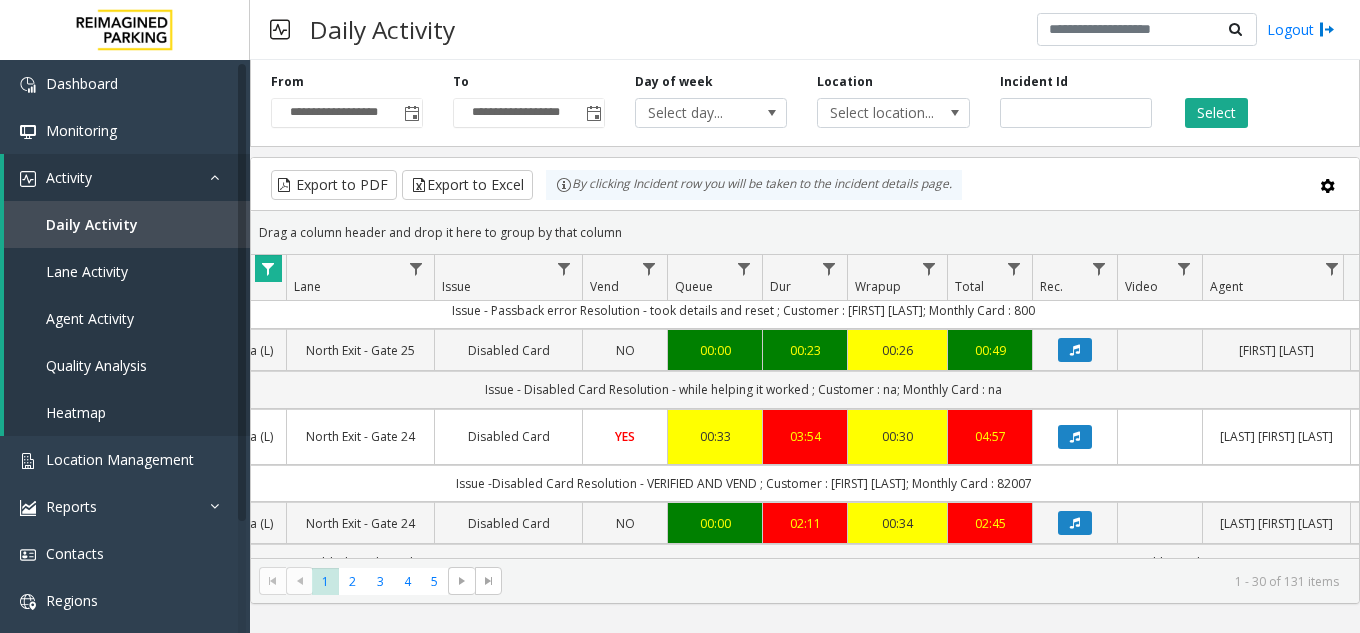 drag, startPoint x: 530, startPoint y: 549, endPoint x: 470, endPoint y: 556, distance: 60.40695 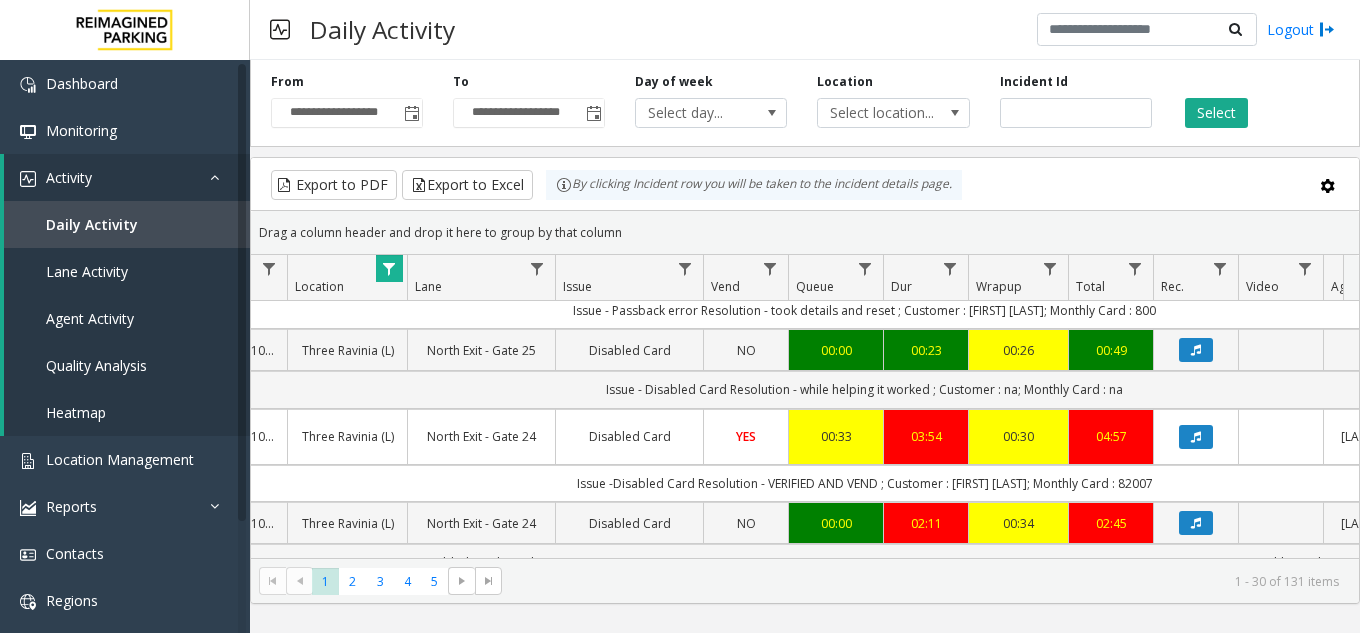 scroll, scrollTop: 770, scrollLeft: 308, axis: both 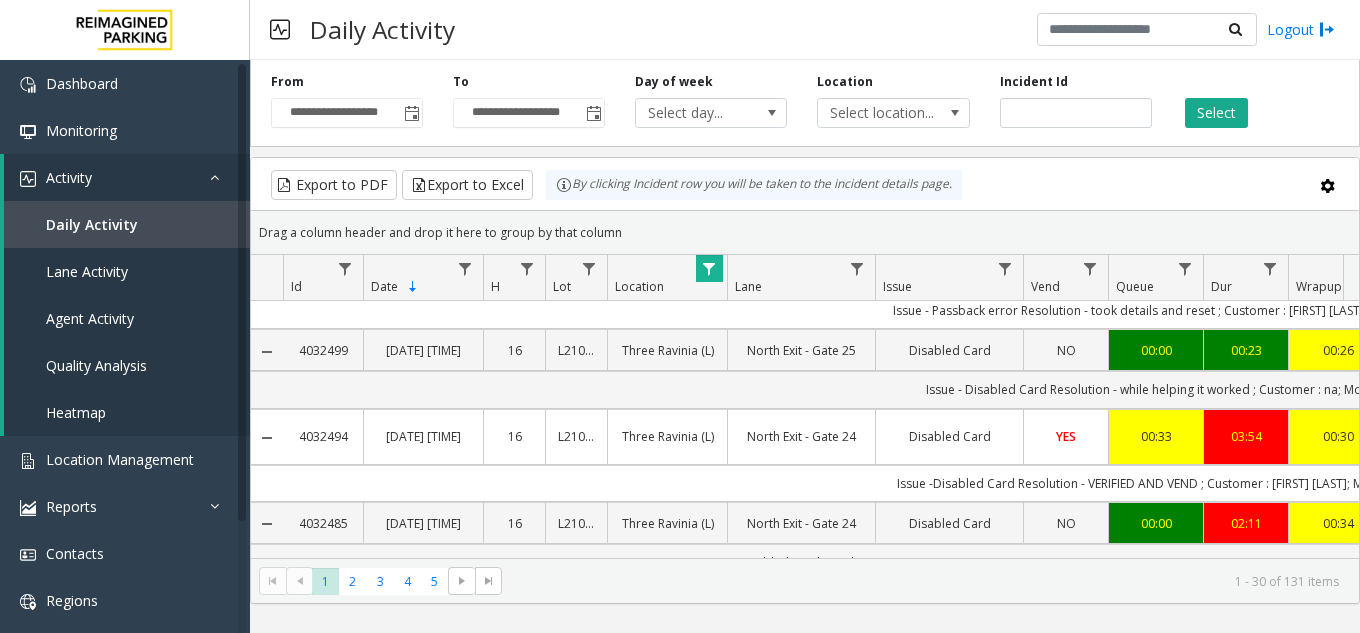 drag, startPoint x: 355, startPoint y: 485, endPoint x: 301, endPoint y: 487, distance: 54.037025 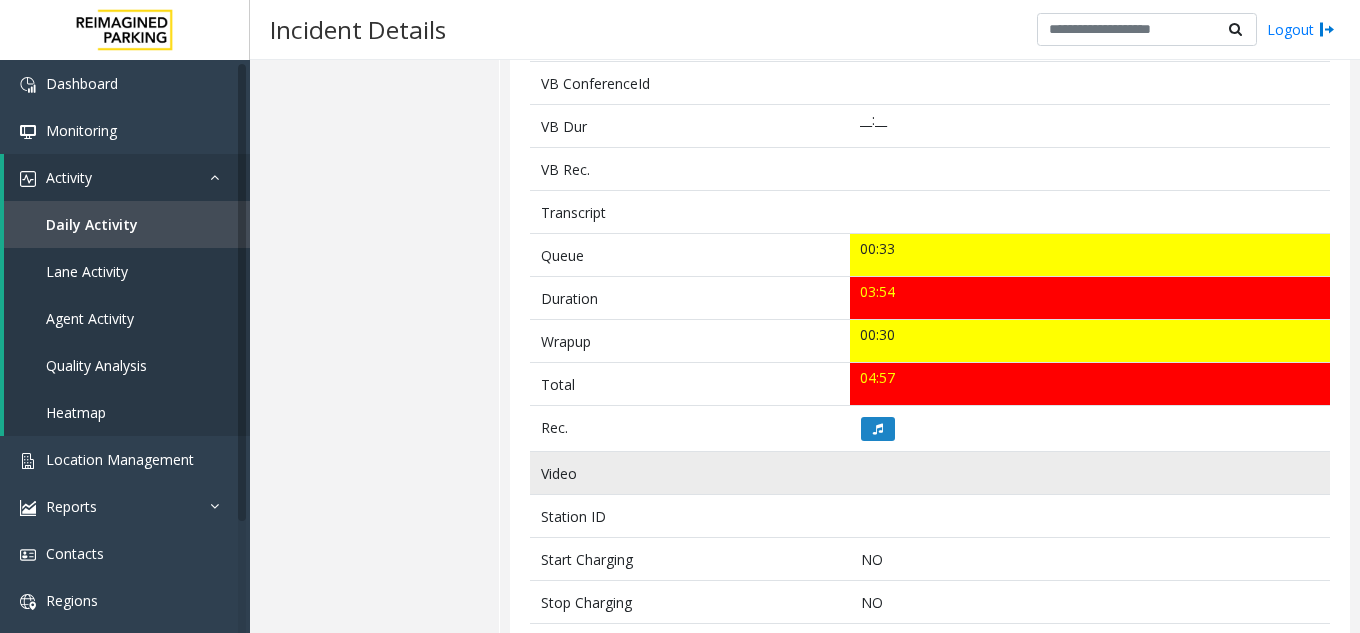 scroll, scrollTop: 600, scrollLeft: 0, axis: vertical 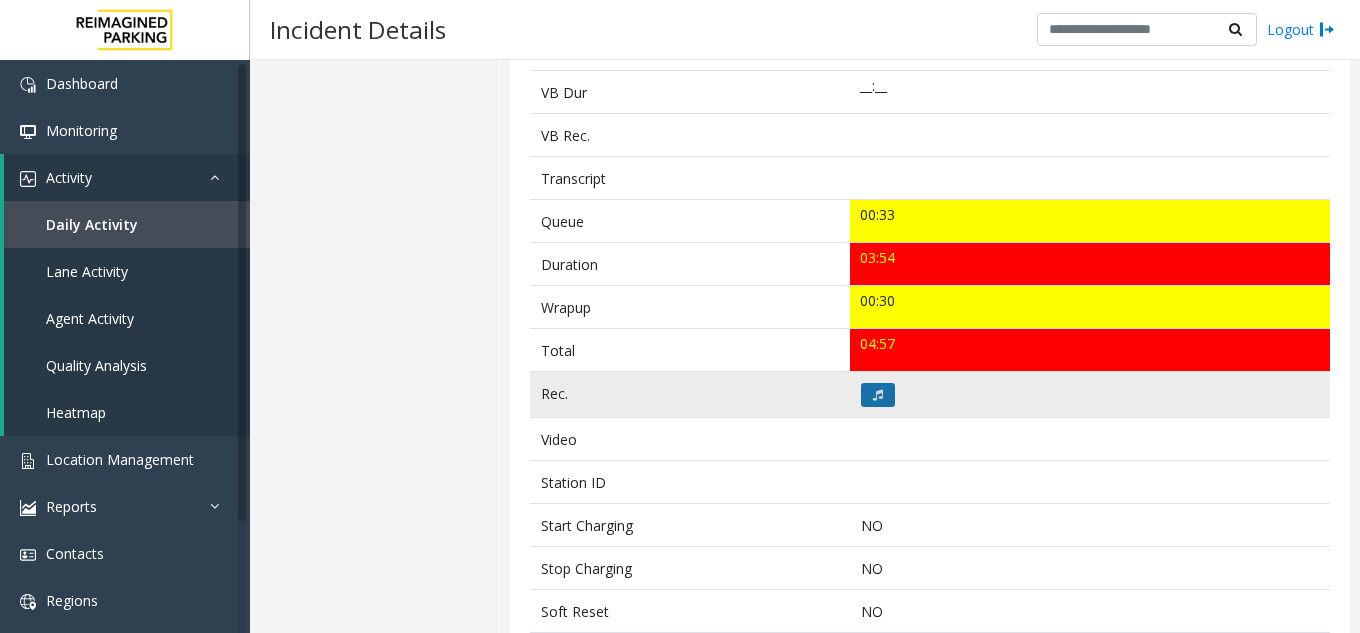 click 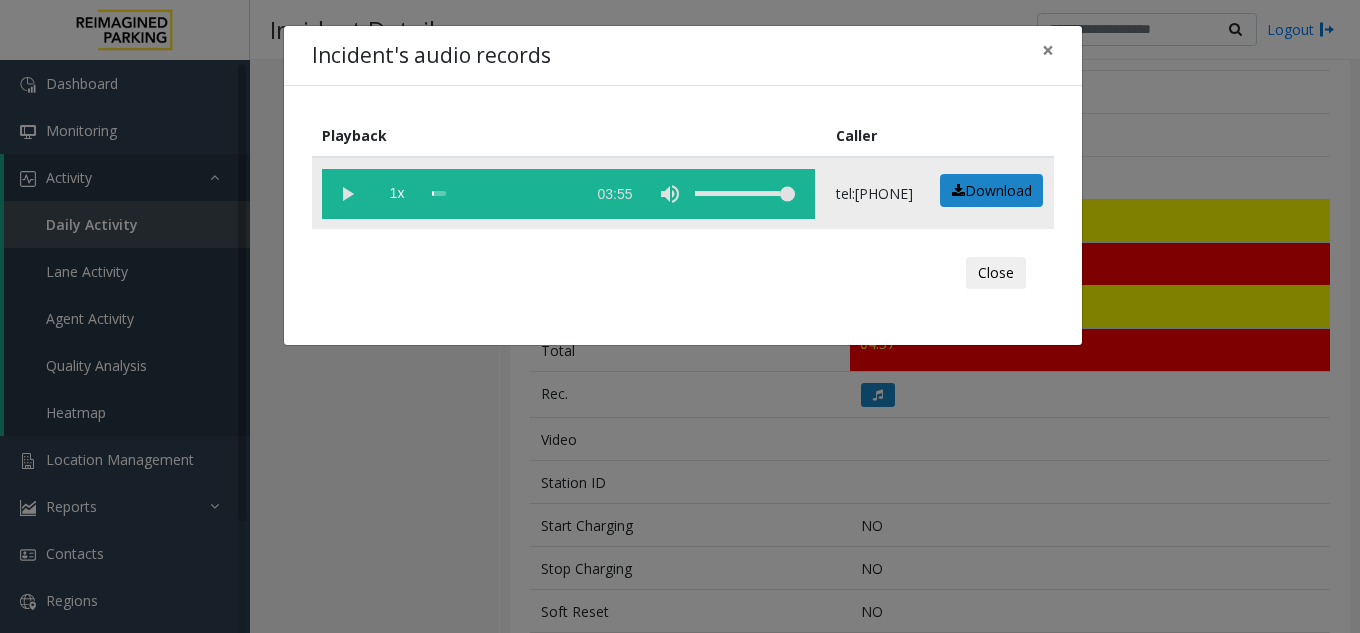 click 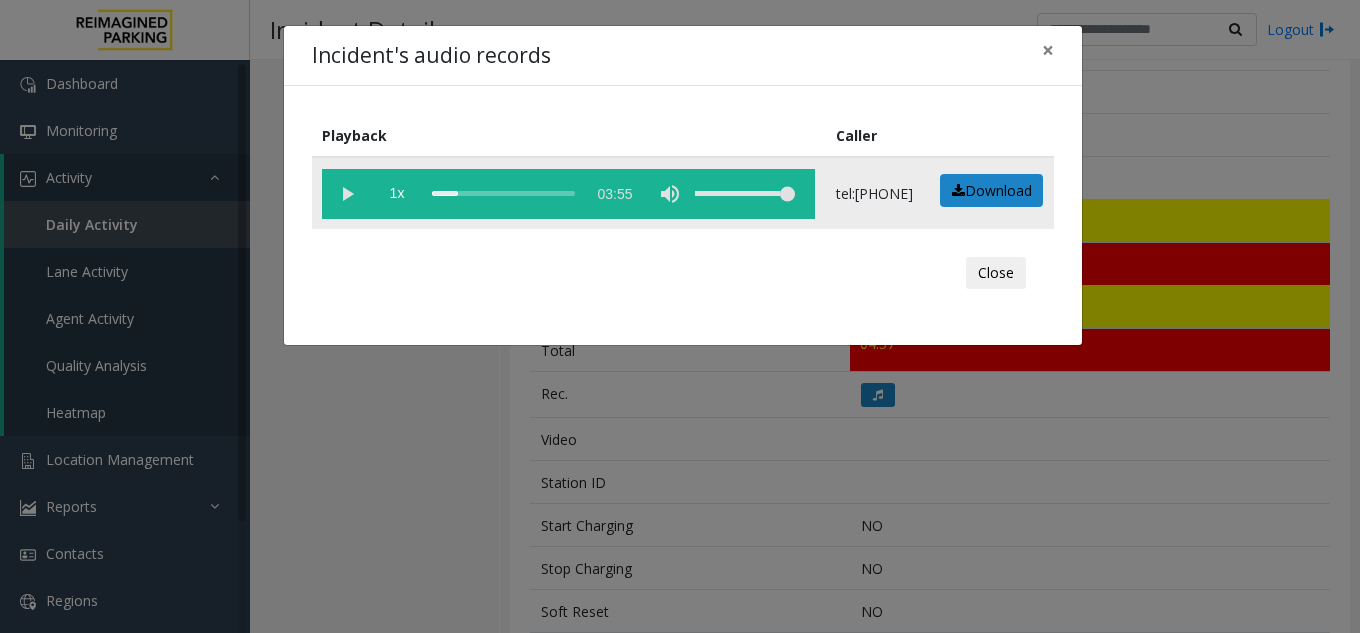 click 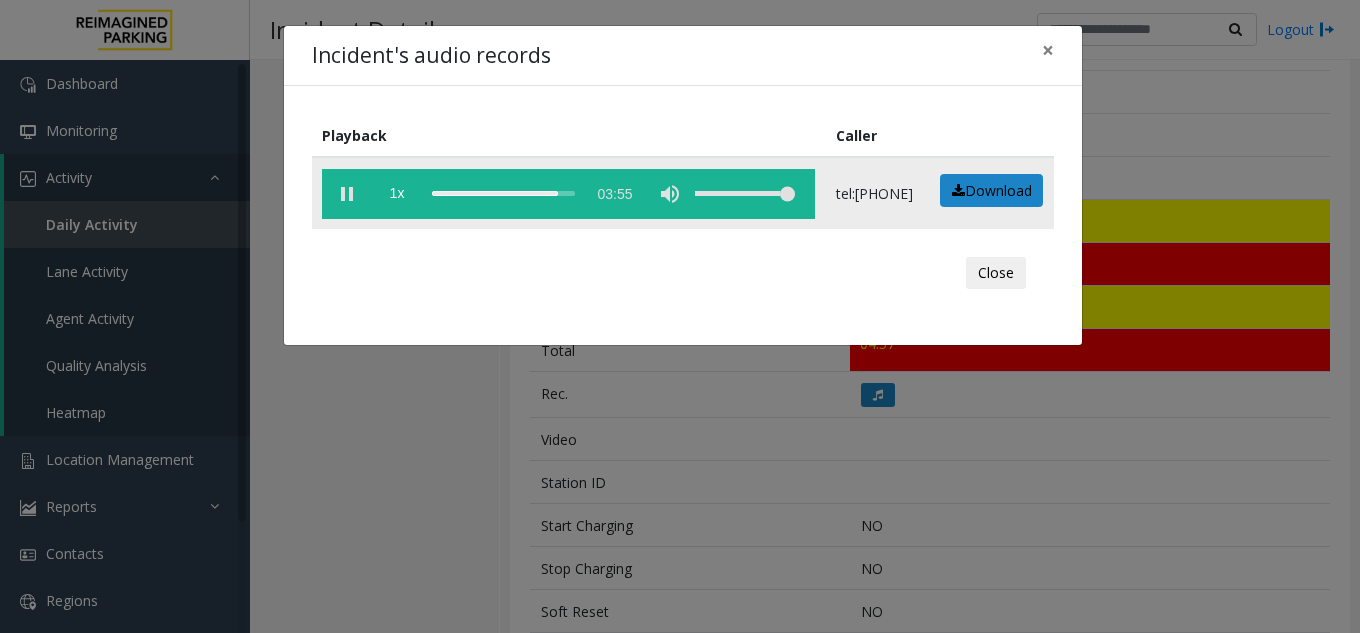 click 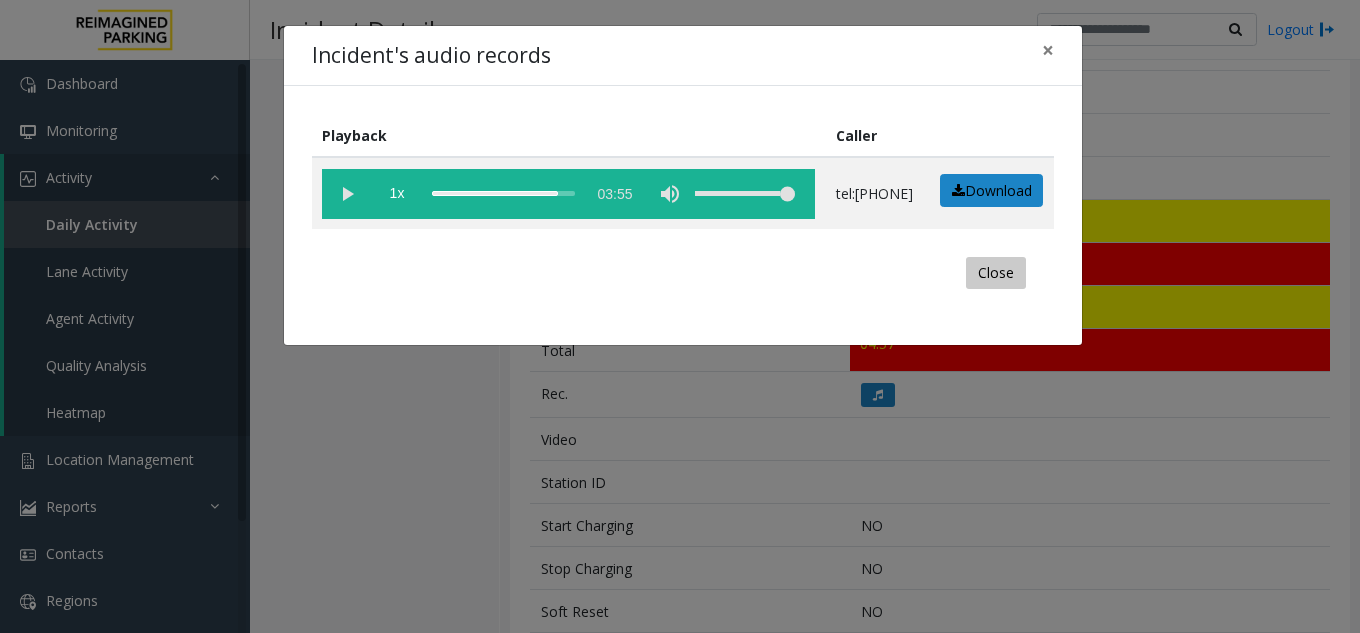 click on "Close" 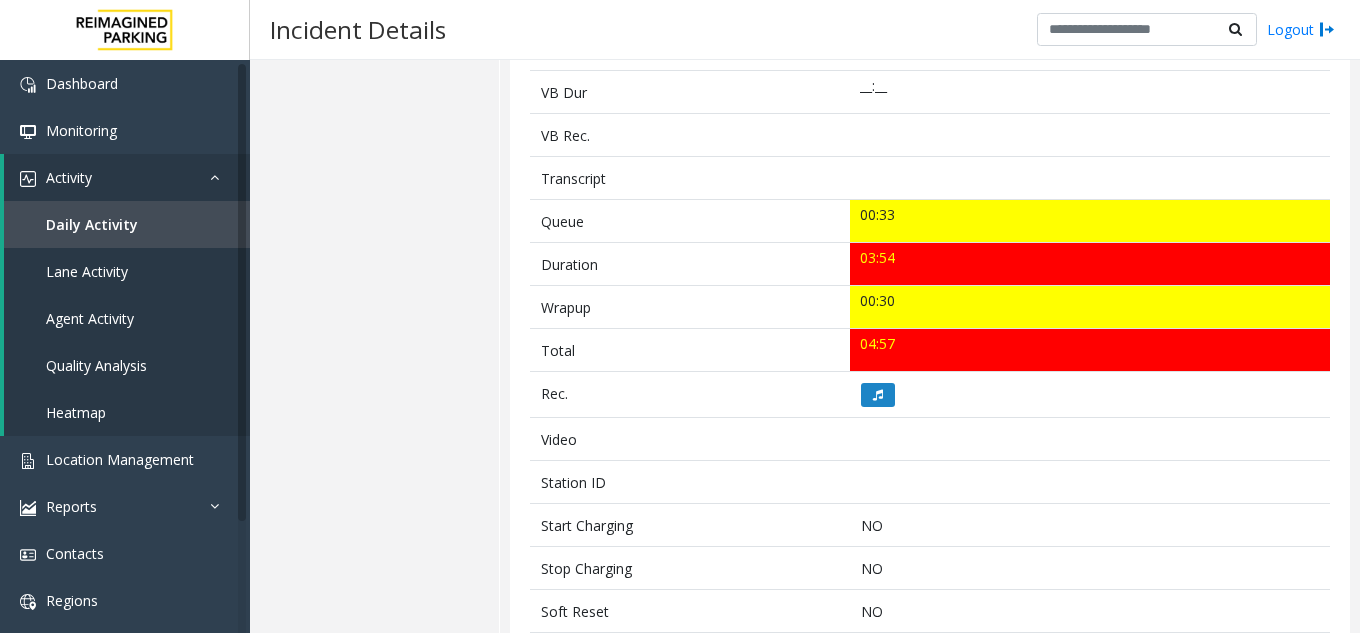 scroll, scrollTop: 0, scrollLeft: 0, axis: both 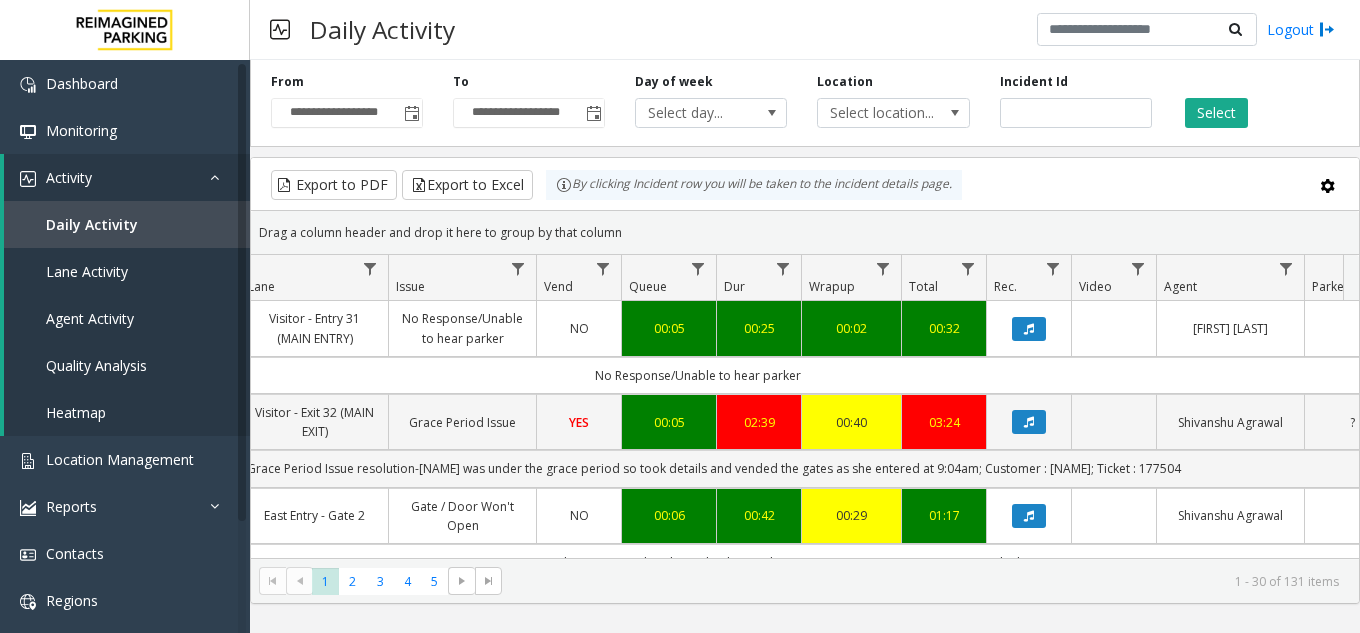 click 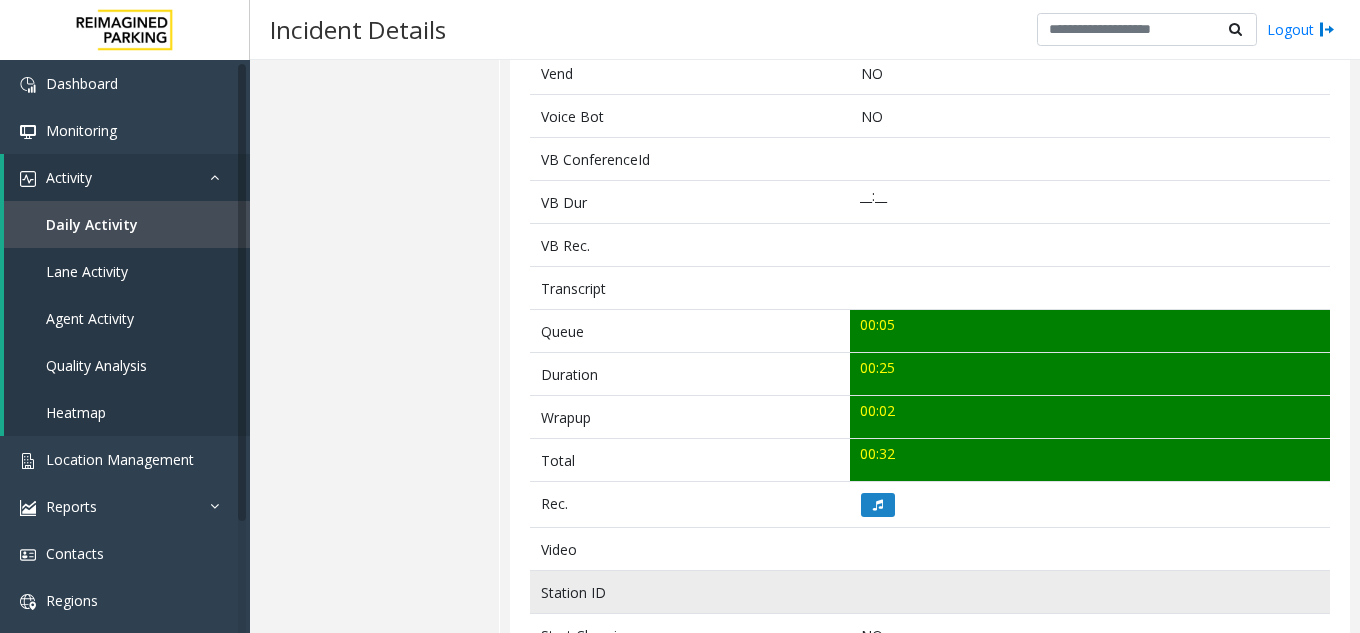 scroll, scrollTop: 600, scrollLeft: 0, axis: vertical 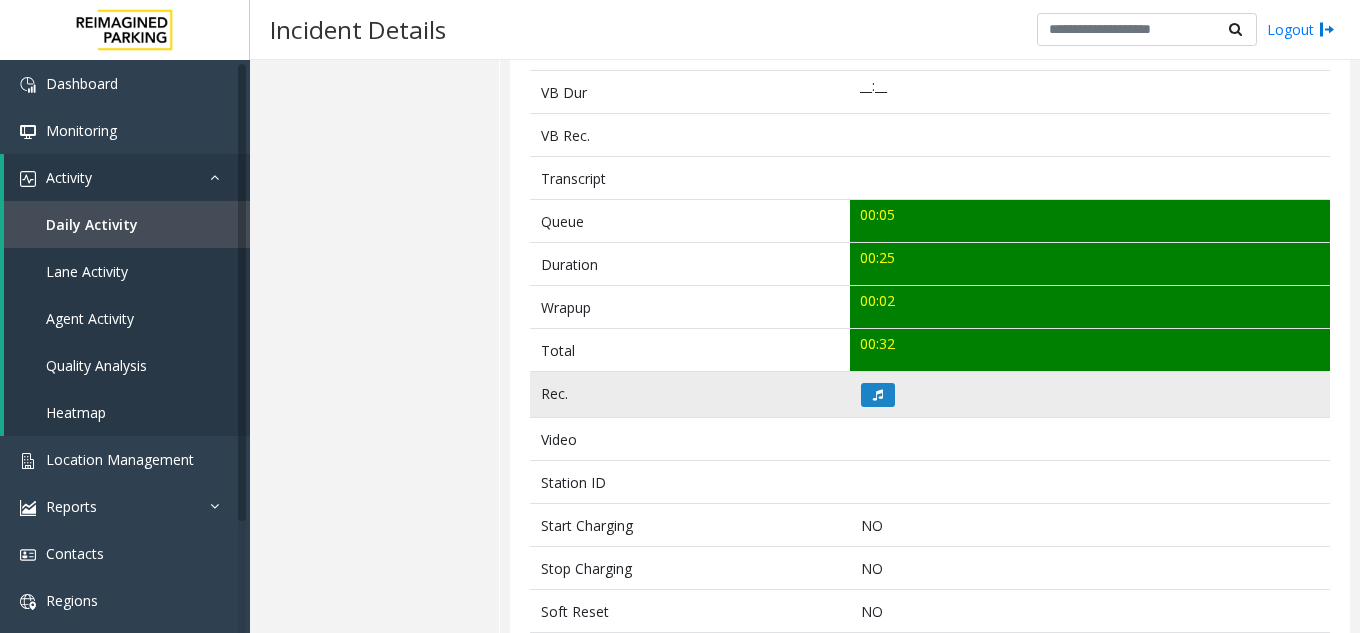 click 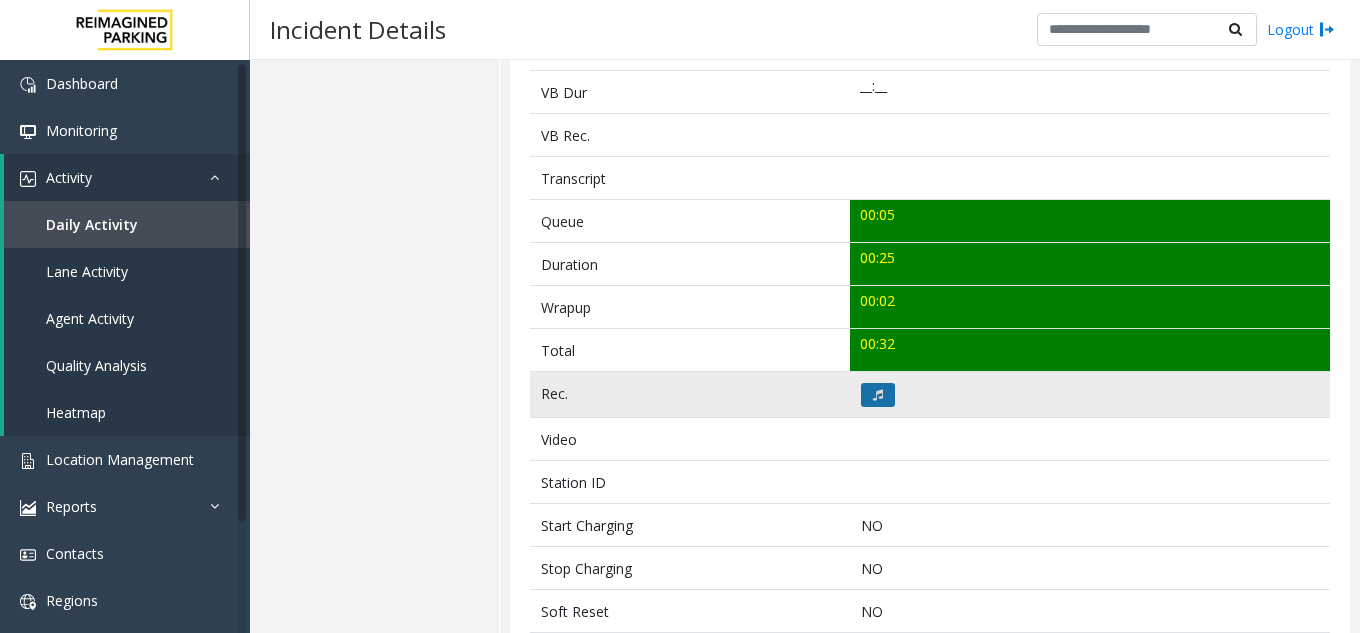 click 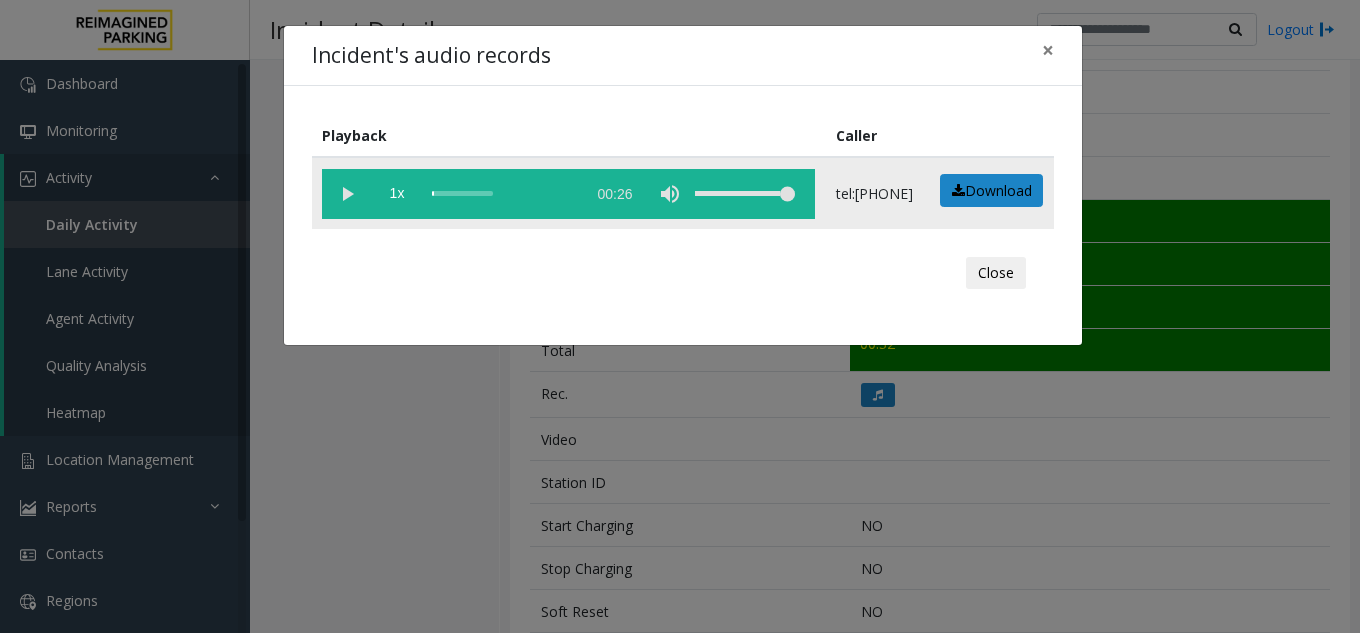click 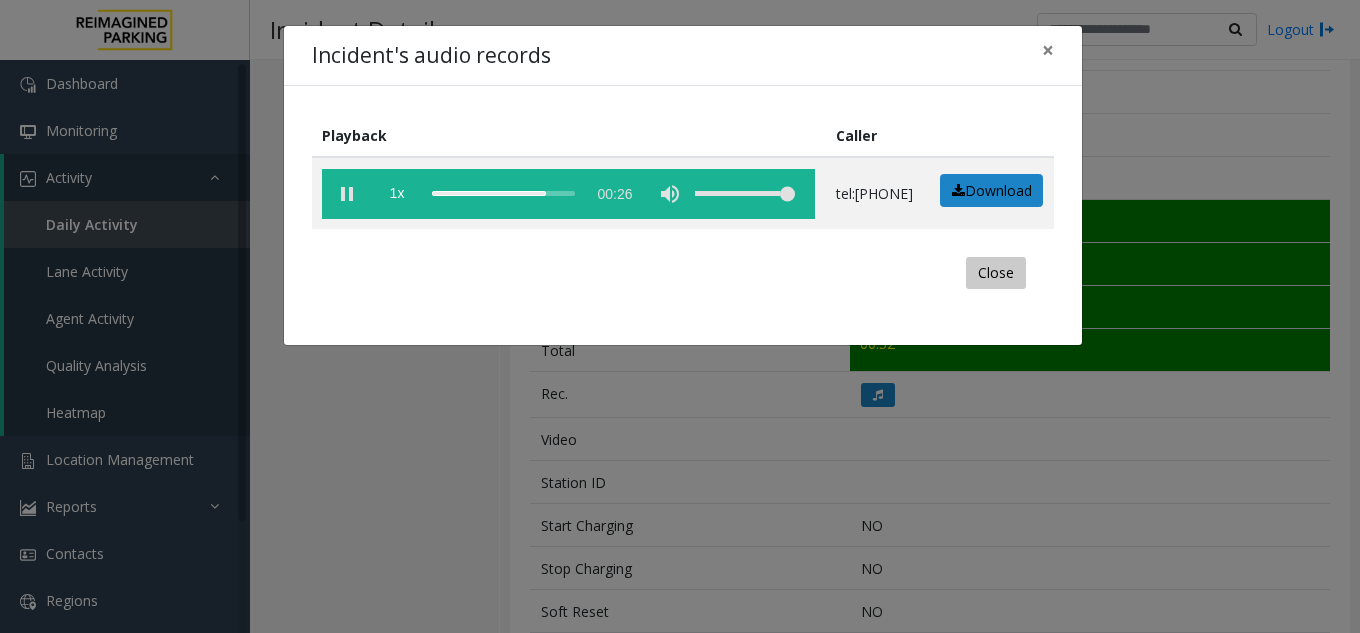 click on "Close" 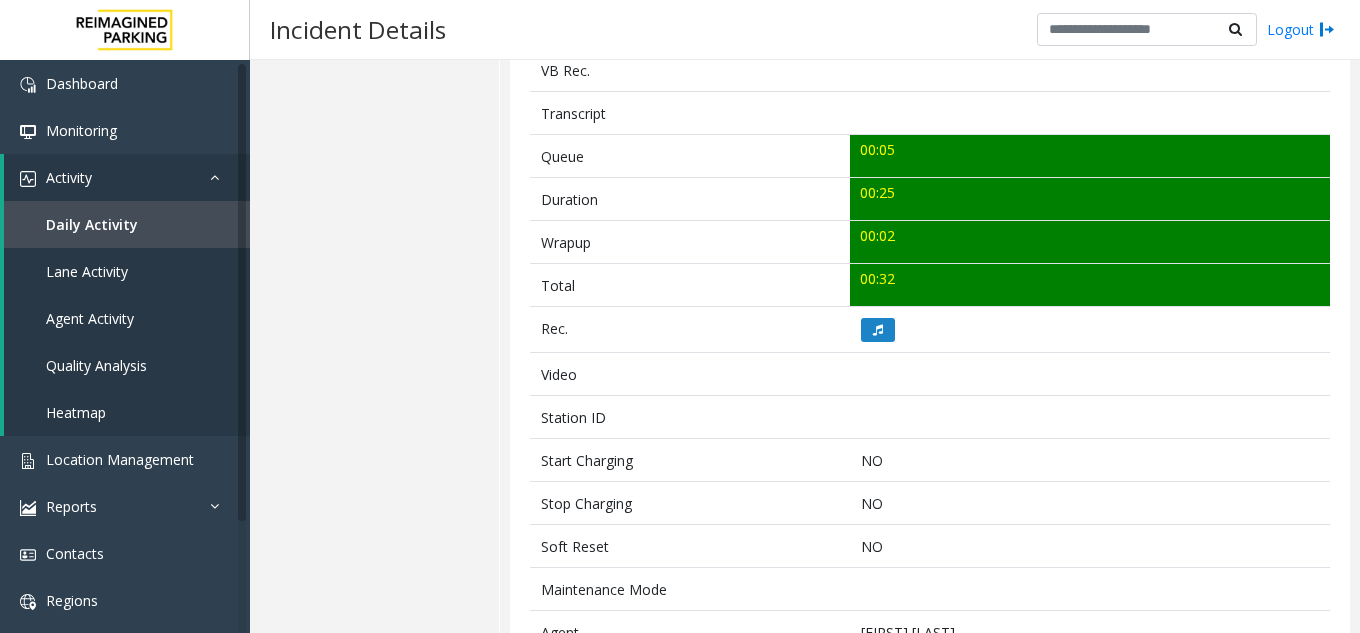 scroll, scrollTop: 815, scrollLeft: 0, axis: vertical 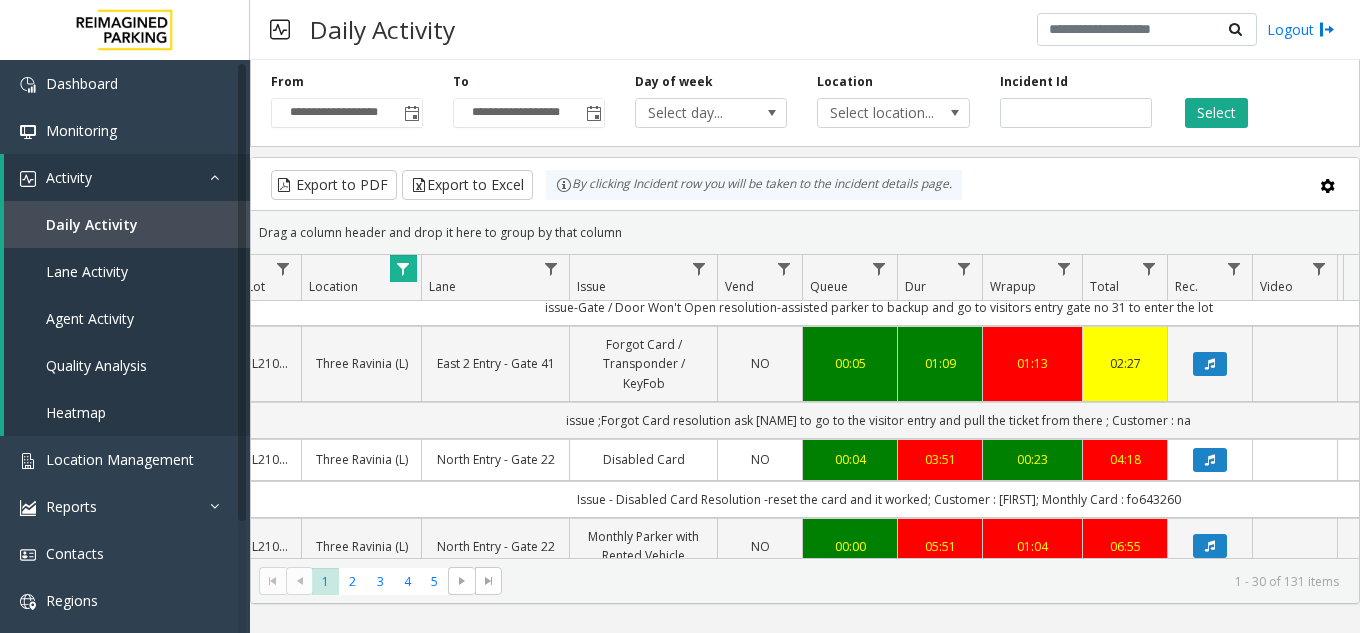 click 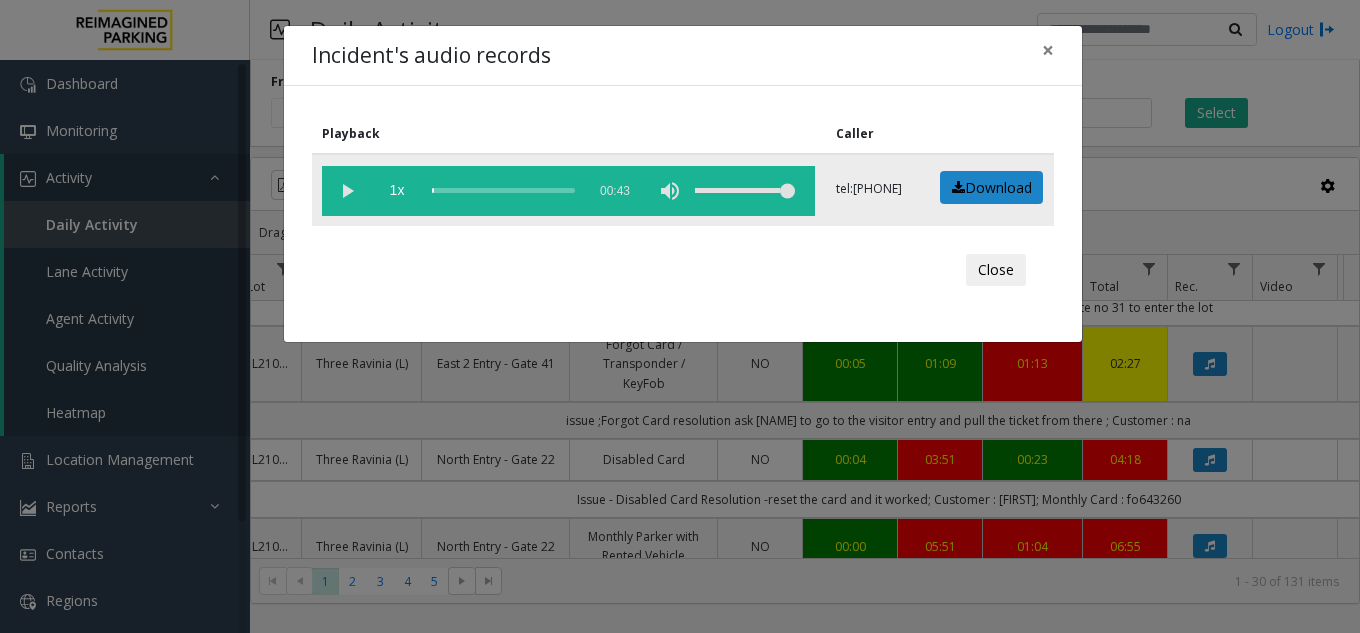 click 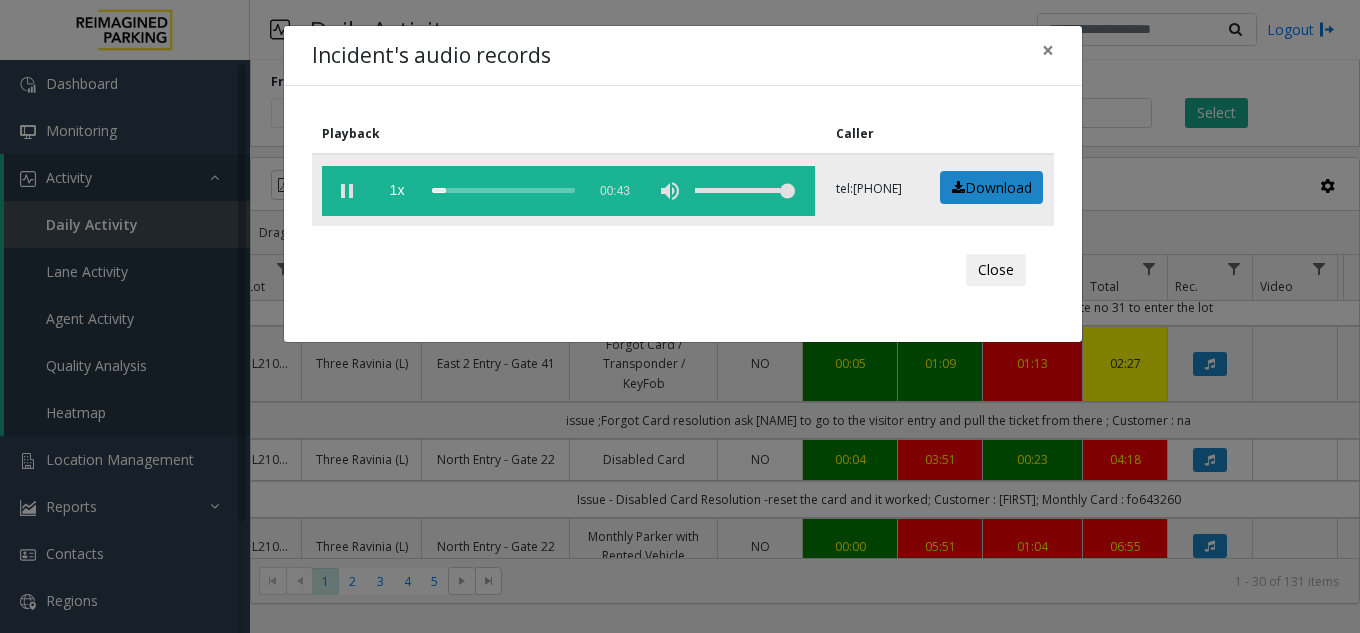 click 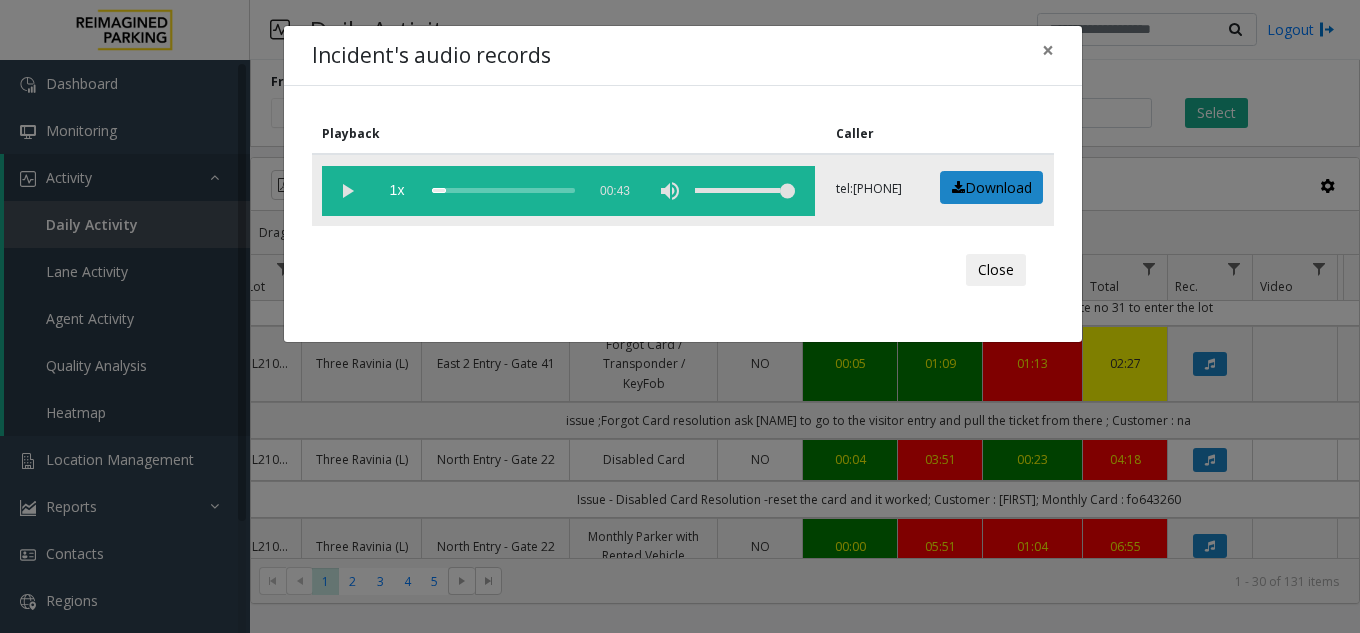 click 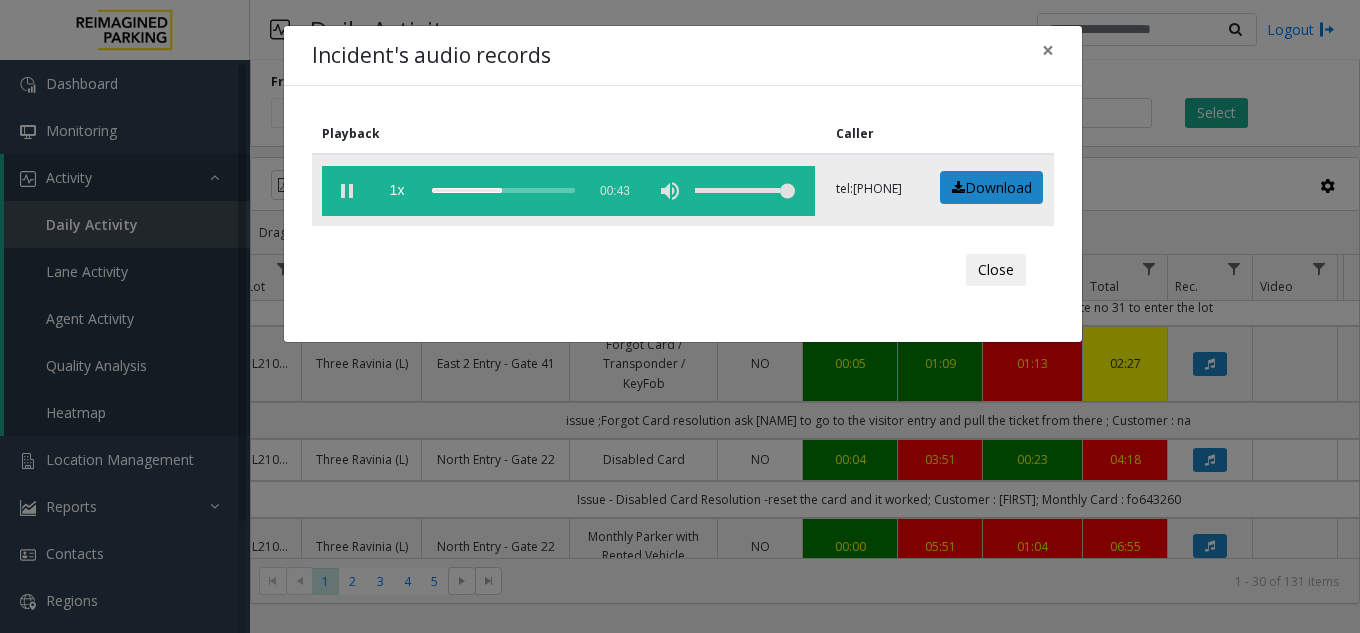 click 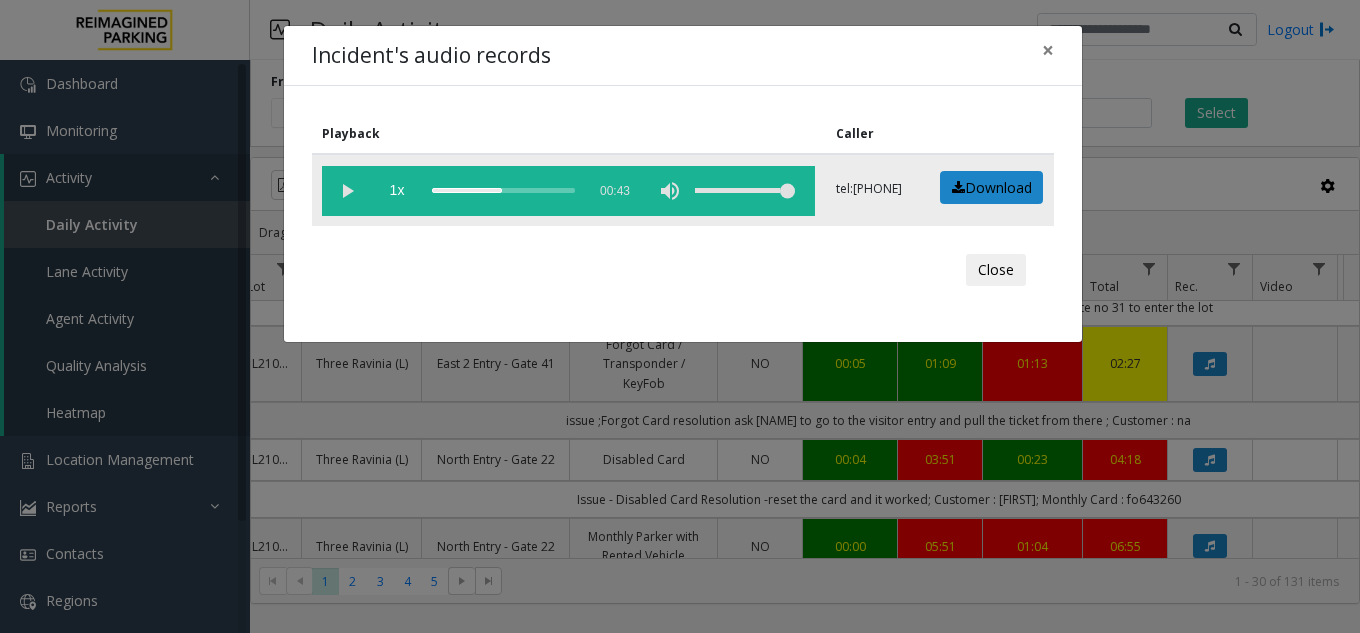 click 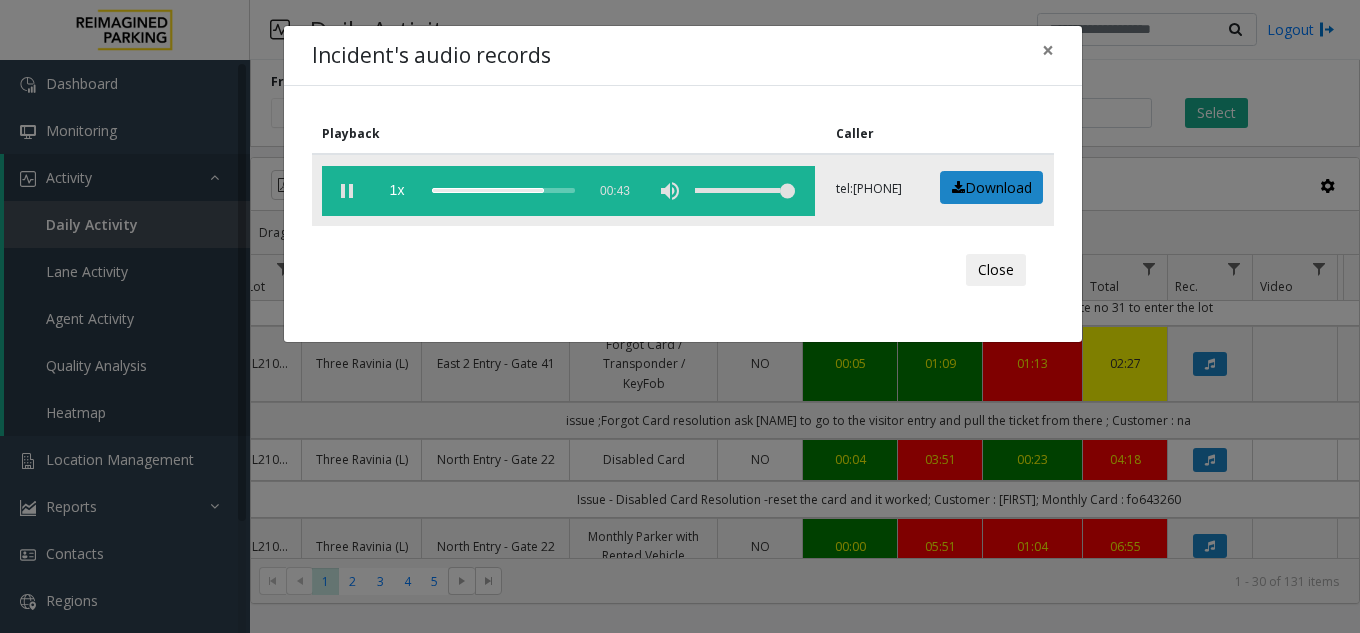 click on "1x  00:43" 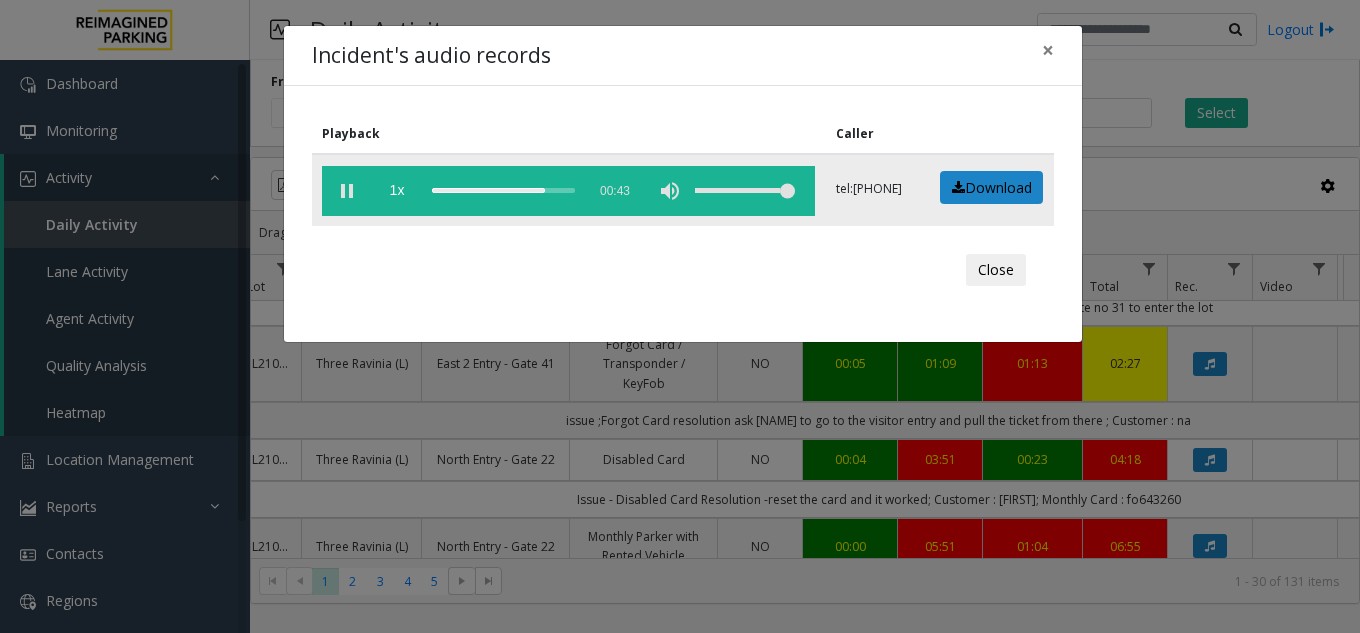 click 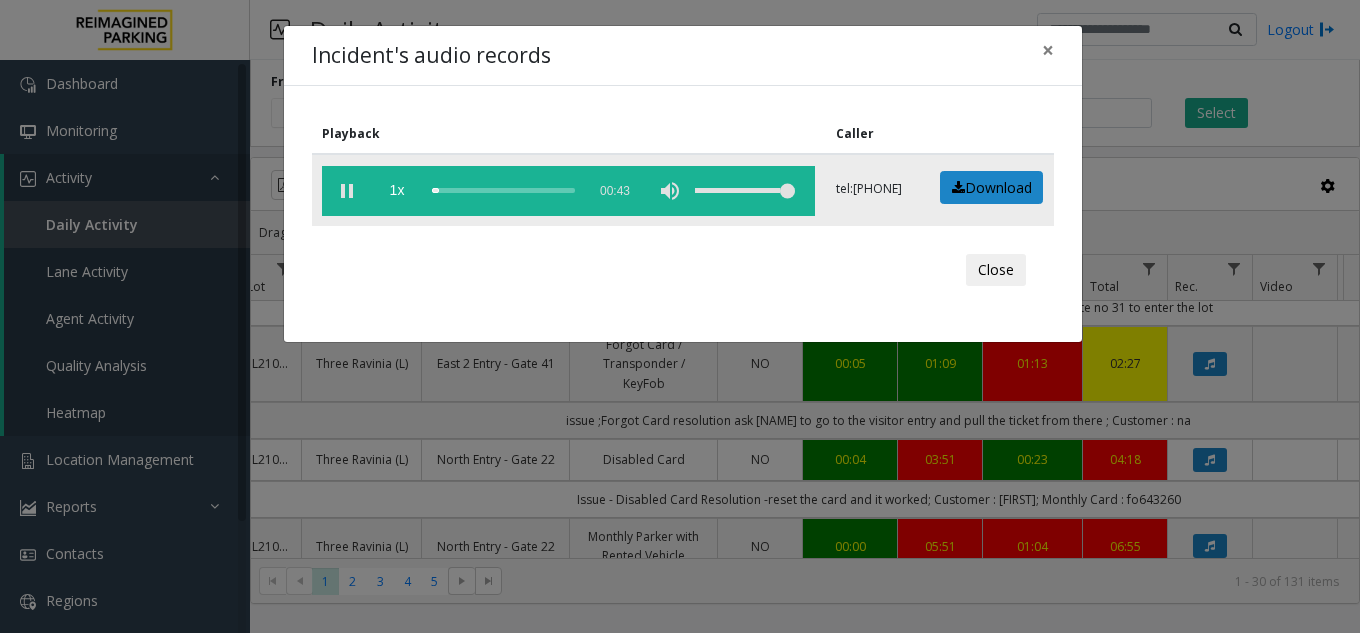 click 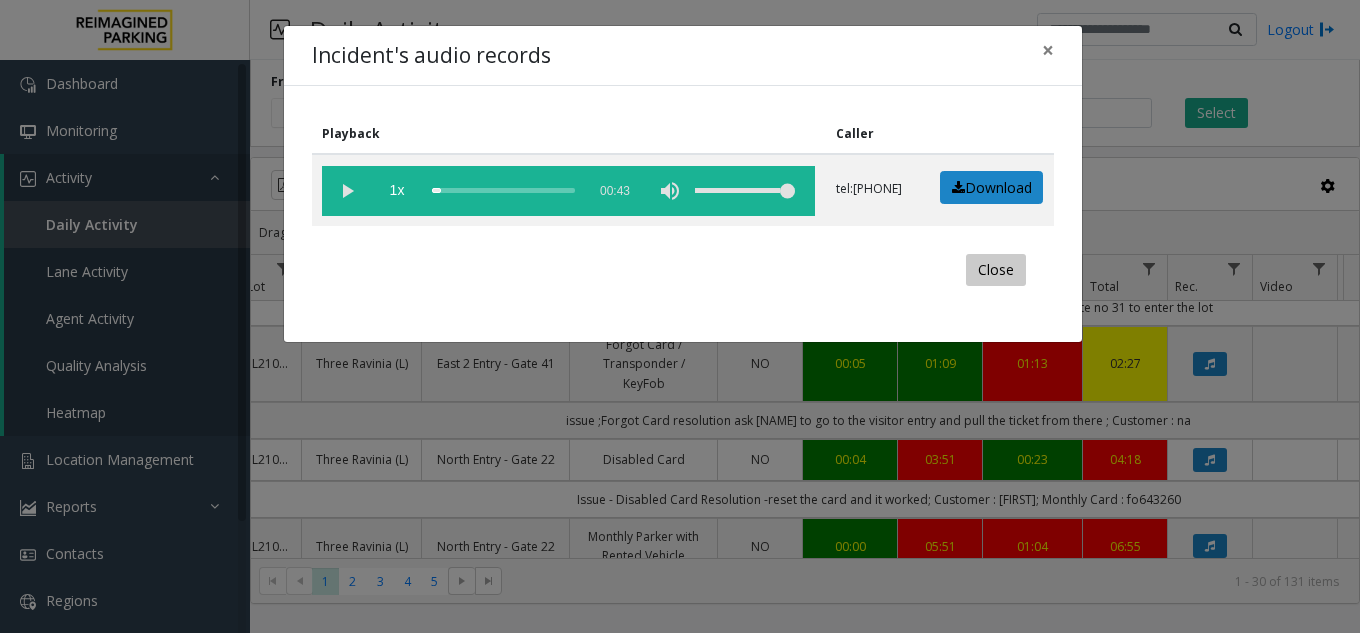 click on "Close" 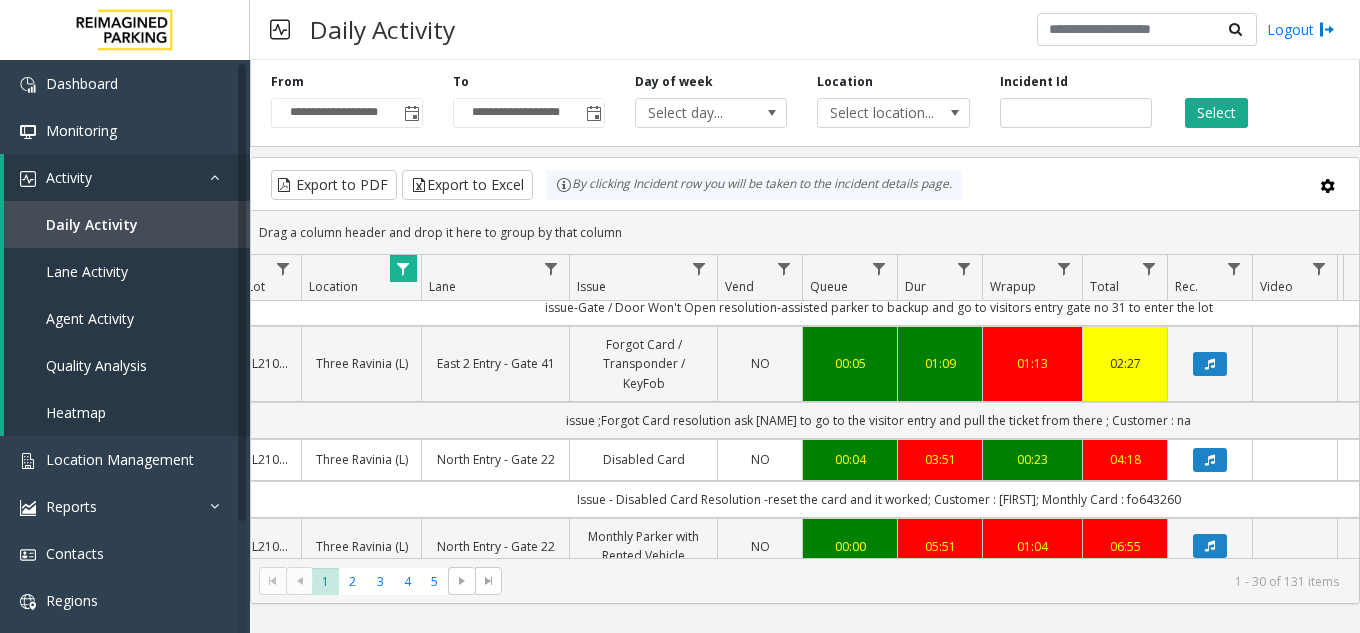 scroll, scrollTop: 2055, scrollLeft: 419, axis: both 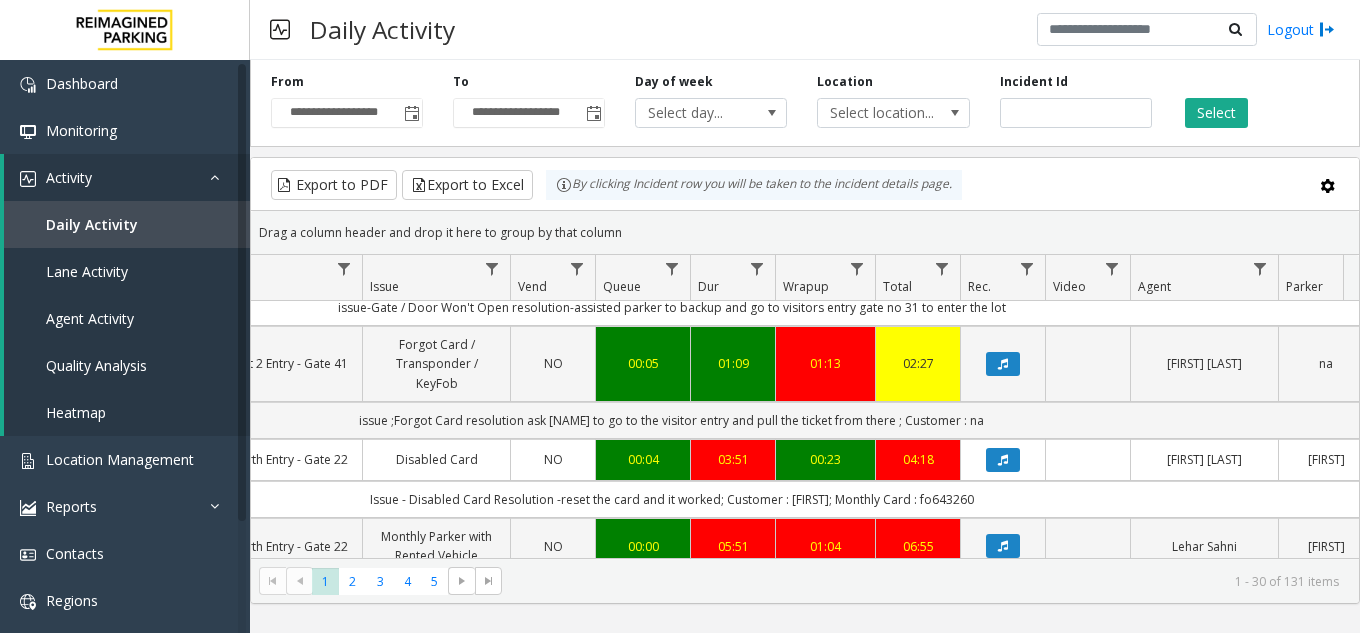 click 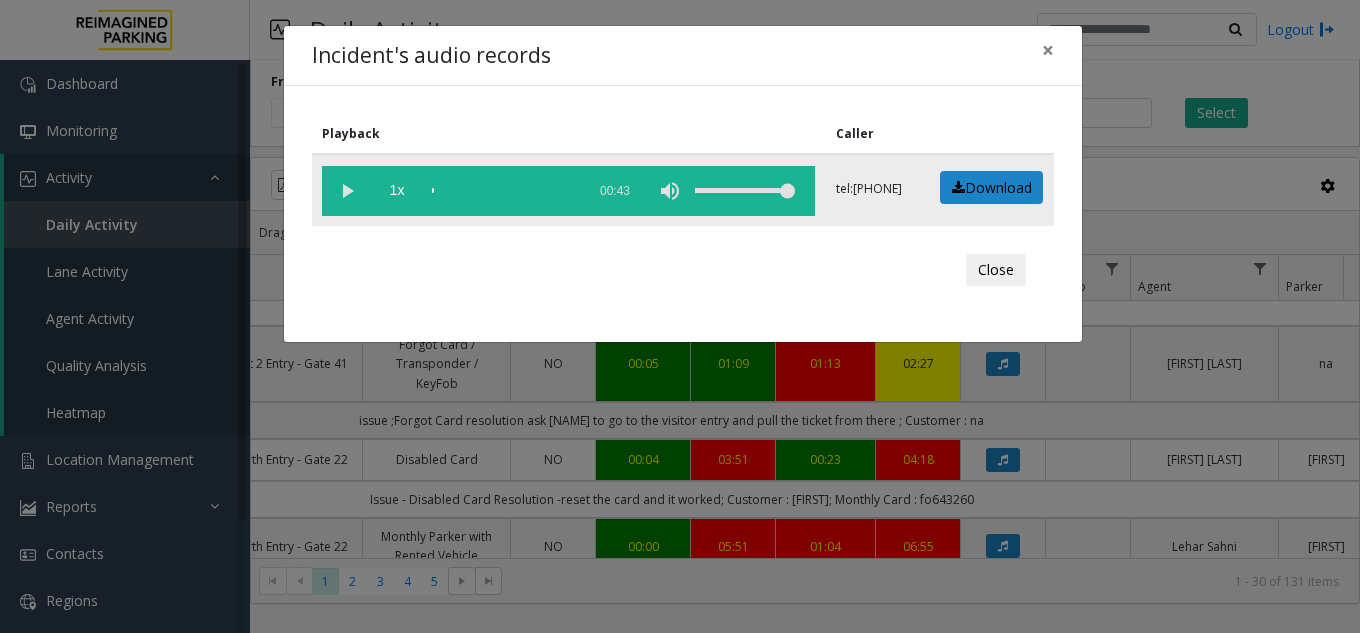 click 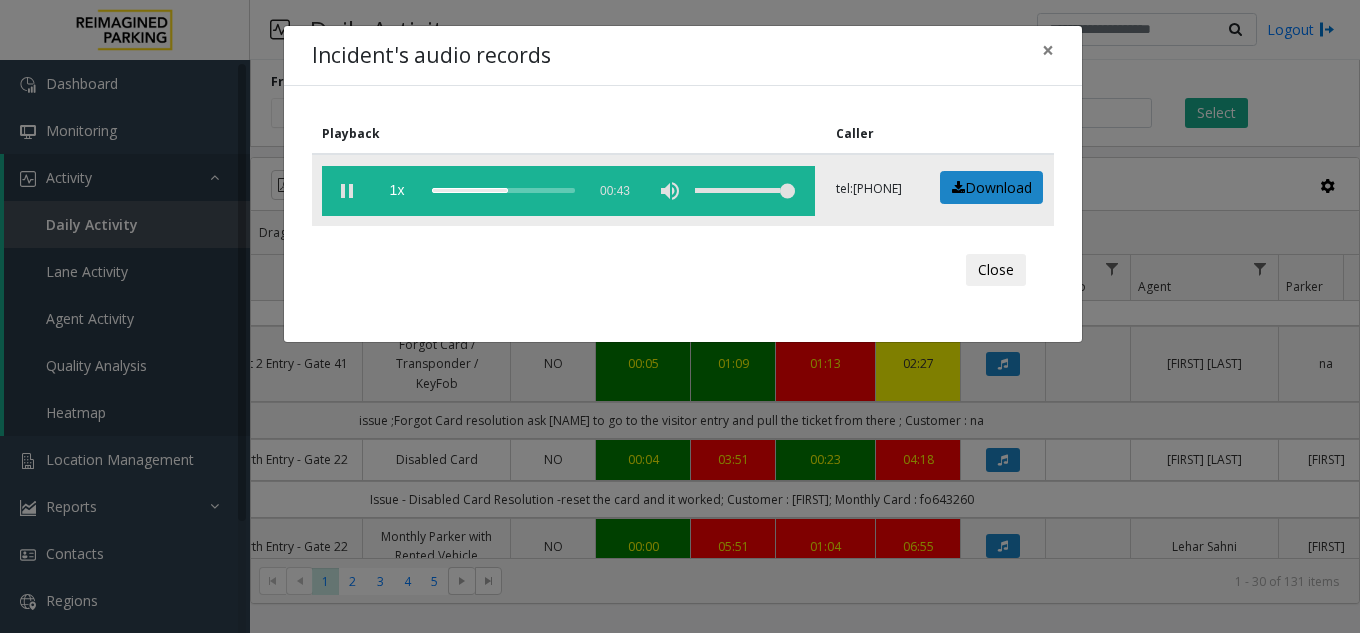 click 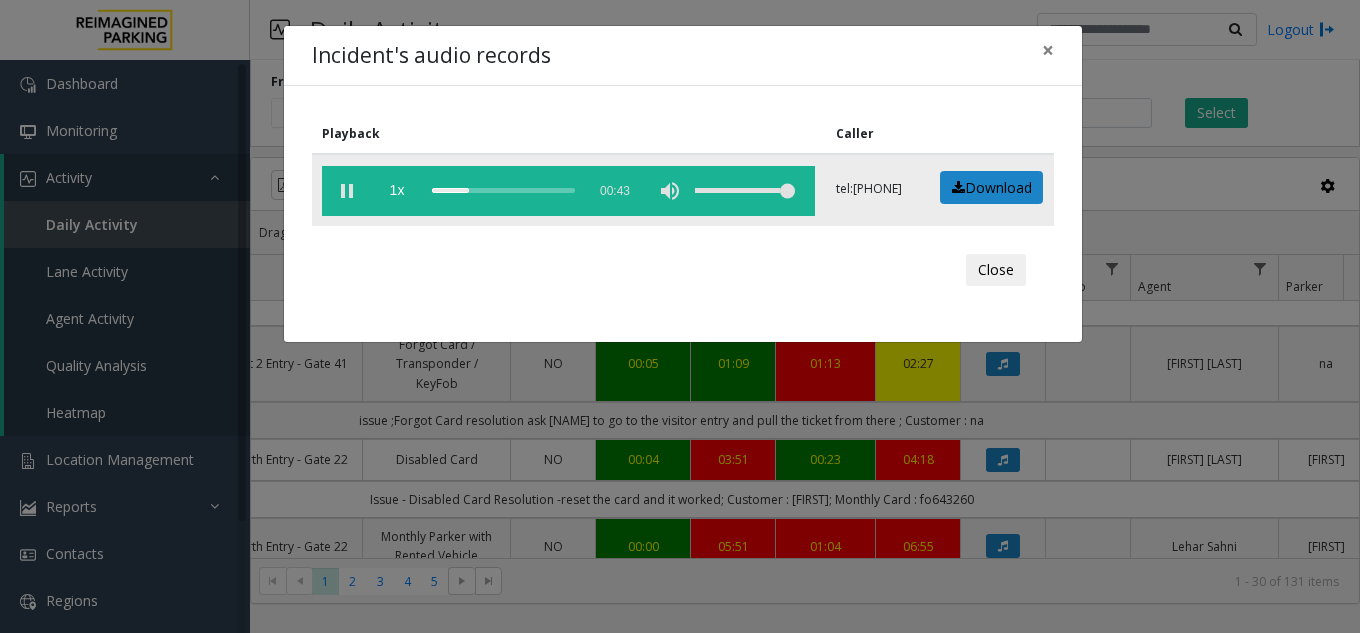 click 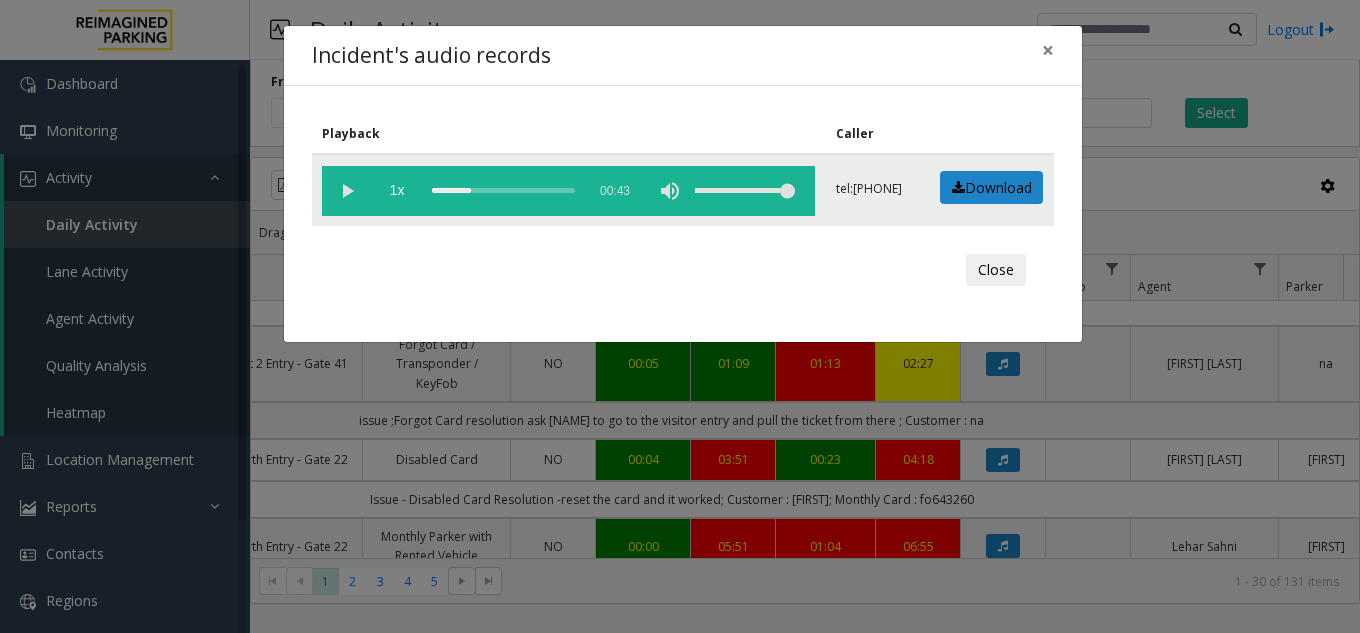click 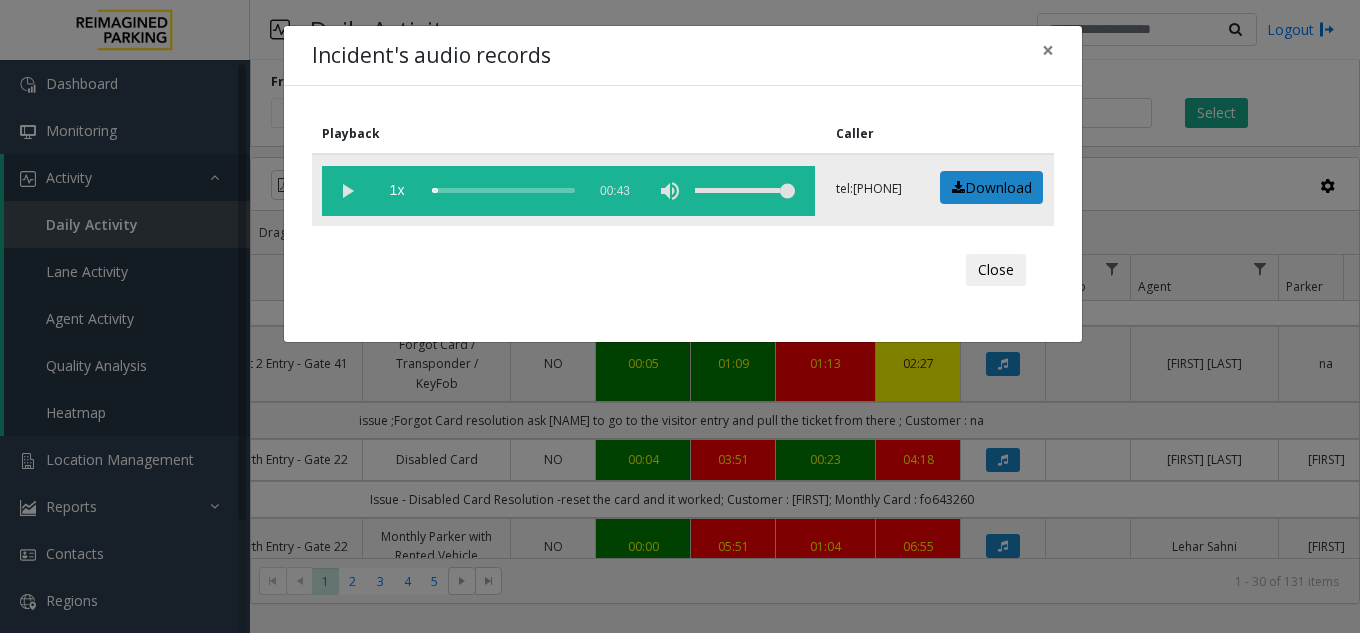 click 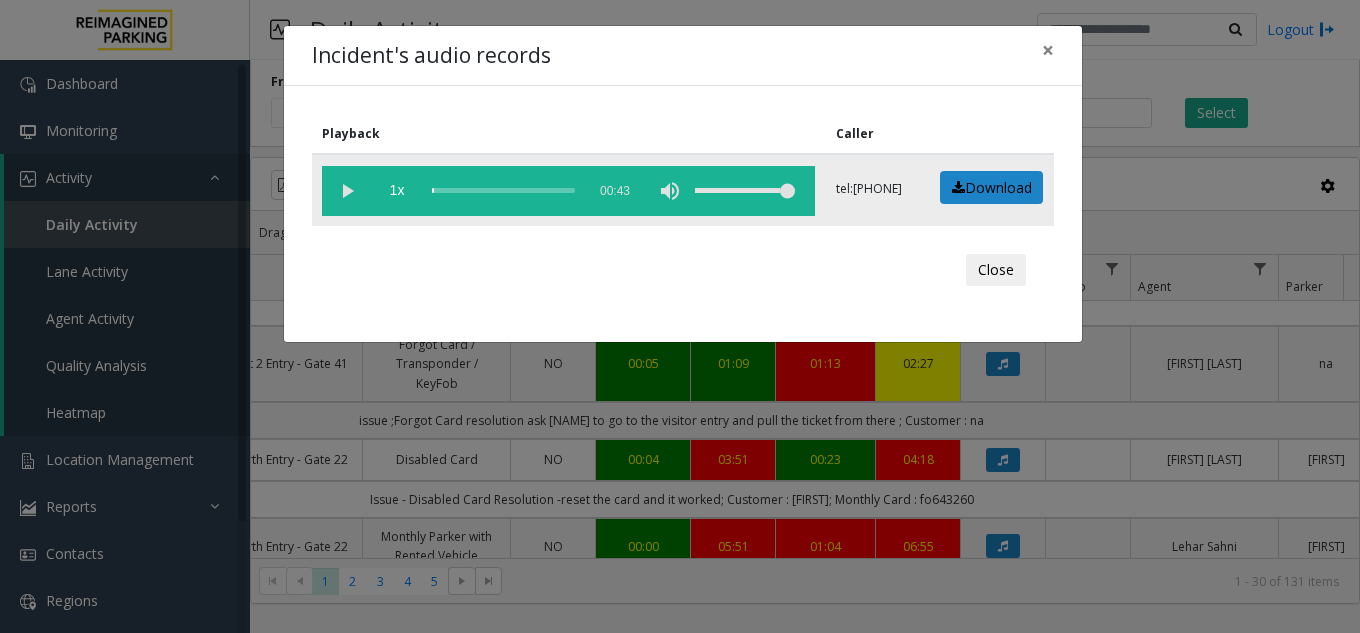 click 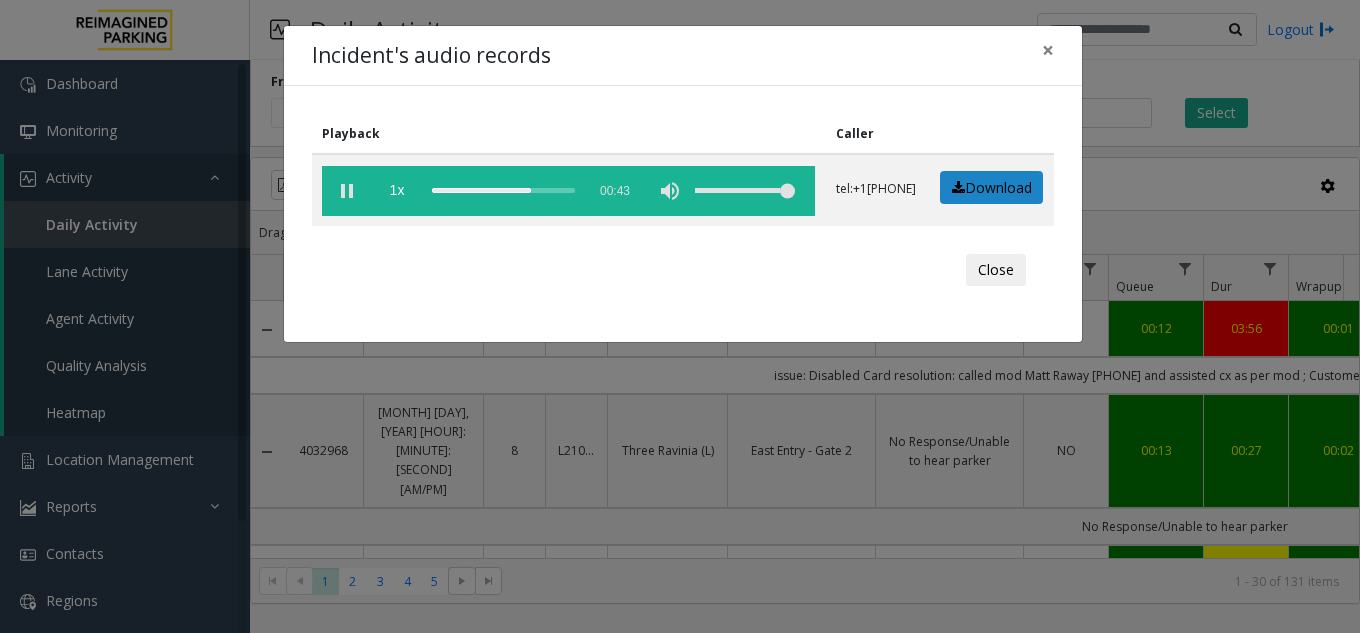 scroll, scrollTop: 0, scrollLeft: 0, axis: both 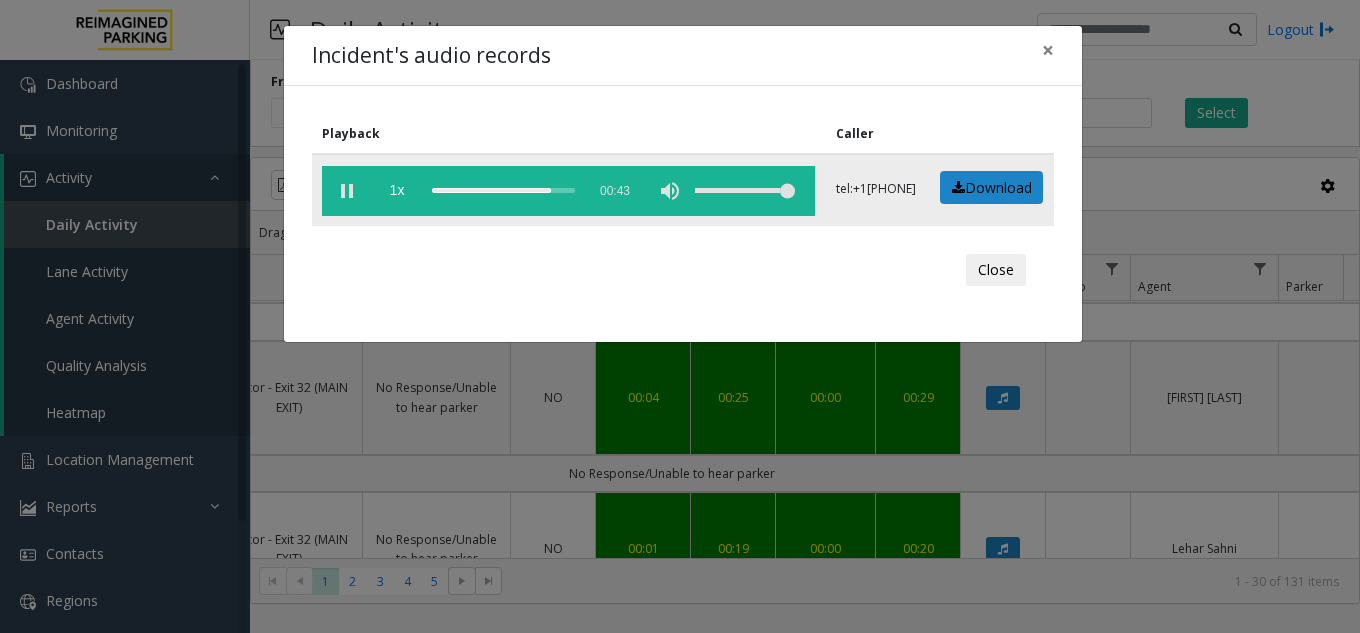 click 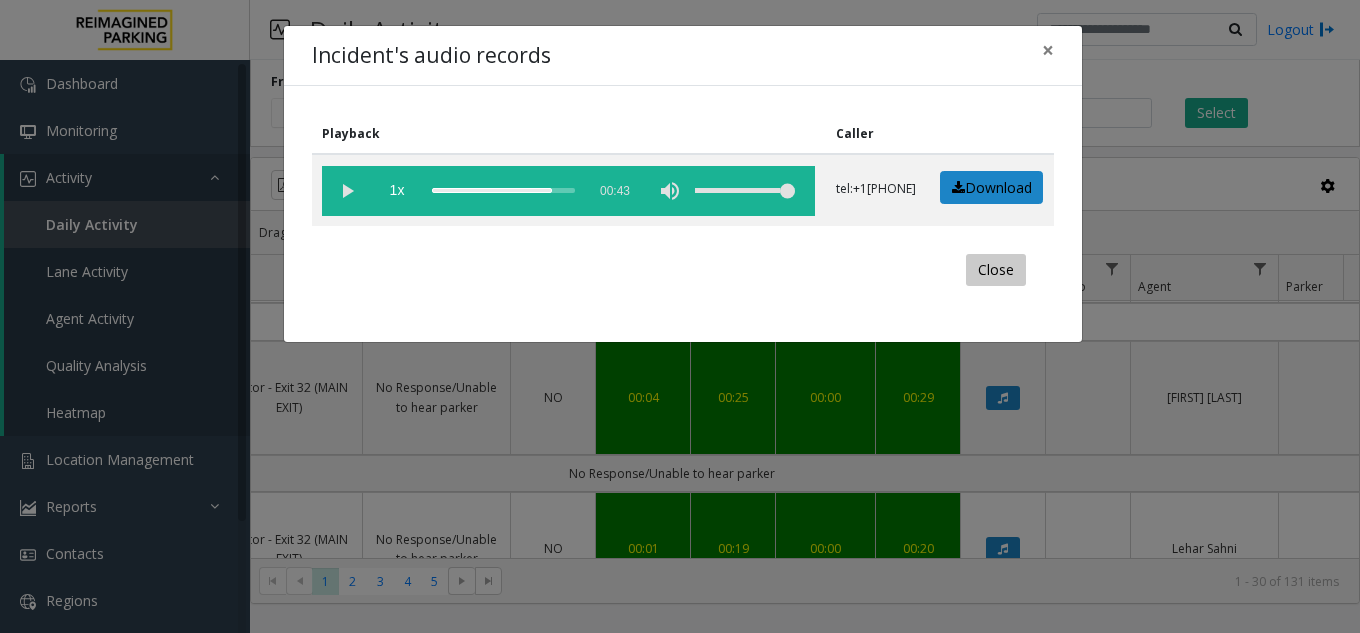 click on "Close" 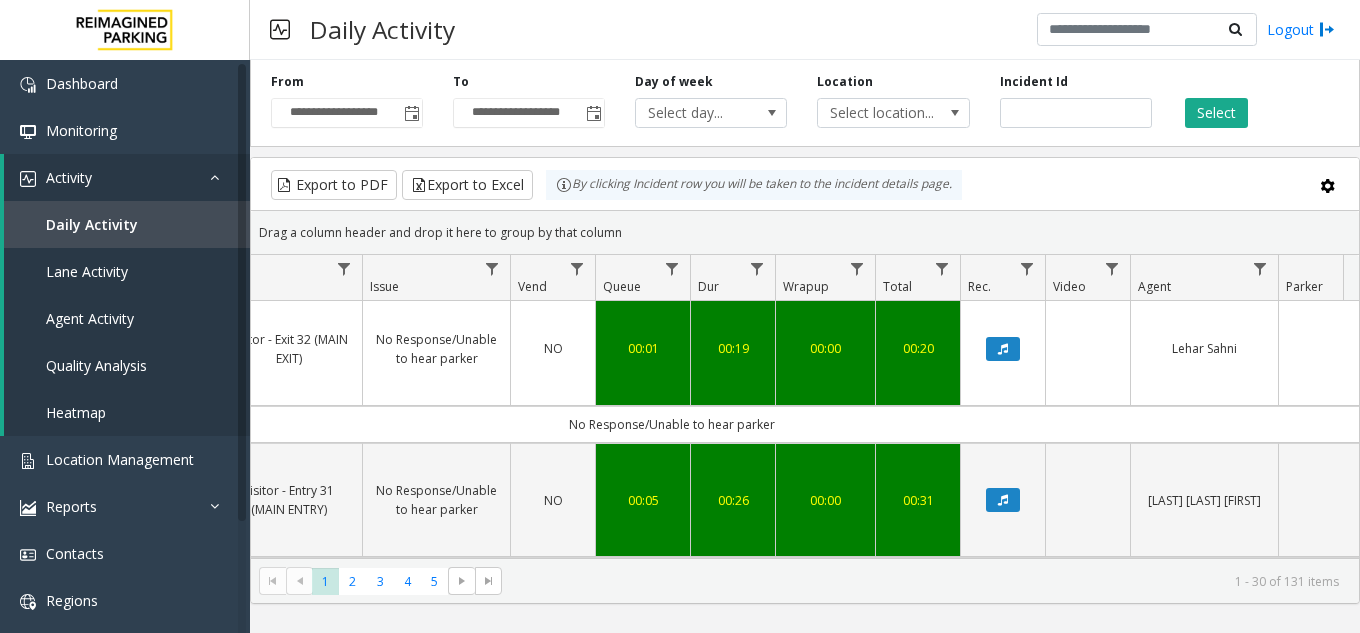 scroll, scrollTop: 2455, scrollLeft: 513, axis: both 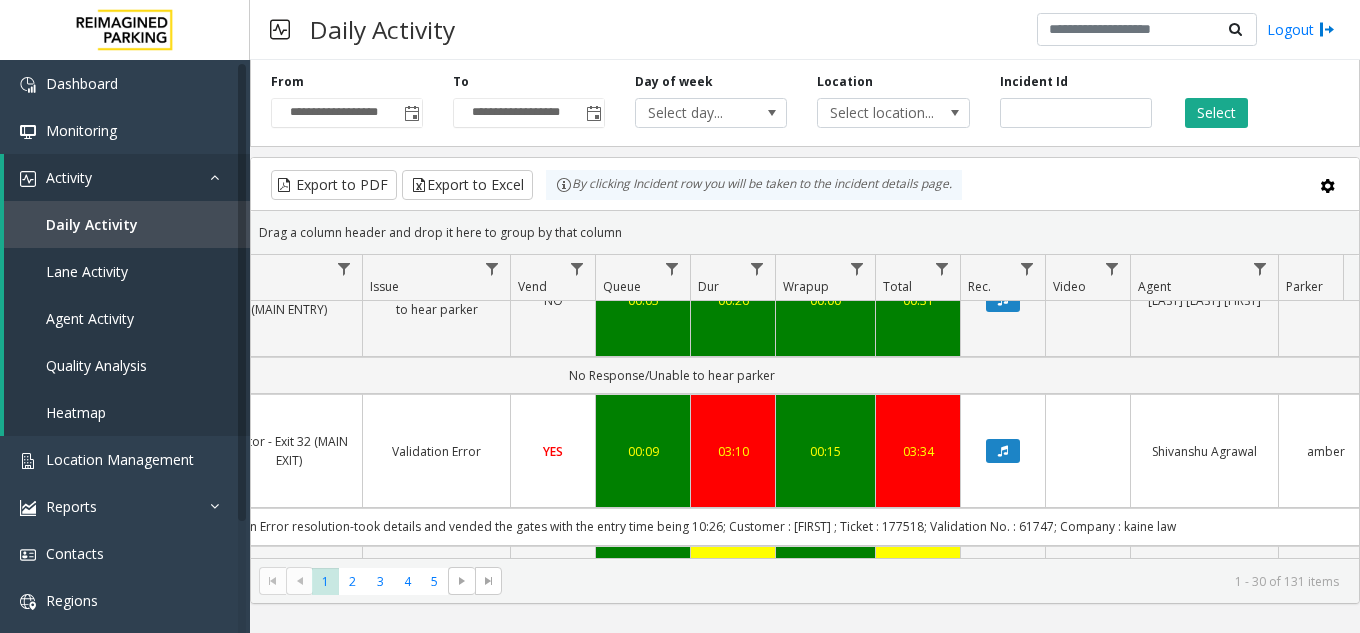 click 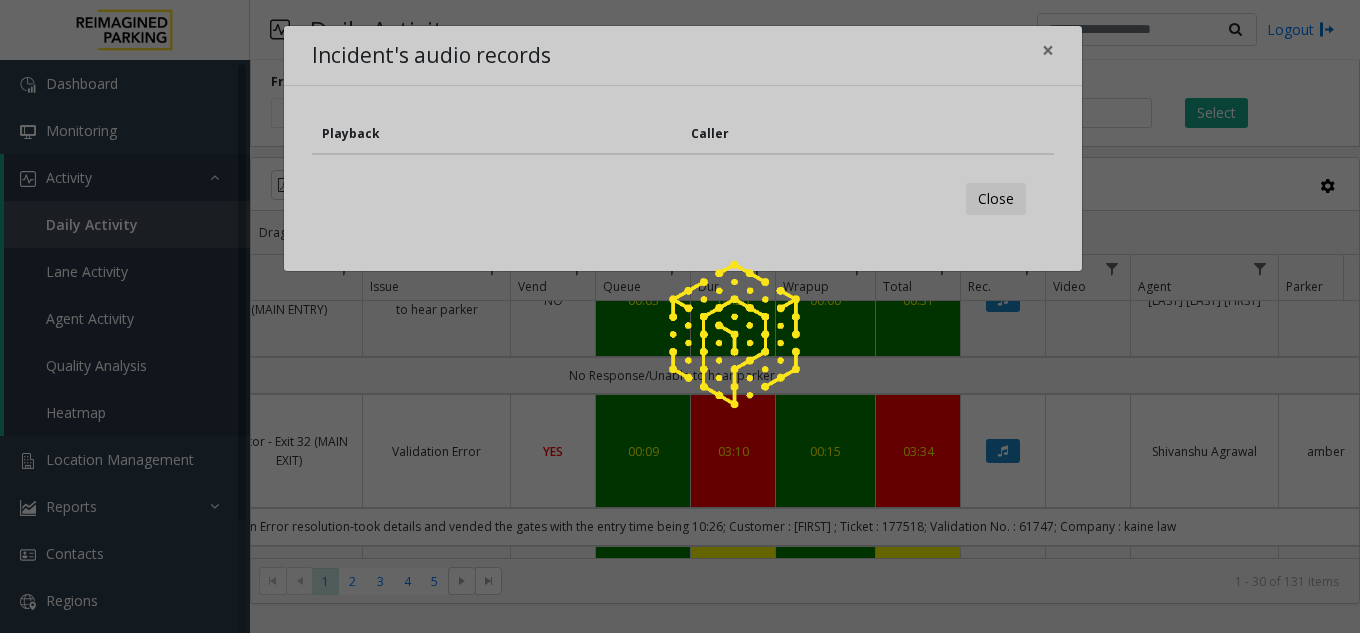 click 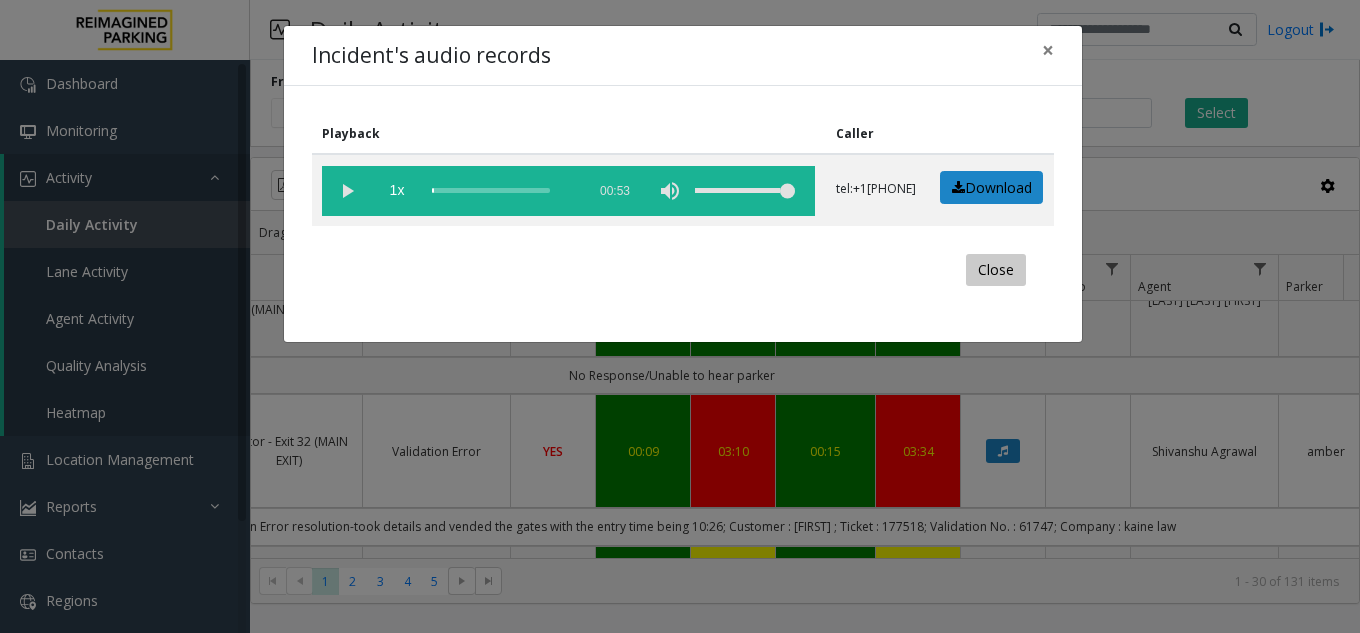 click on "Close" 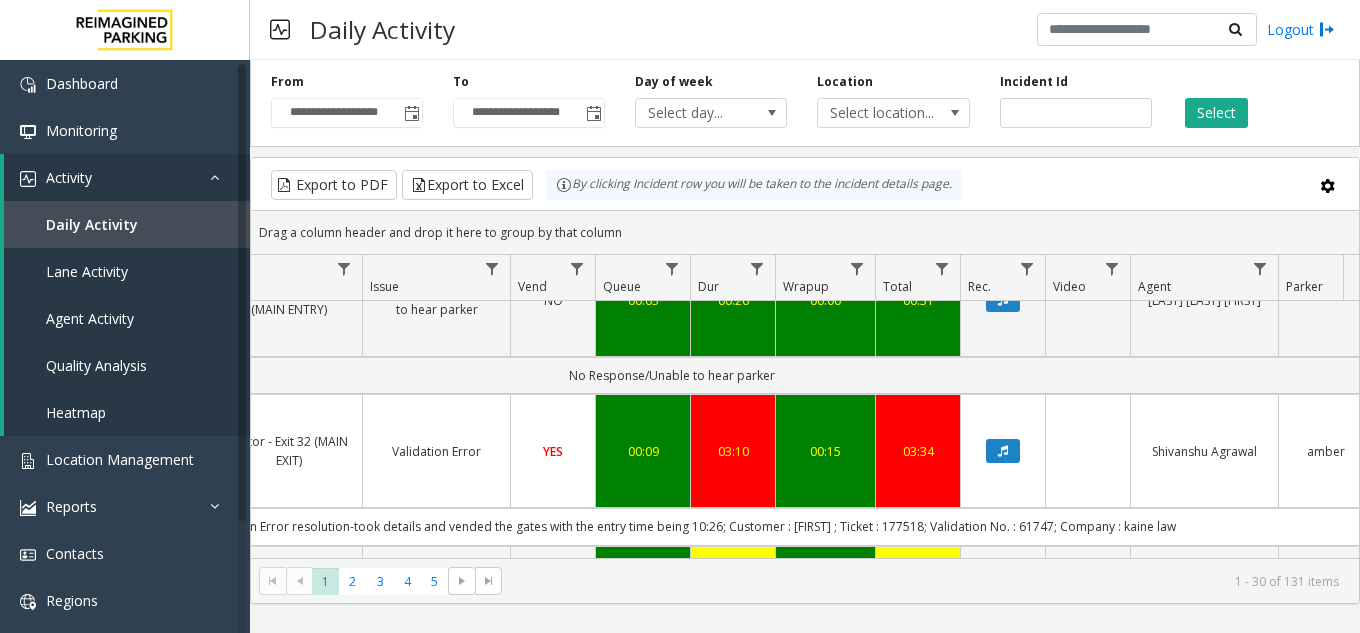 scroll, scrollTop: 2455, scrollLeft: 334, axis: both 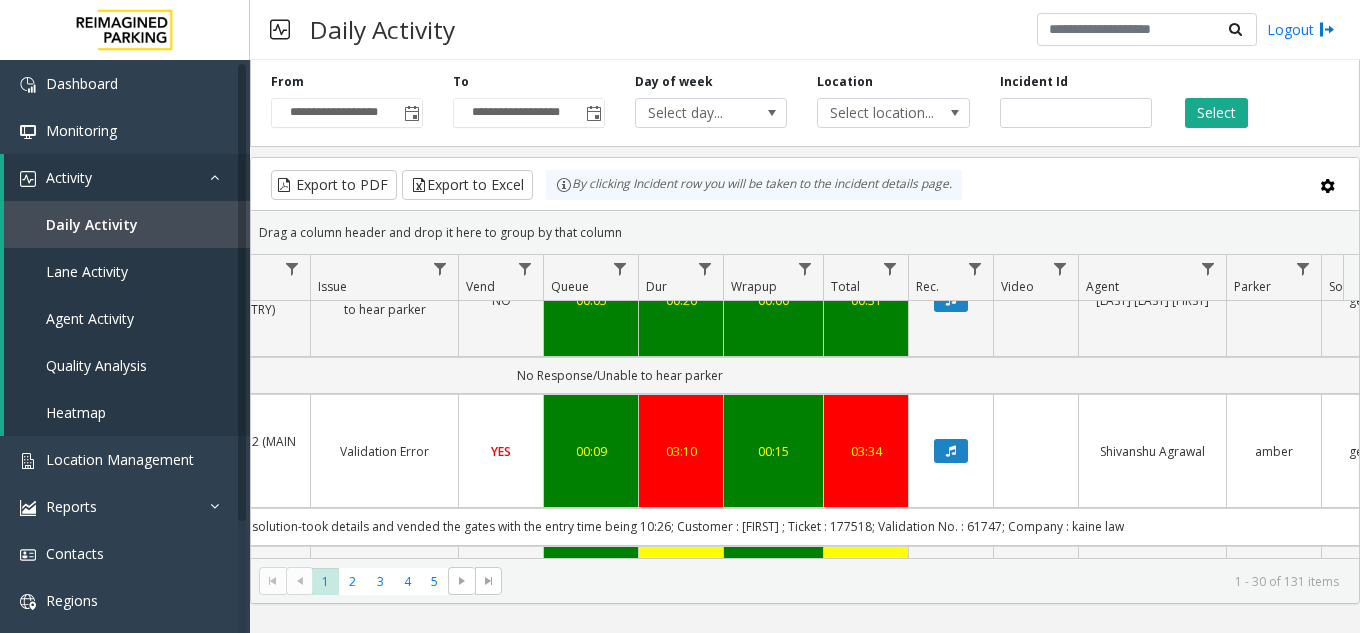 click 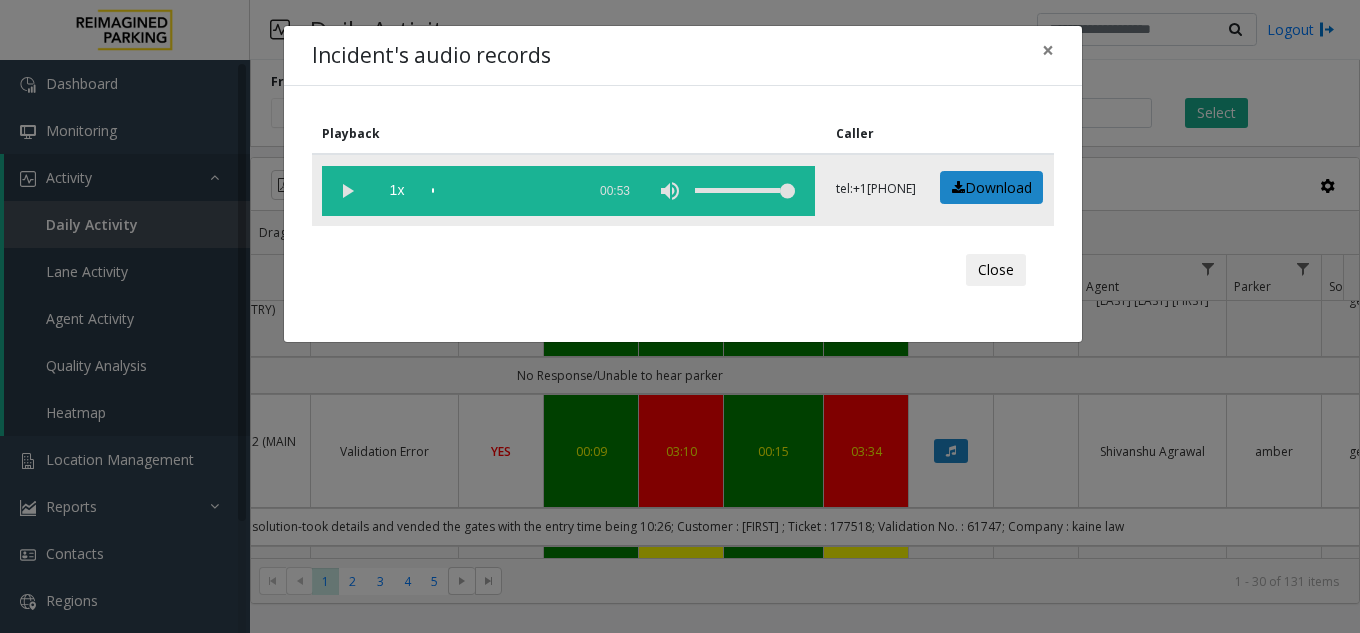 click 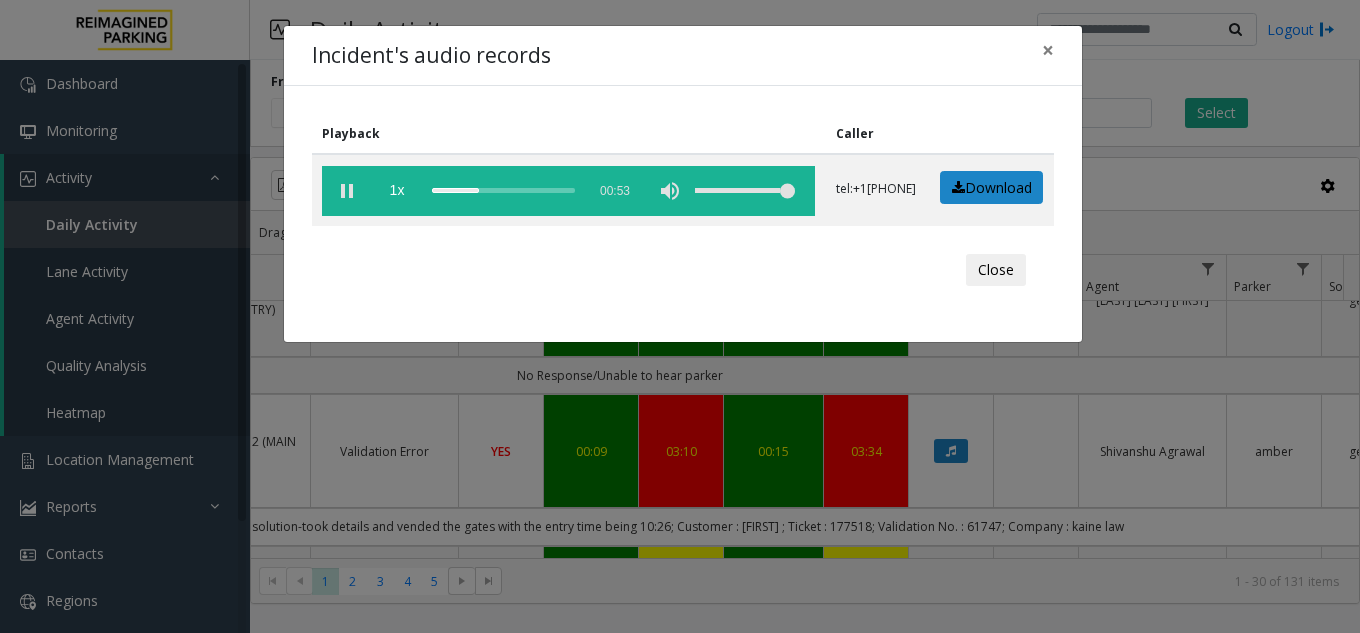 drag, startPoint x: 808, startPoint y: 547, endPoint x: 921, endPoint y: 488, distance: 127.47549 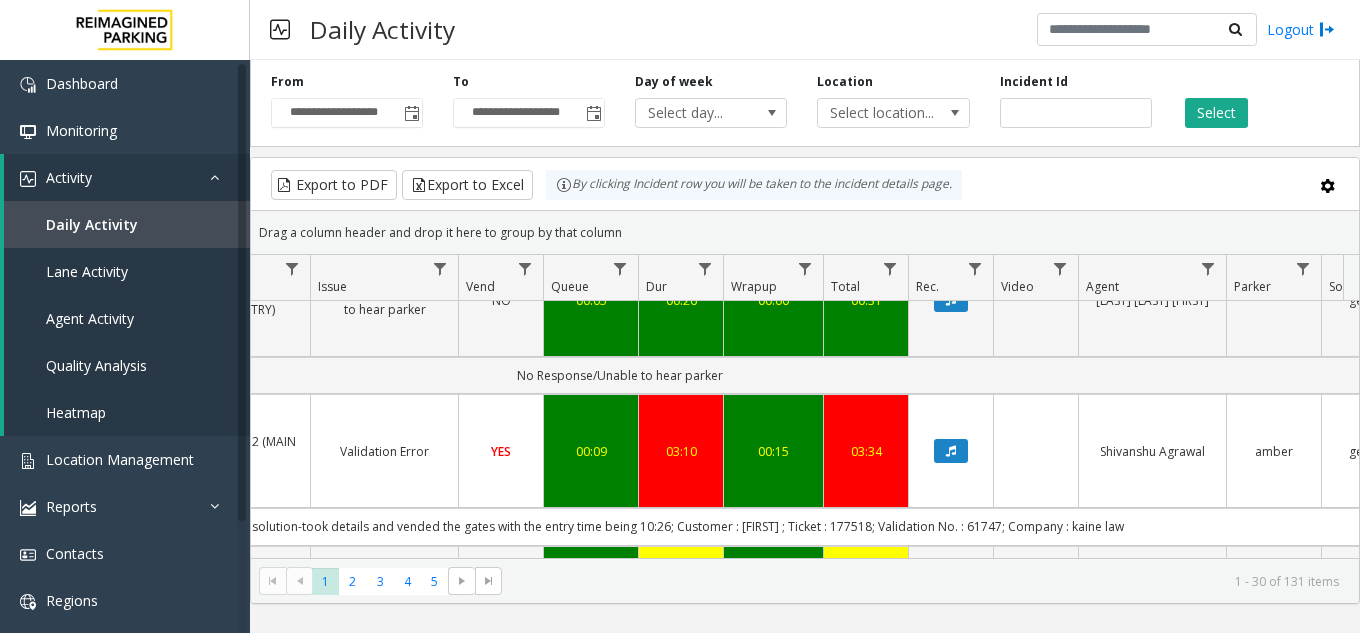 scroll, scrollTop: 2455, scrollLeft: 699, axis: both 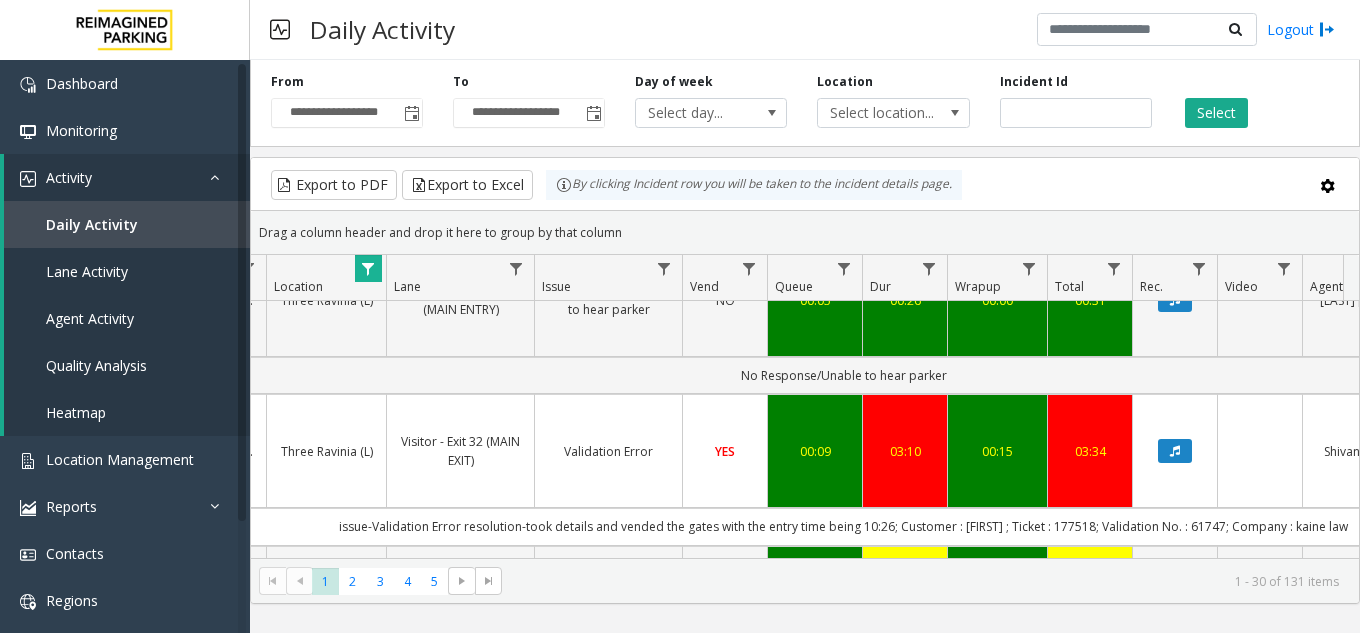 click 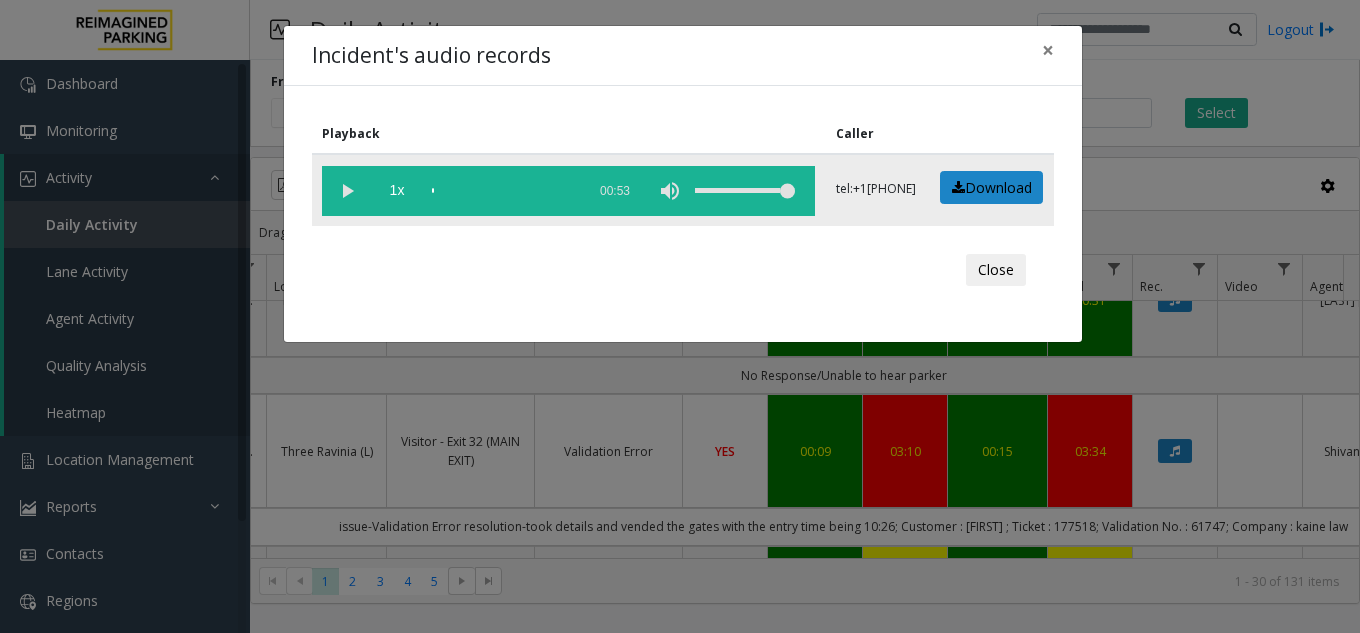 drag, startPoint x: 361, startPoint y: 184, endPoint x: 345, endPoint y: 199, distance: 21.931713 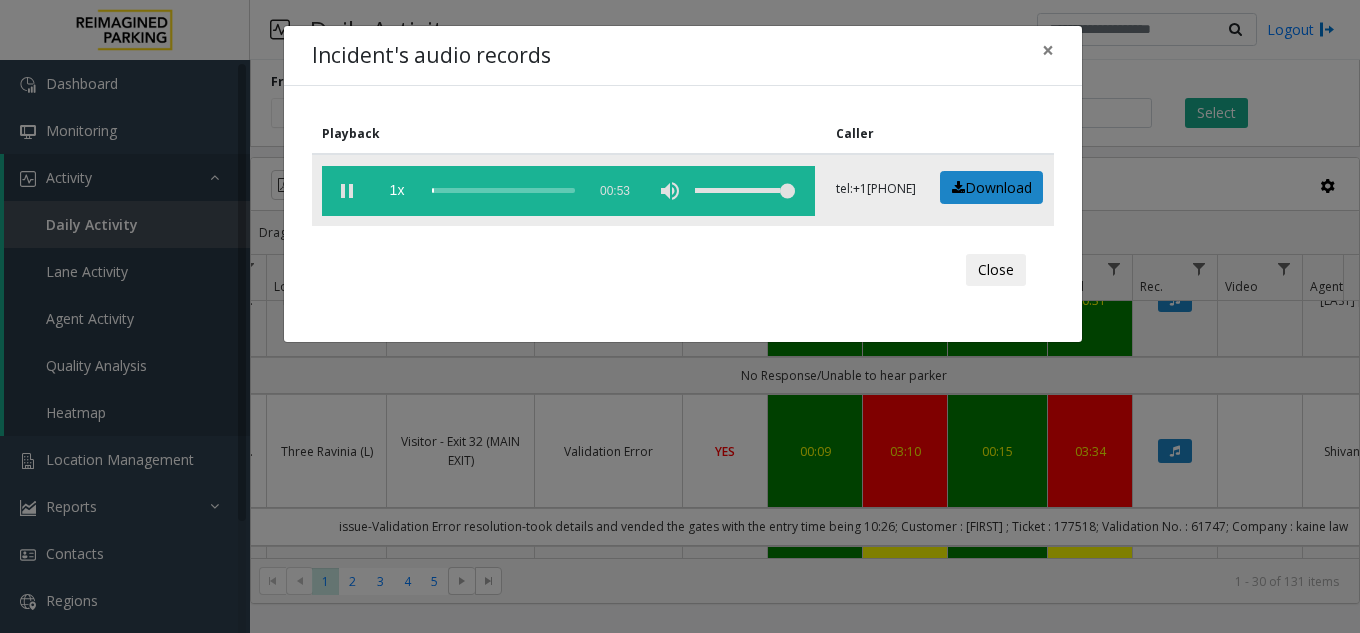 drag, startPoint x: 456, startPoint y: 186, endPoint x: 490, endPoint y: 191, distance: 34.36568 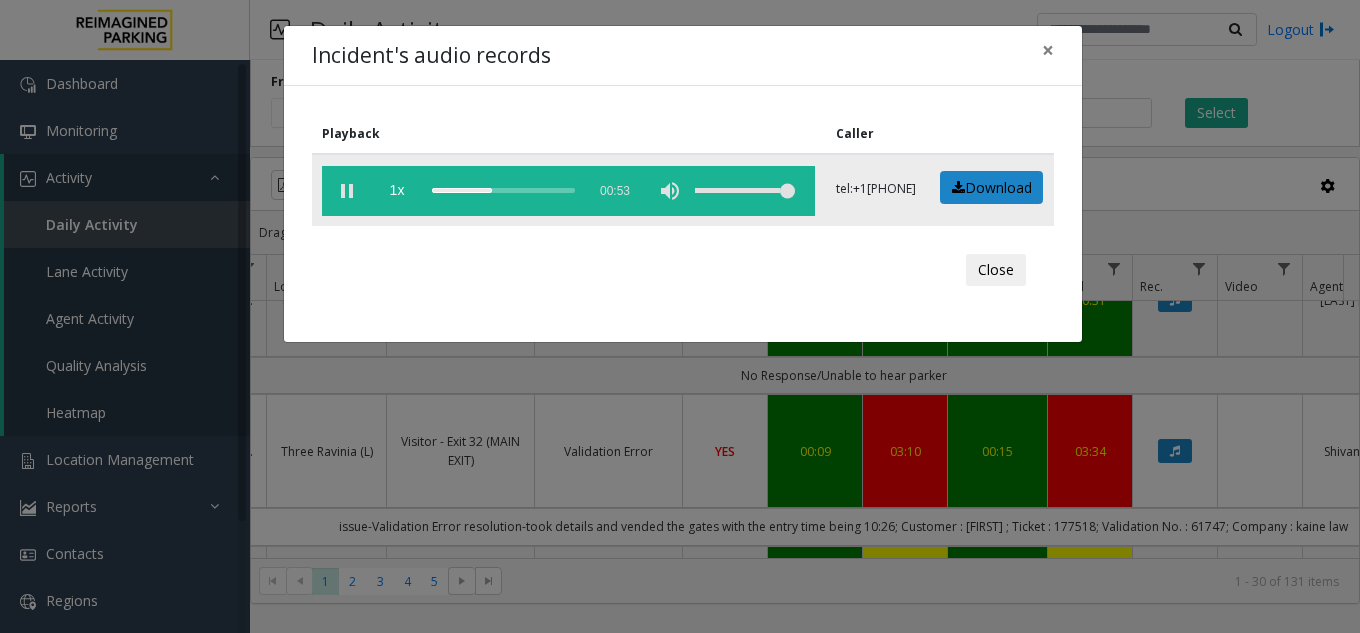 click 